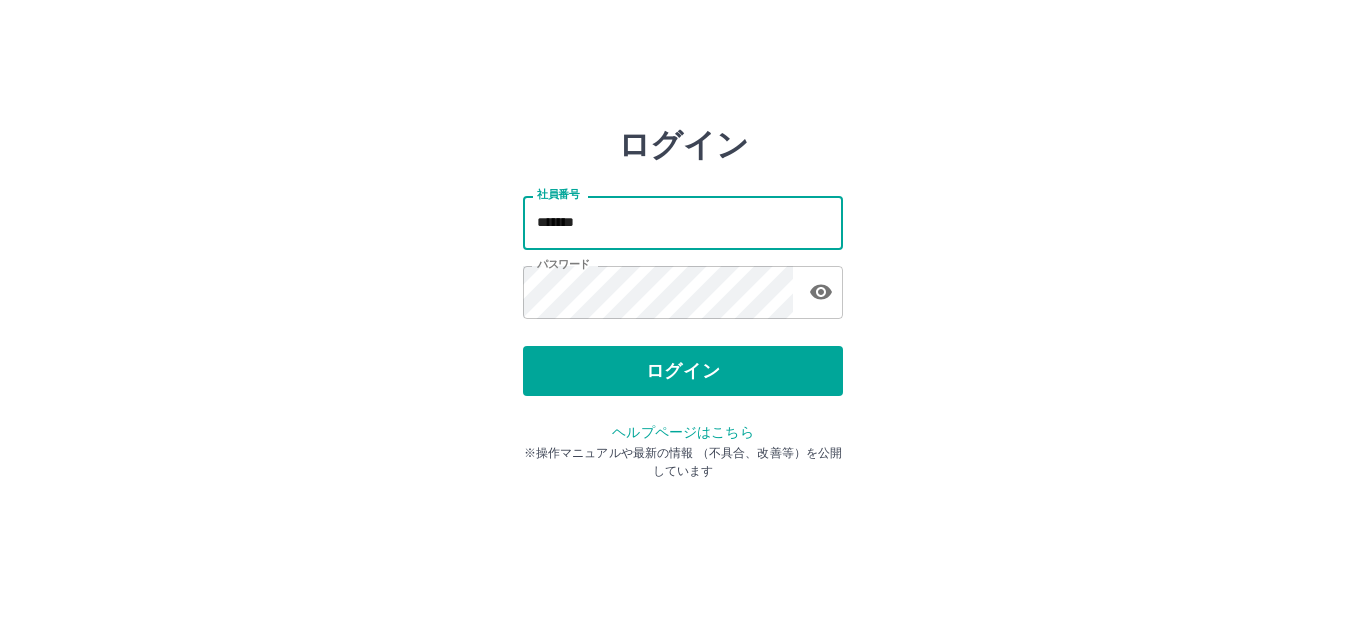 scroll, scrollTop: 0, scrollLeft: 0, axis: both 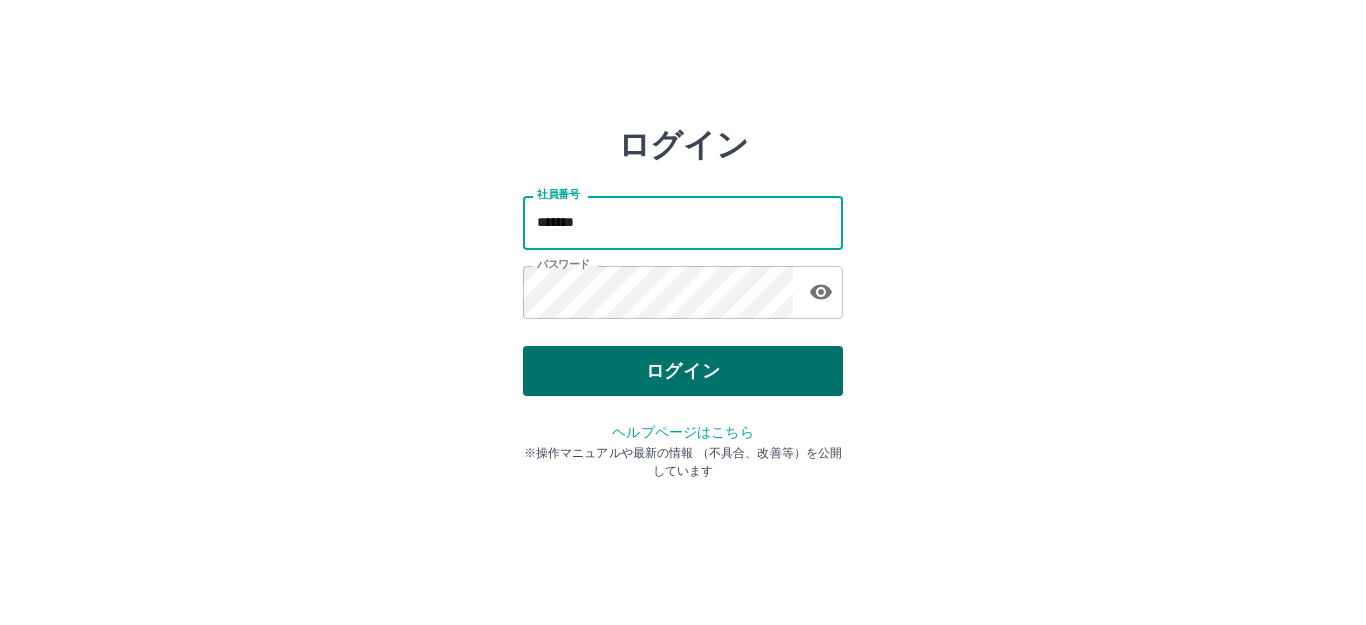 click on "ログイン" at bounding box center [683, 371] 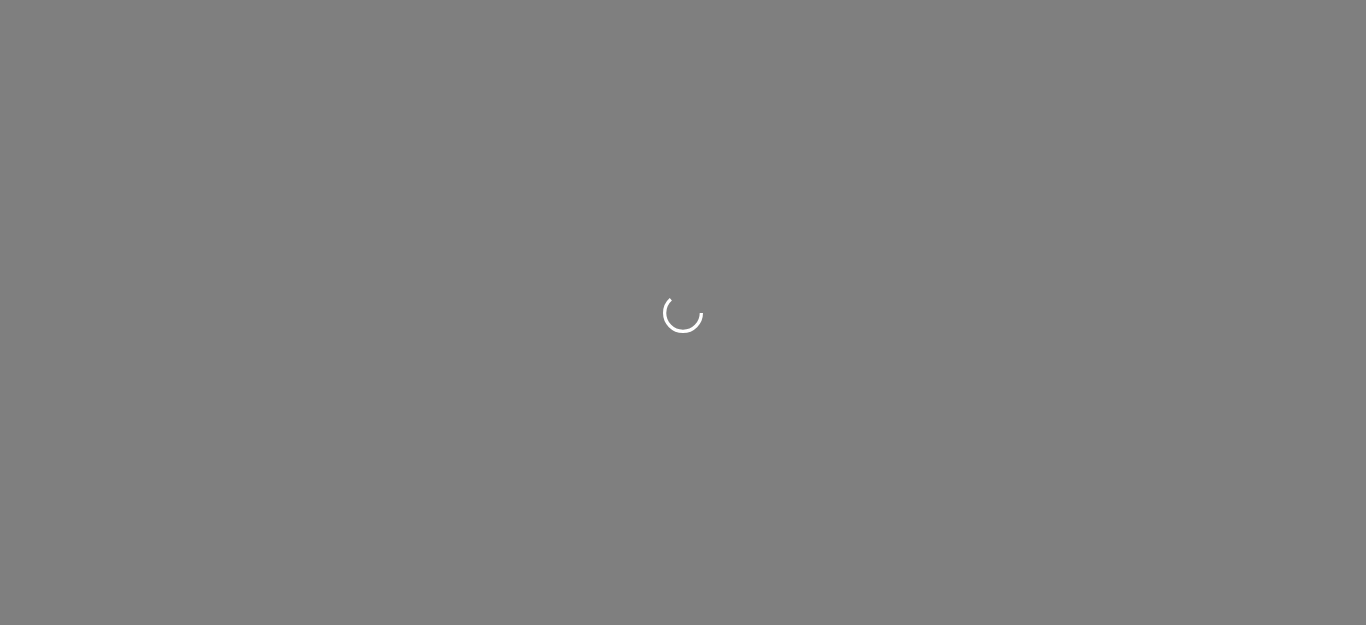 scroll, scrollTop: 0, scrollLeft: 0, axis: both 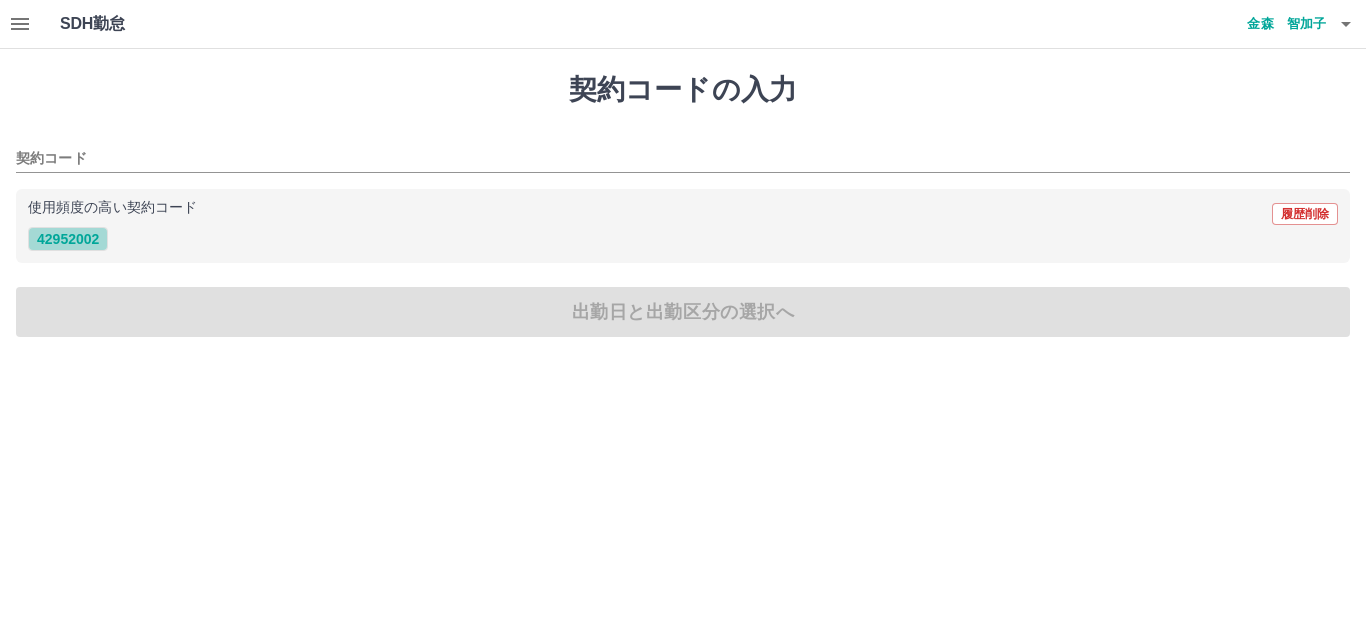 click on "42952002" at bounding box center [68, 239] 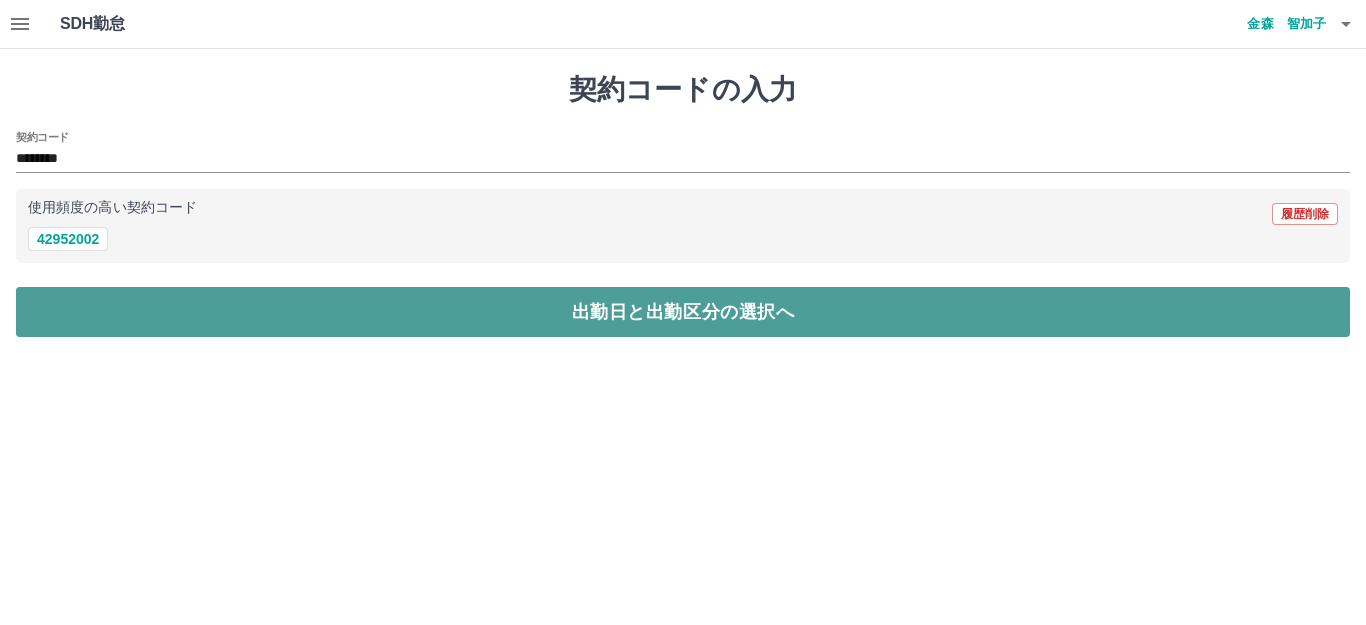click on "出勤日と出勤区分の選択へ" at bounding box center [683, 312] 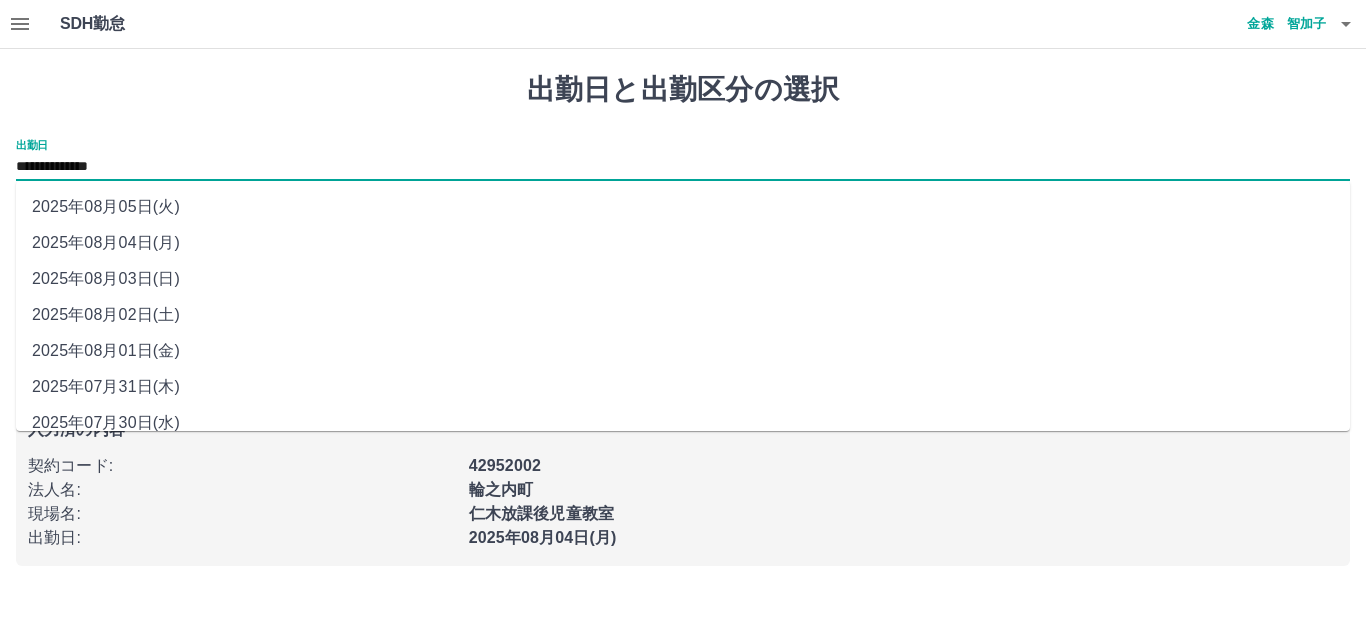 click on "**********" at bounding box center [683, 167] 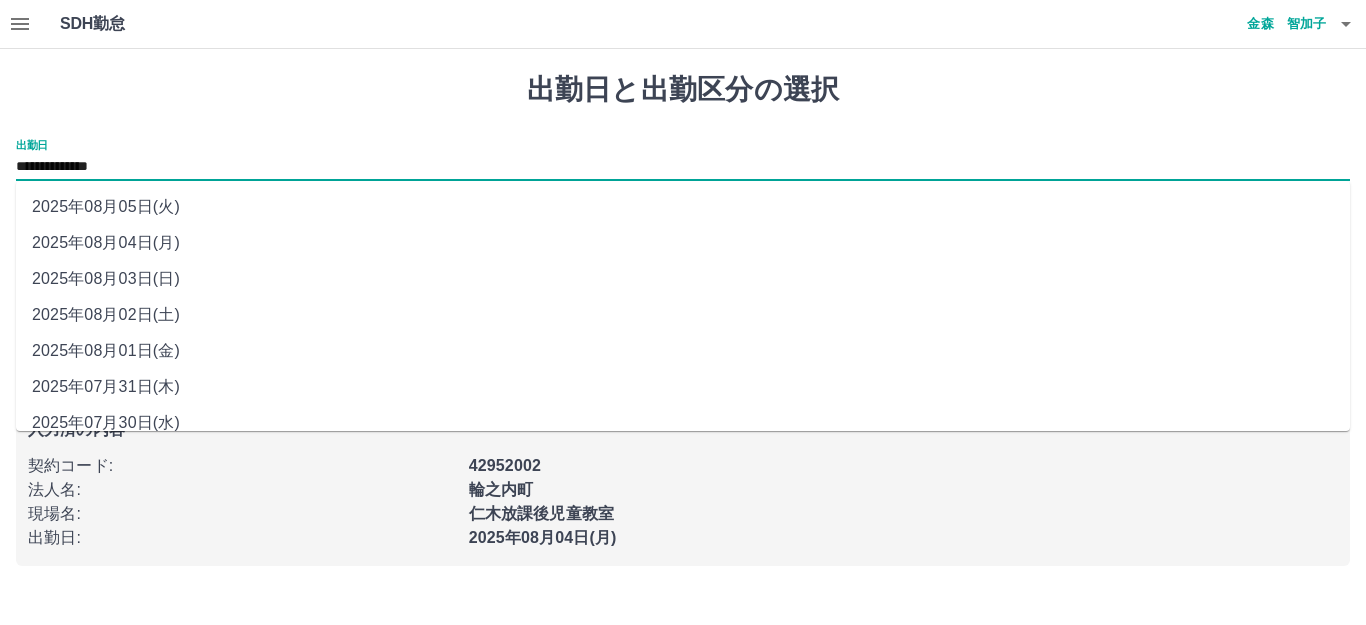 click on "2025年08月03日(日)" at bounding box center (683, 279) 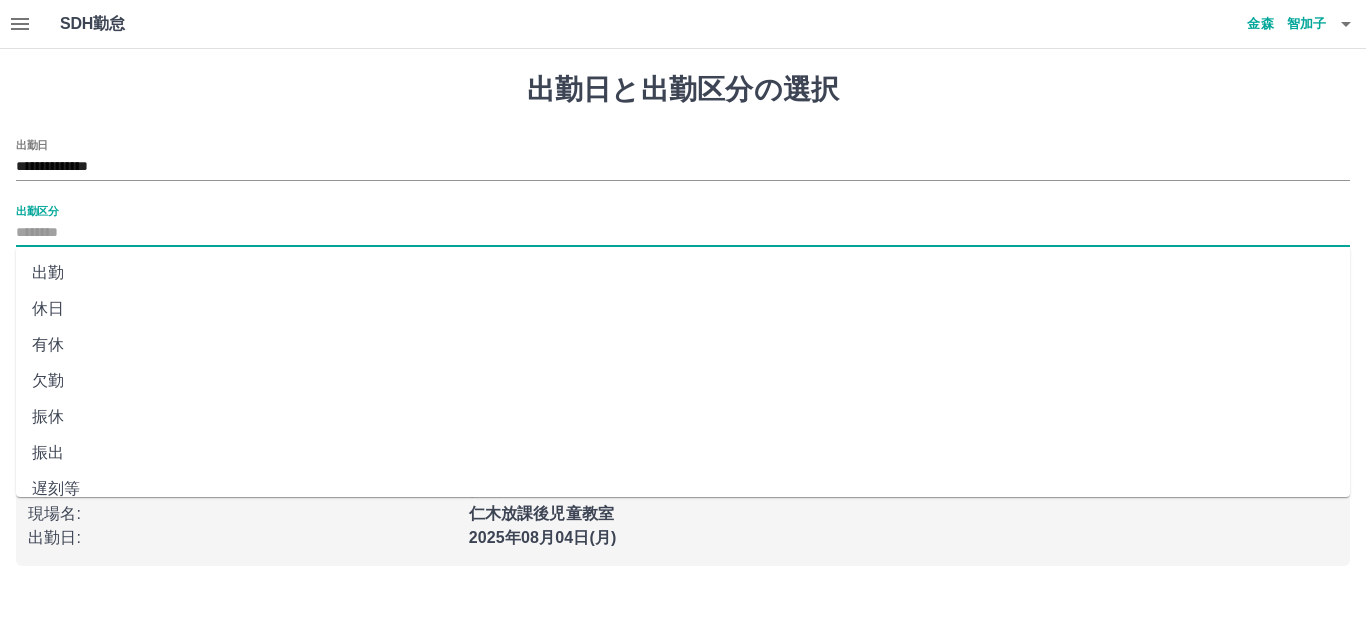 click on "出勤区分" at bounding box center [683, 233] 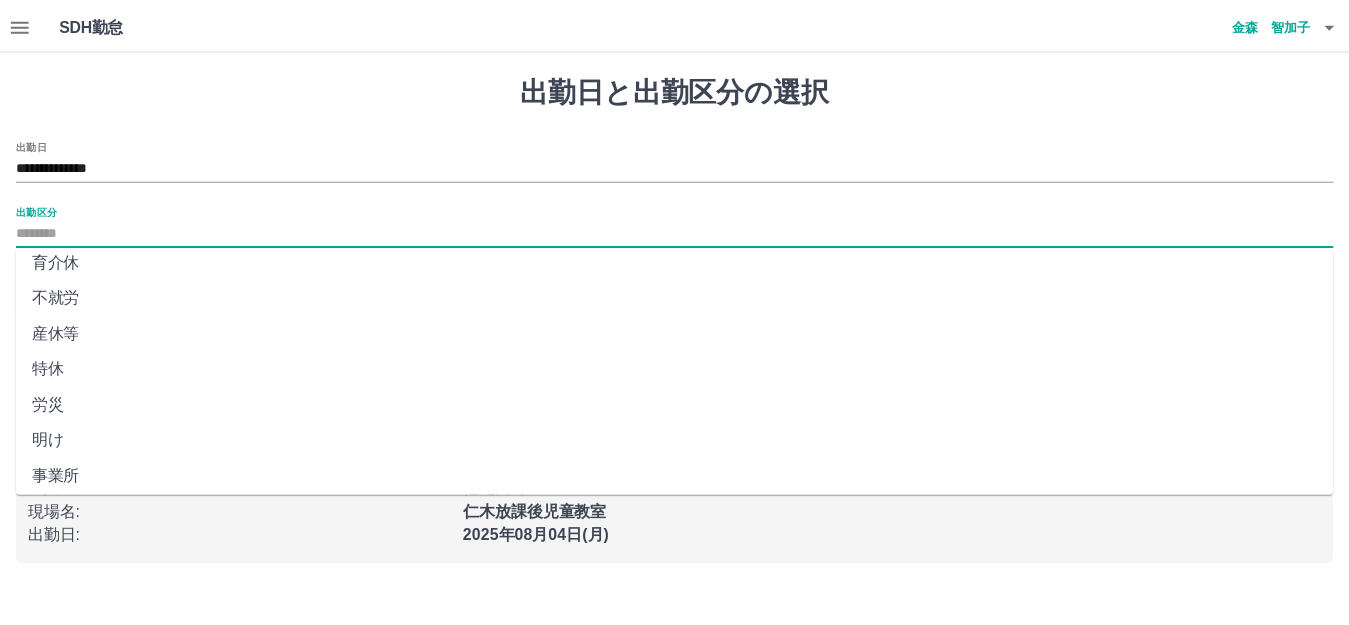 scroll, scrollTop: 414, scrollLeft: 0, axis: vertical 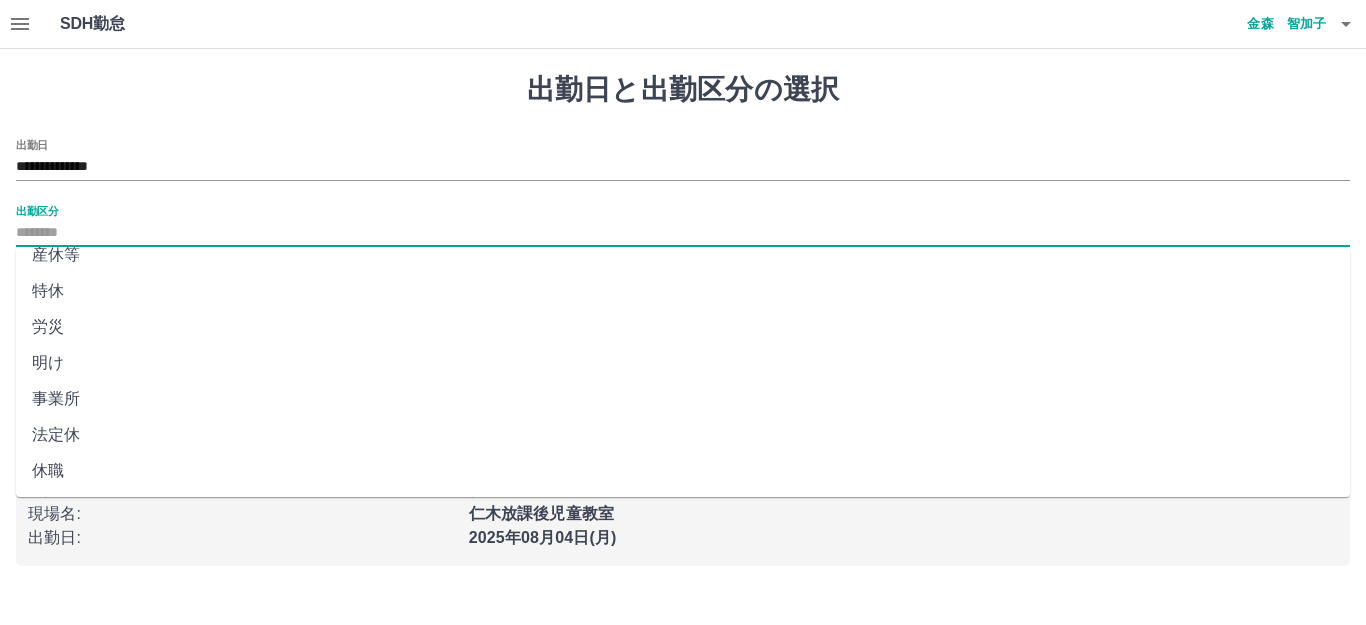 click on "法定休" at bounding box center (683, 435) 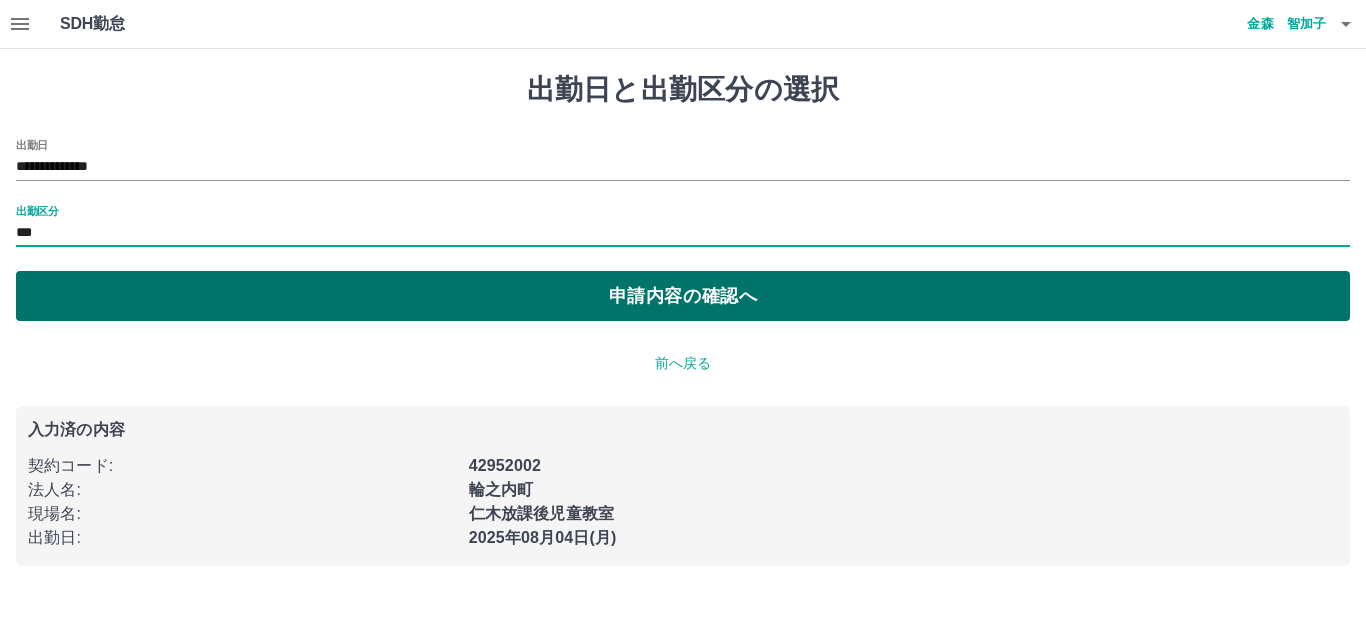 drag, startPoint x: 109, startPoint y: 260, endPoint x: 101, endPoint y: 293, distance: 33.955853 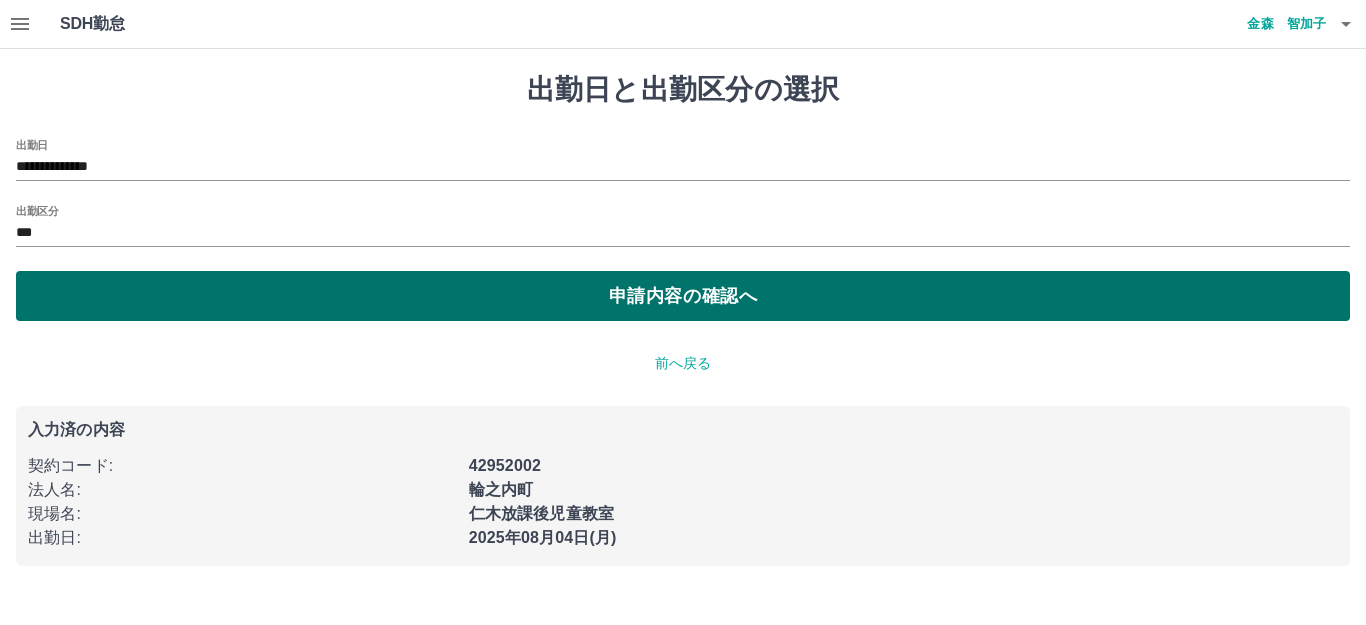click on "申請内容の確認へ" at bounding box center [683, 296] 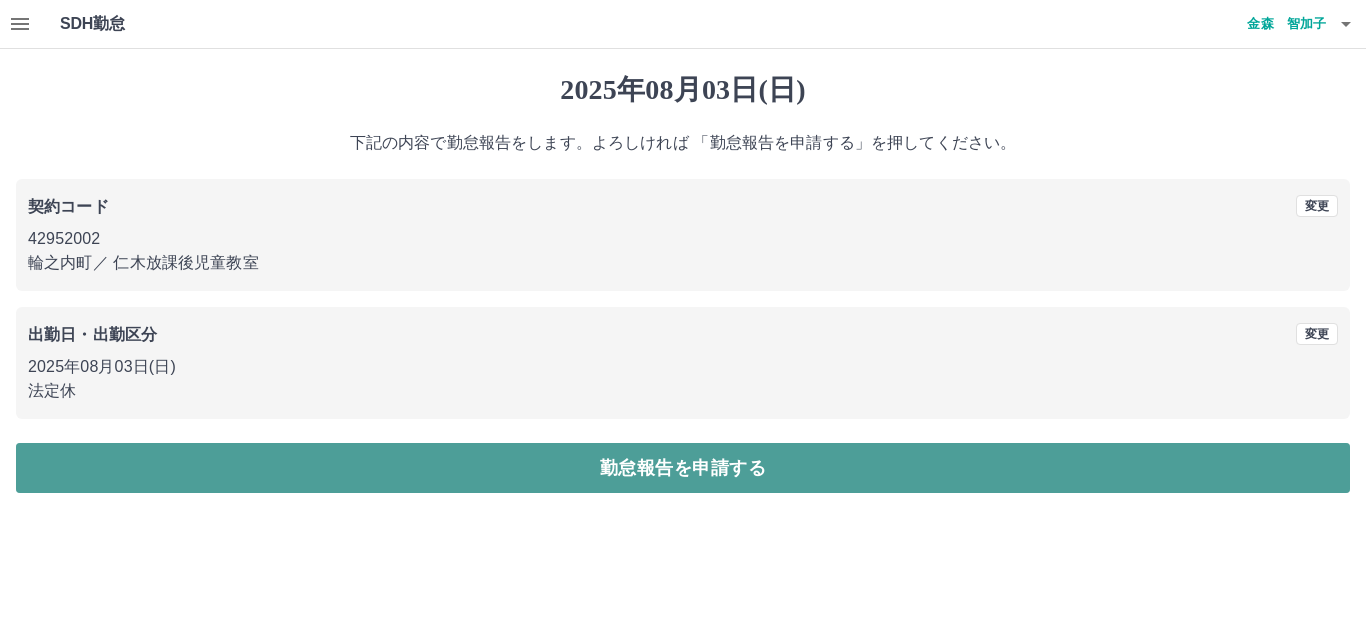 click on "勤怠報告を申請する" at bounding box center [683, 468] 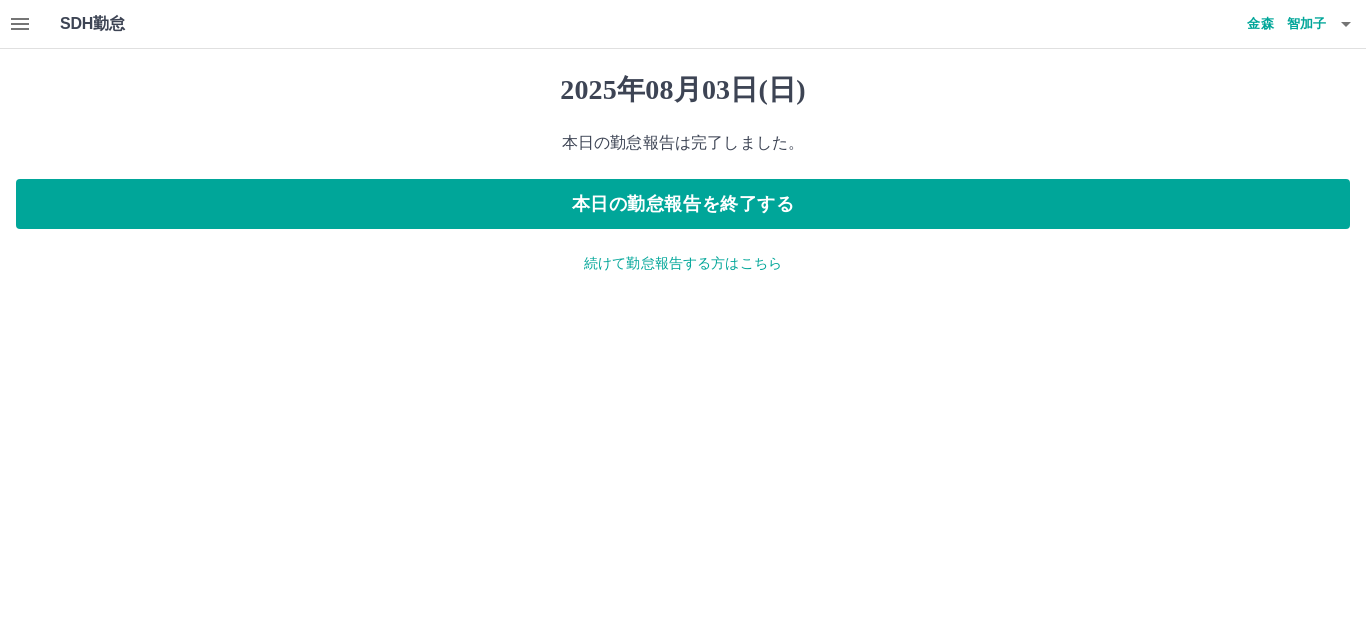 click on "続けて勤怠報告する方はこちら" at bounding box center [683, 263] 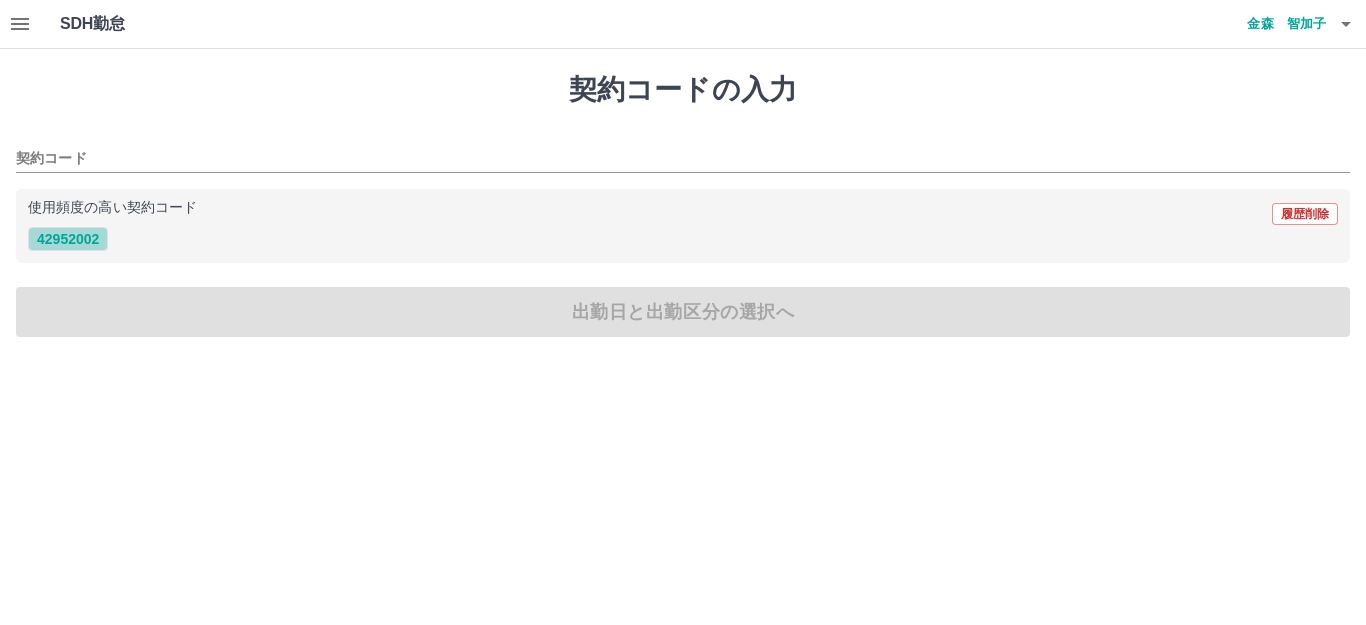 click on "42952002" at bounding box center [68, 239] 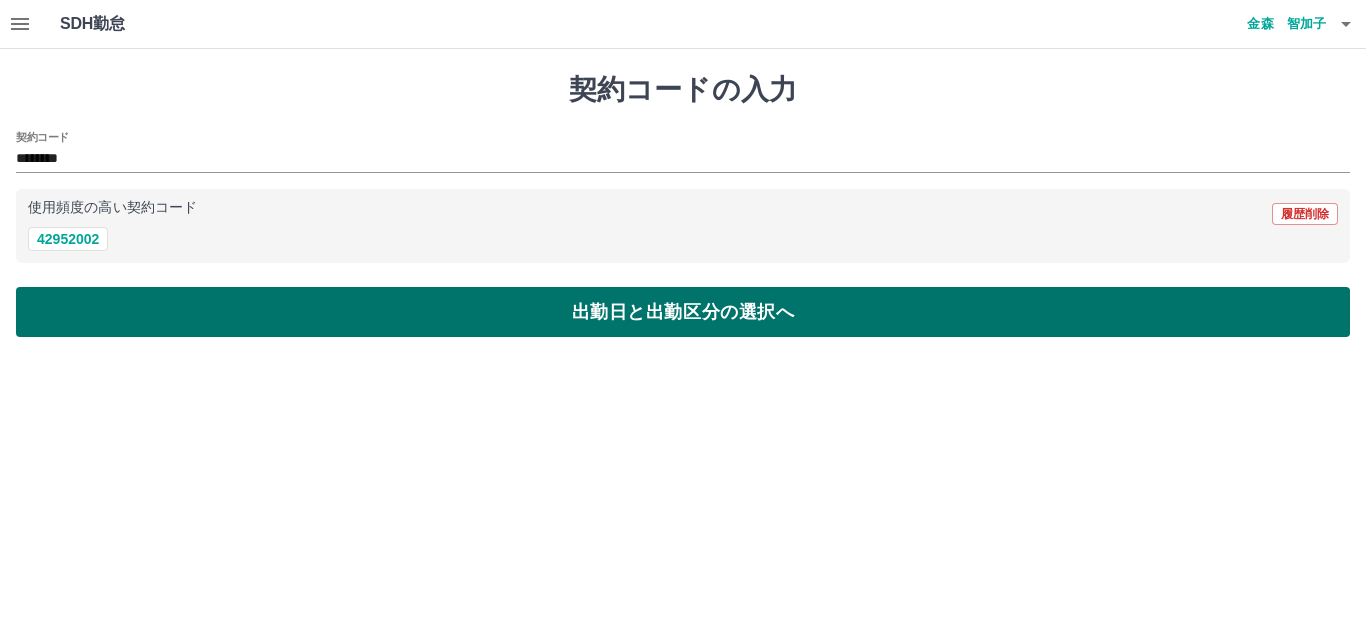 click on "出勤日と出勤区分の選択へ" at bounding box center [683, 312] 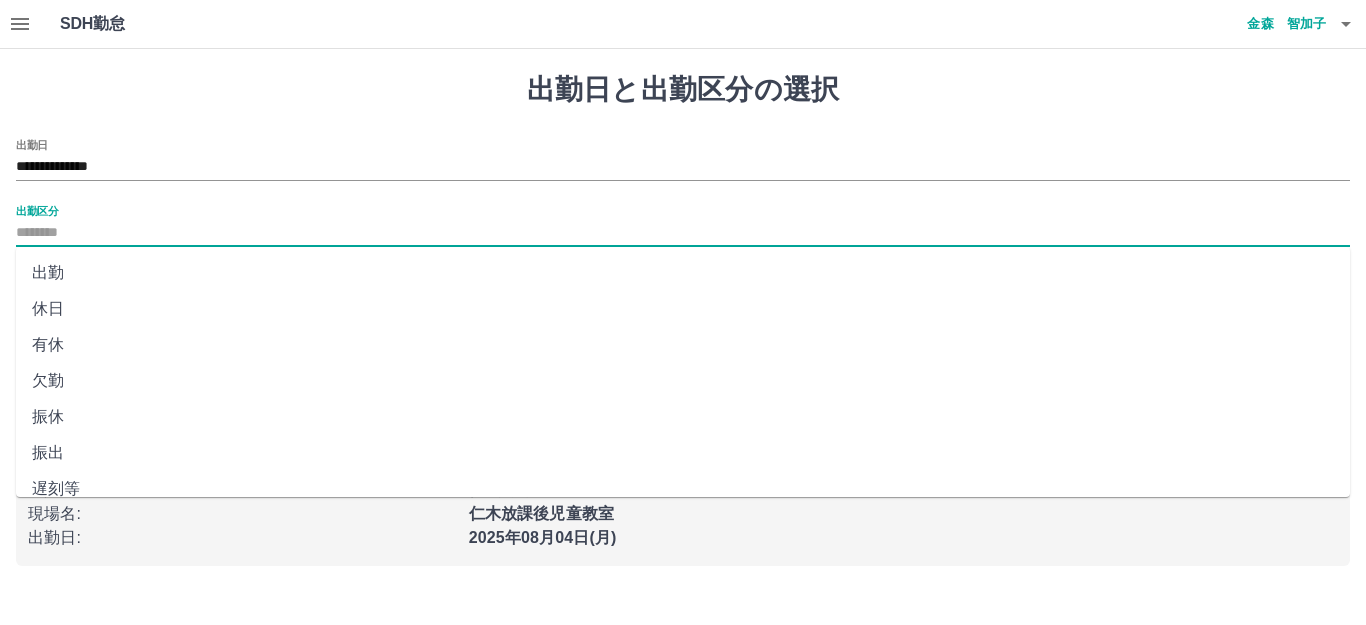 click on "出勤区分" at bounding box center [683, 233] 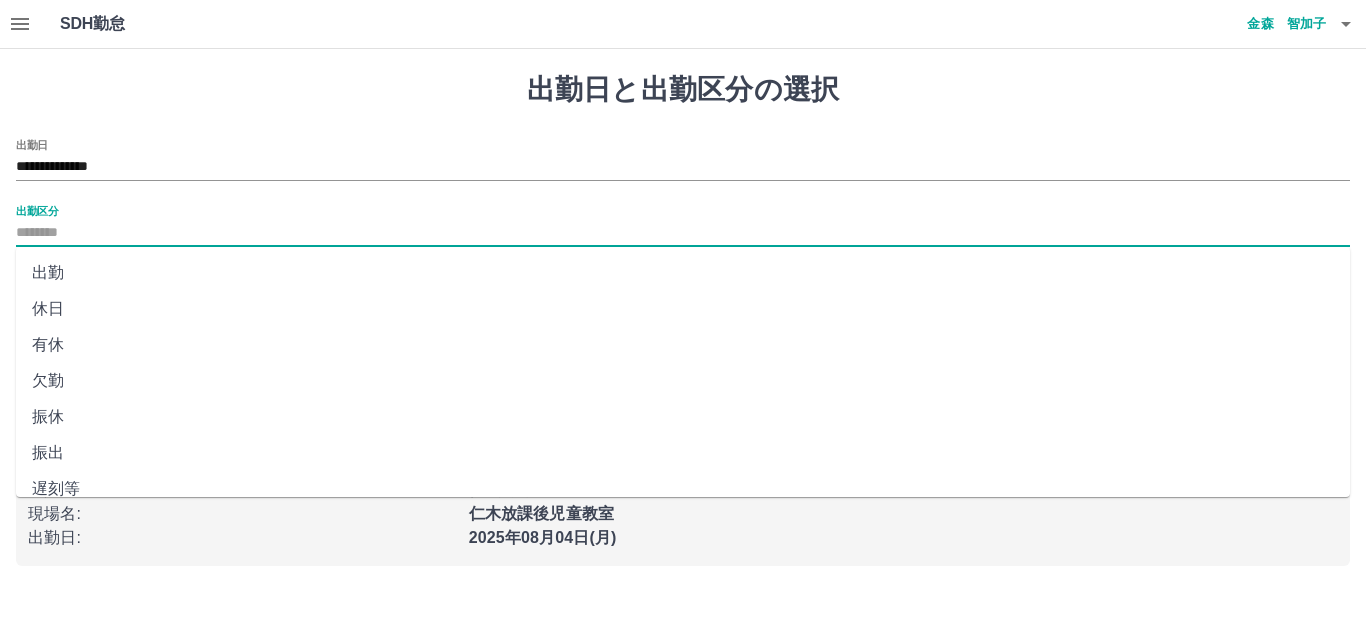 click on "出勤" at bounding box center (683, 273) 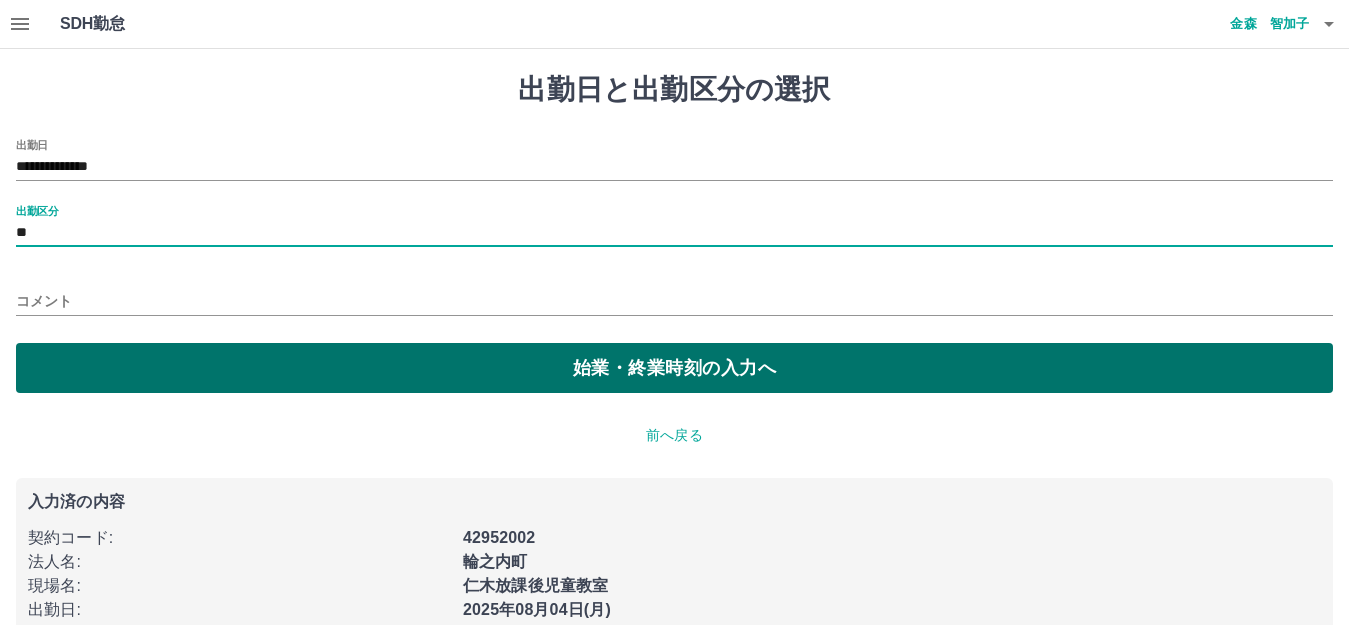 click on "始業・終業時刻の入力へ" at bounding box center [674, 368] 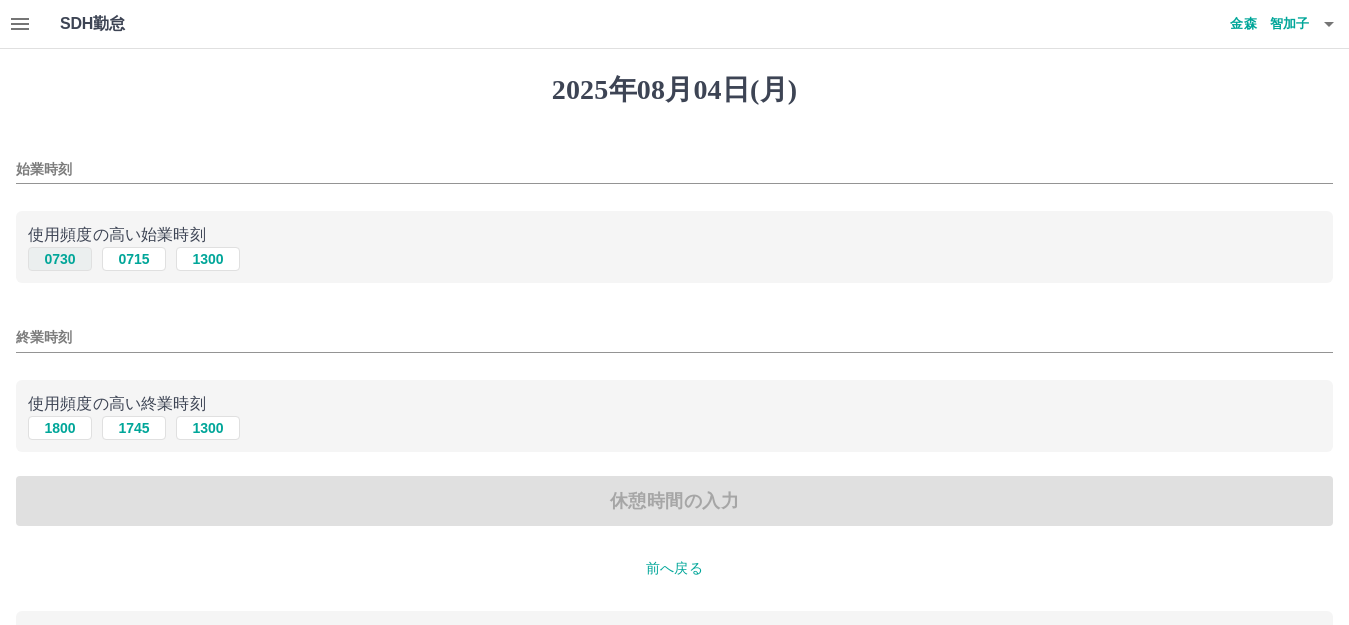 click on "0730" at bounding box center (60, 259) 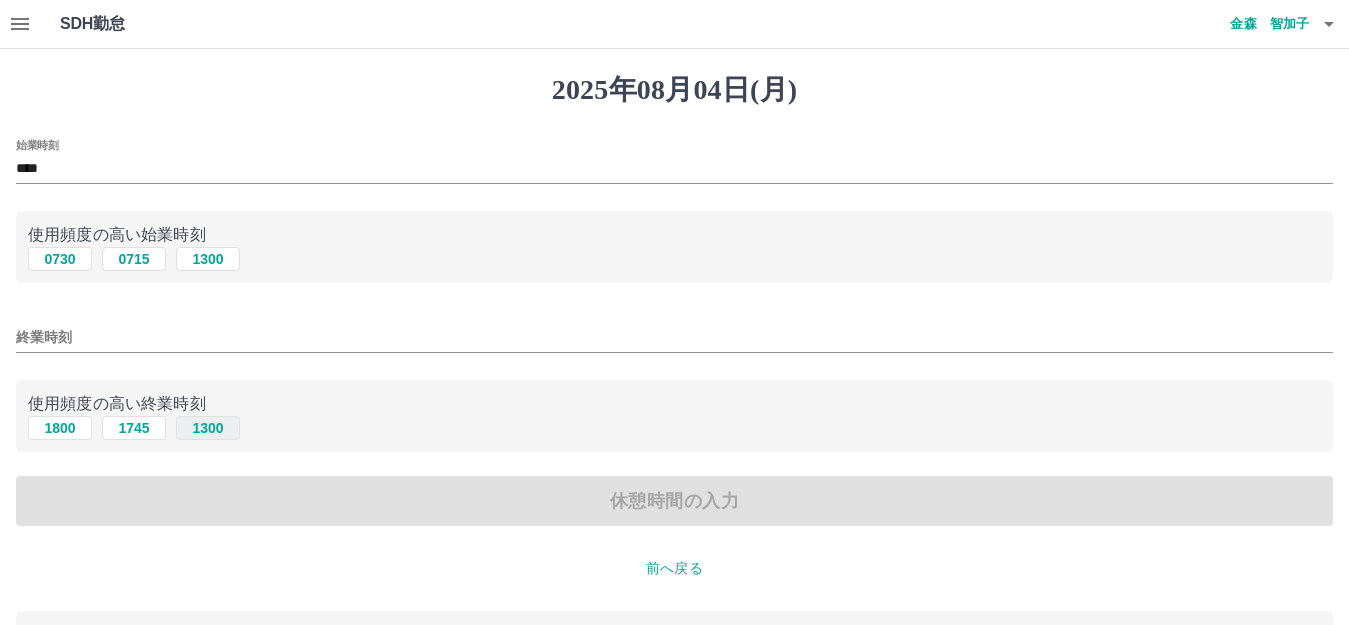 click on "1300" at bounding box center [208, 428] 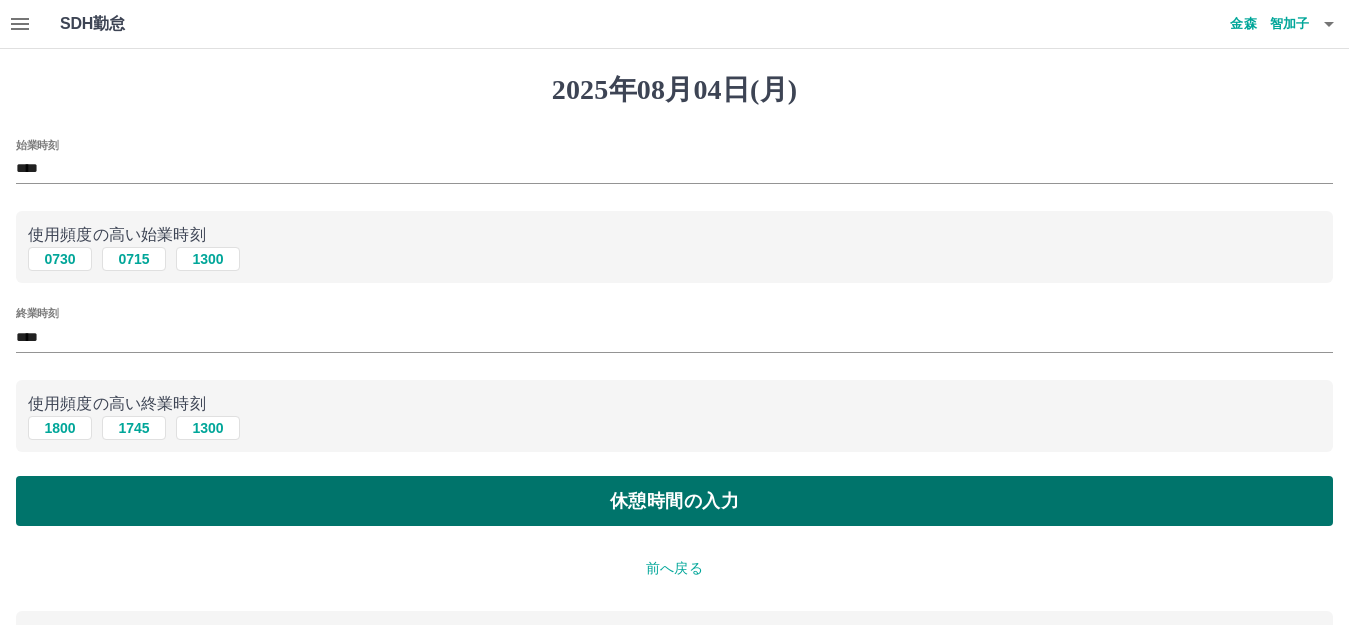 click on "休憩時間の入力" at bounding box center (674, 501) 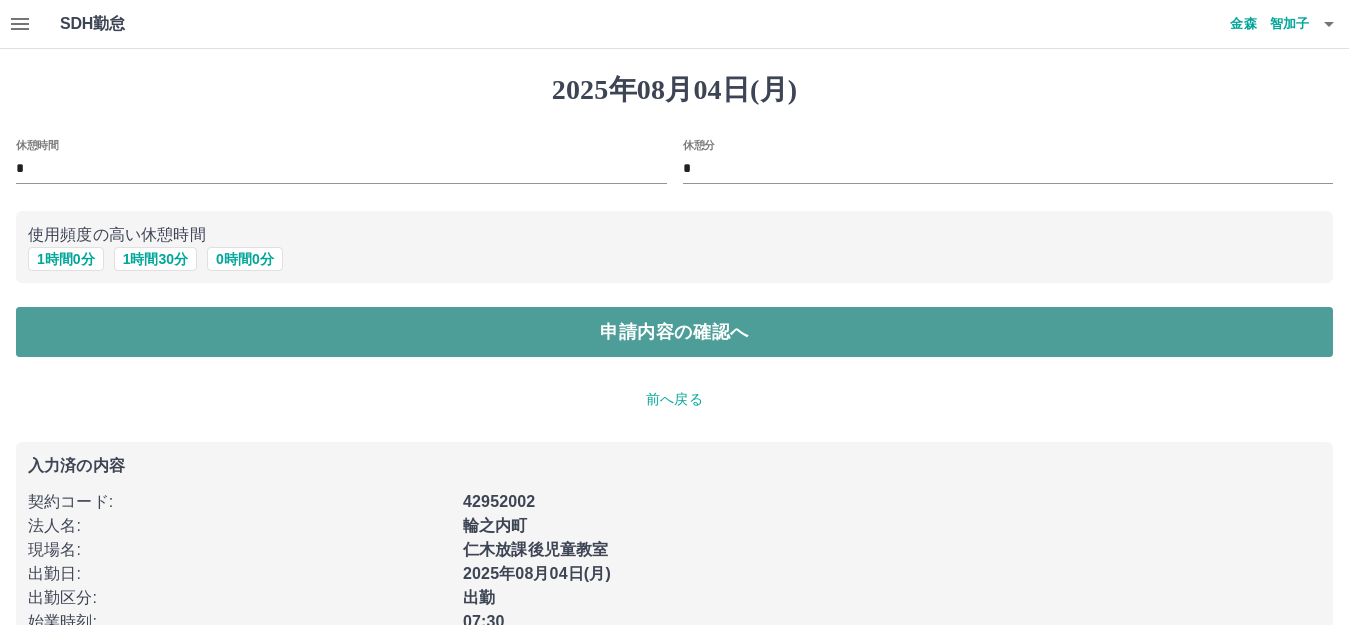 click on "申請内容の確認へ" at bounding box center (674, 332) 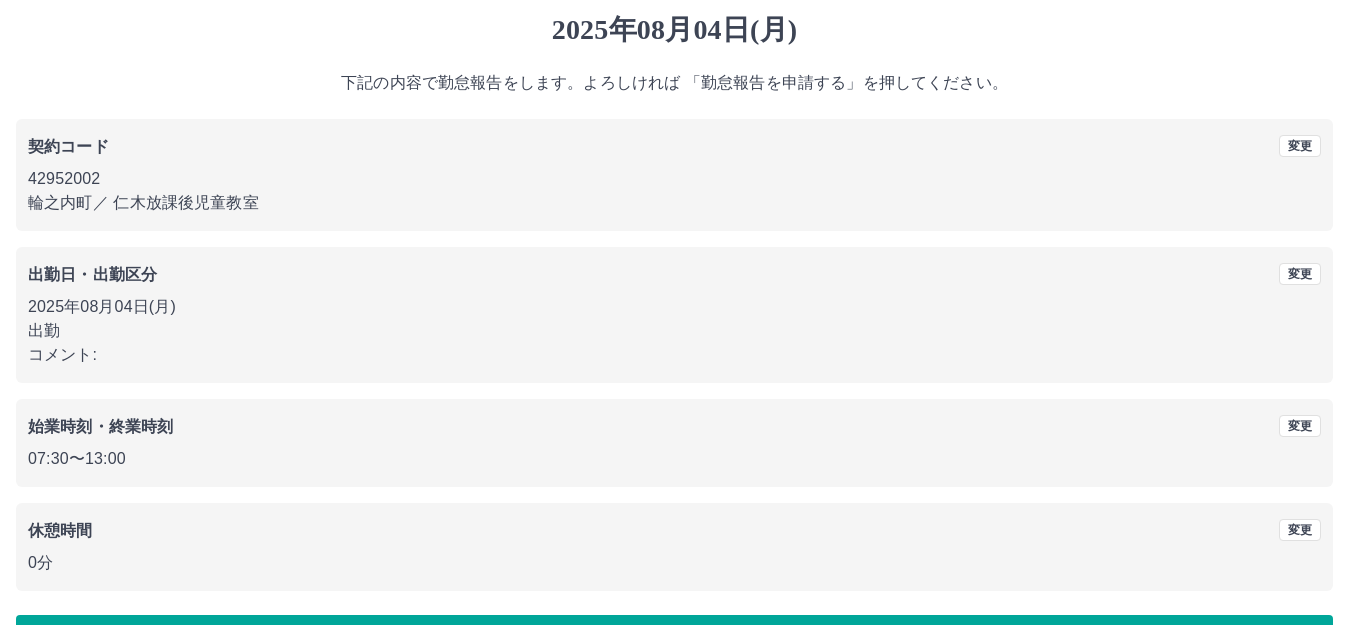 scroll, scrollTop: 124, scrollLeft: 0, axis: vertical 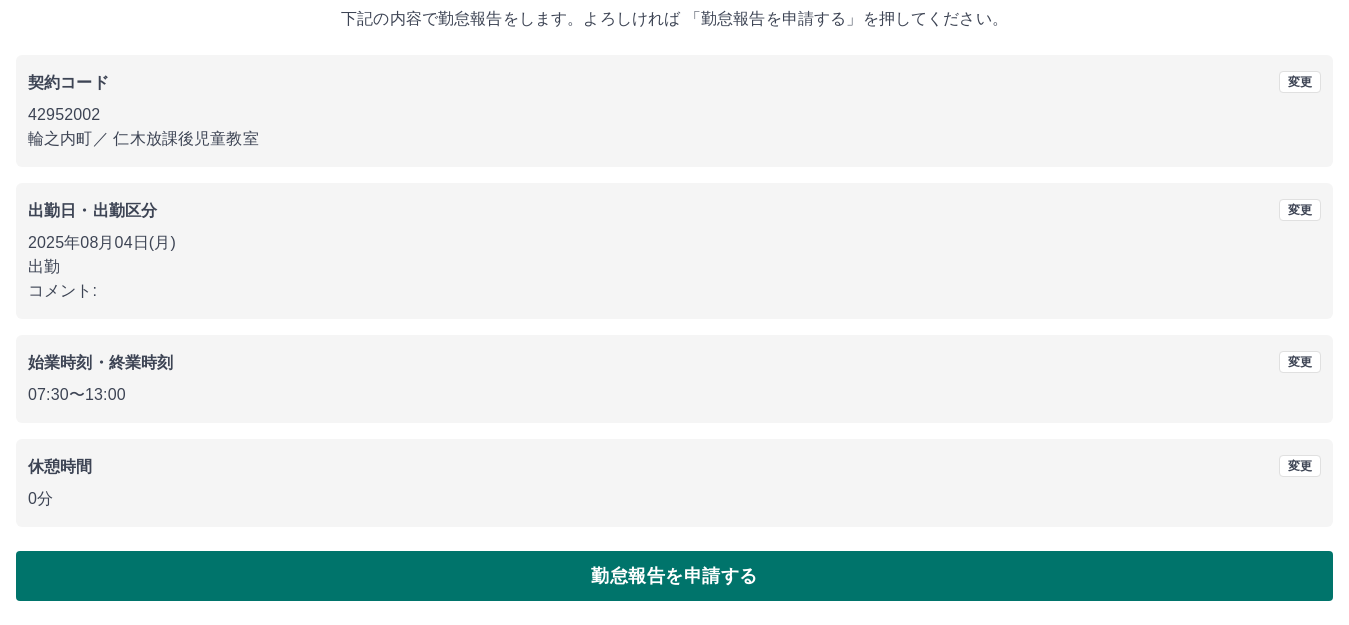 click on "勤怠報告を申請する" at bounding box center [674, 576] 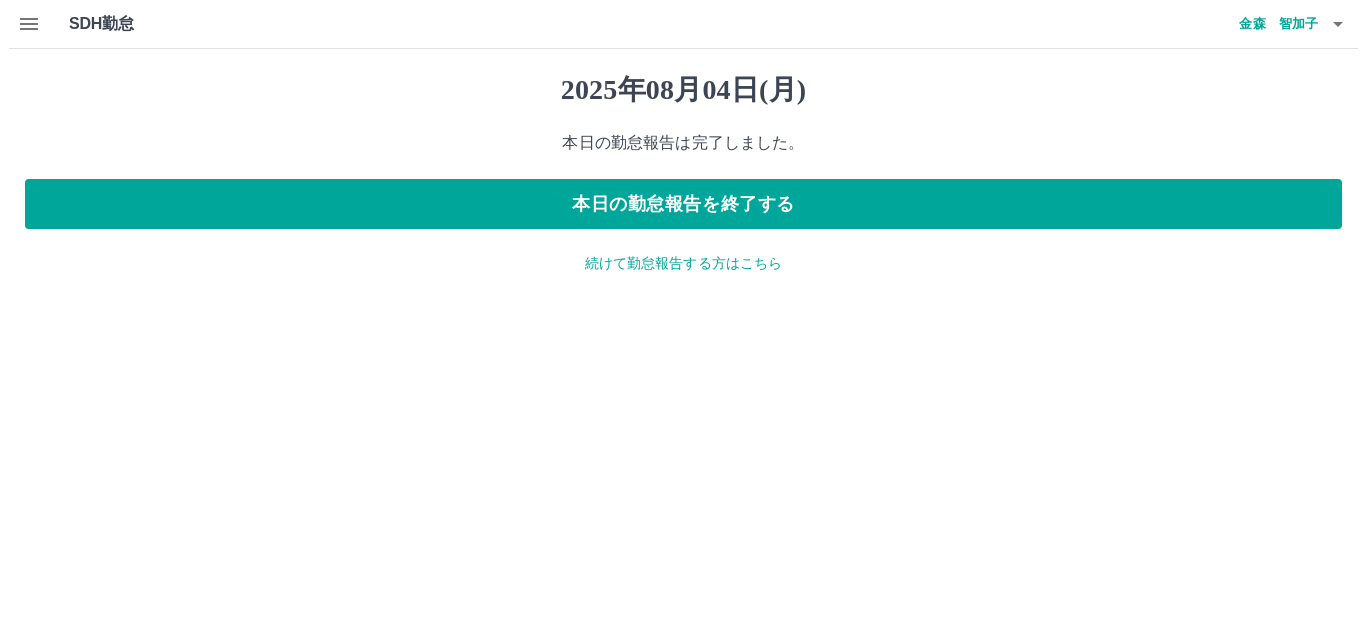 scroll, scrollTop: 0, scrollLeft: 0, axis: both 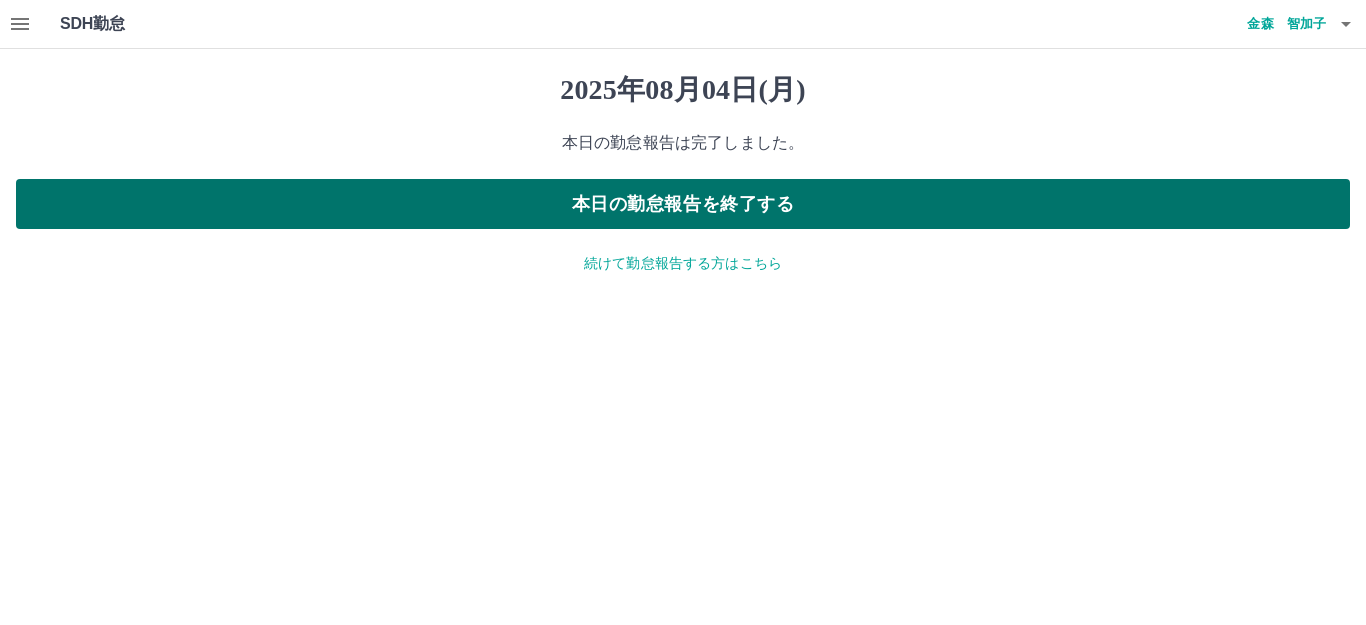 click on "本日の勤怠報告を終了する" at bounding box center (683, 204) 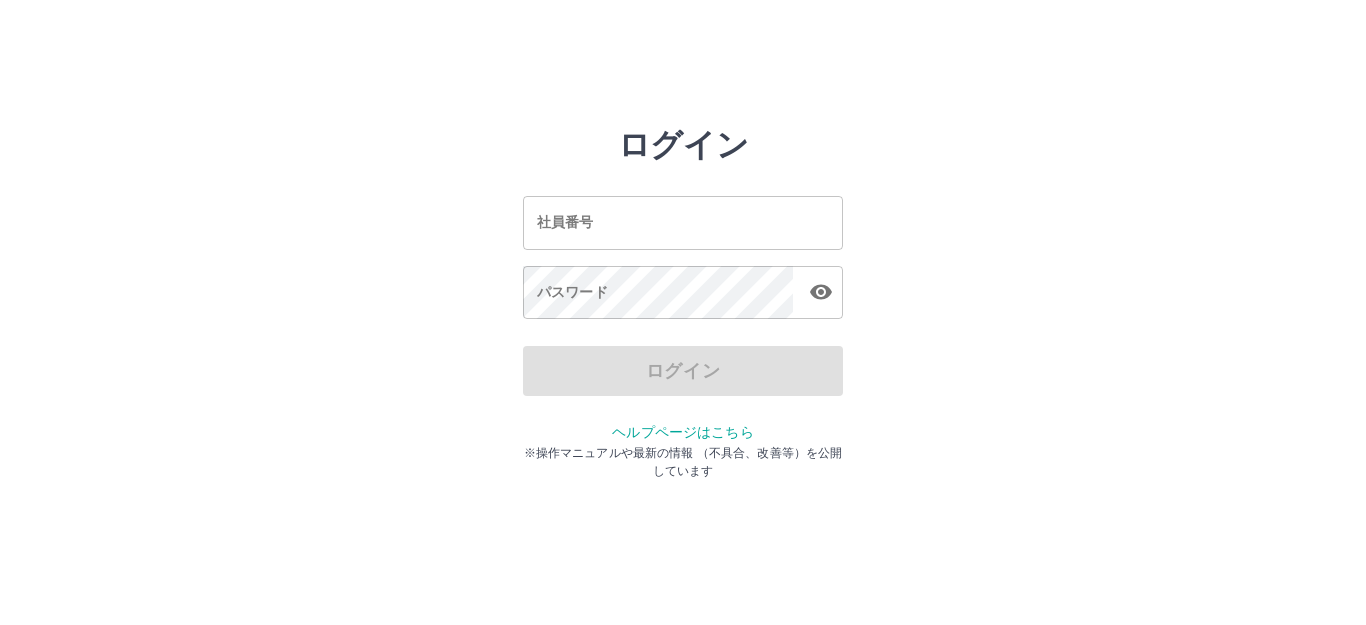 scroll, scrollTop: 0, scrollLeft: 0, axis: both 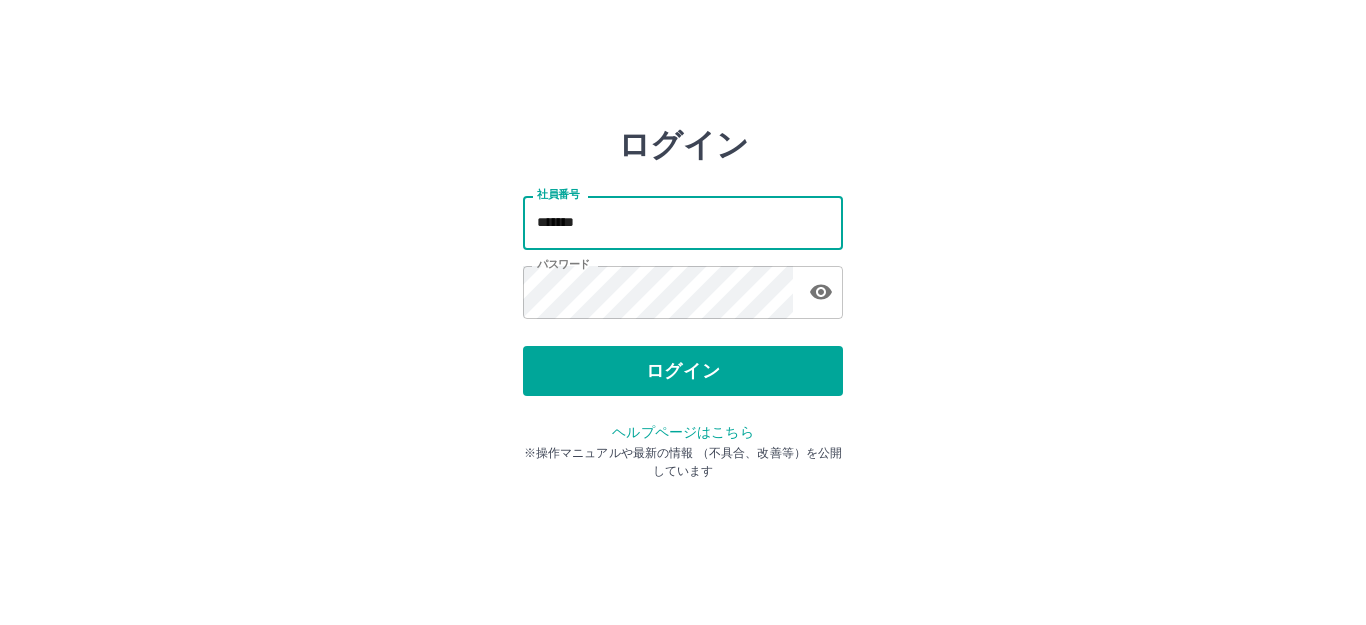click on "*******" at bounding box center (683, 222) 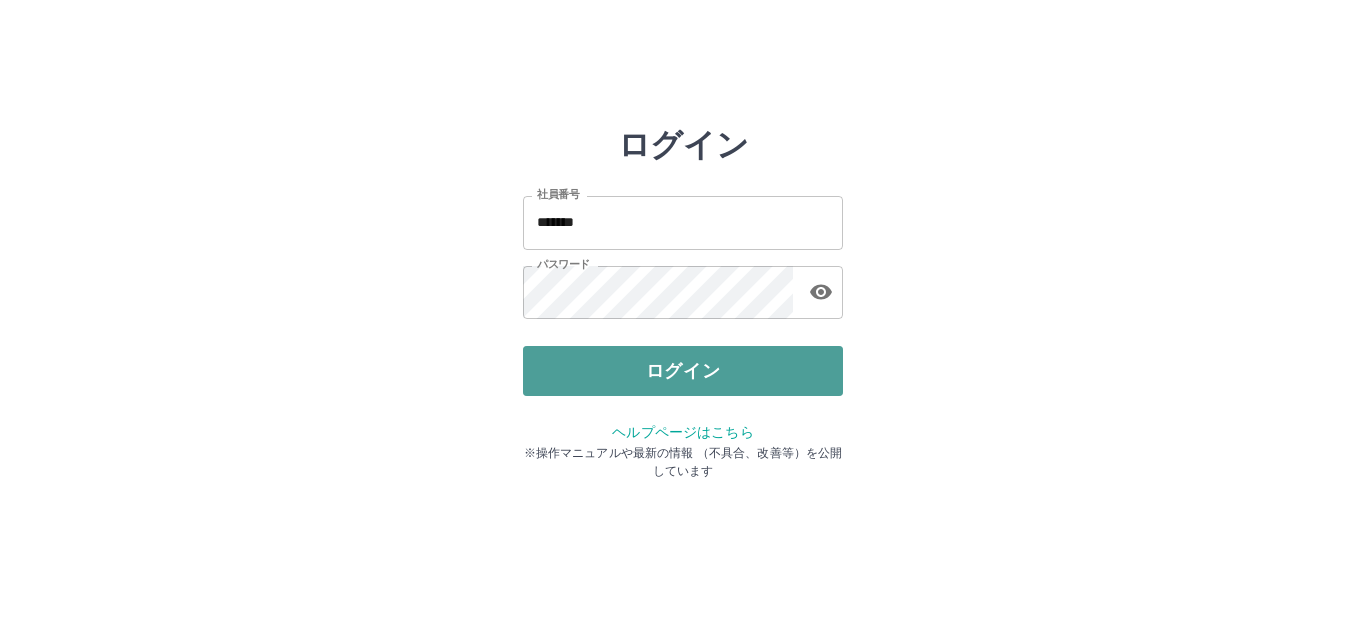 click on "ログイン" at bounding box center (683, 371) 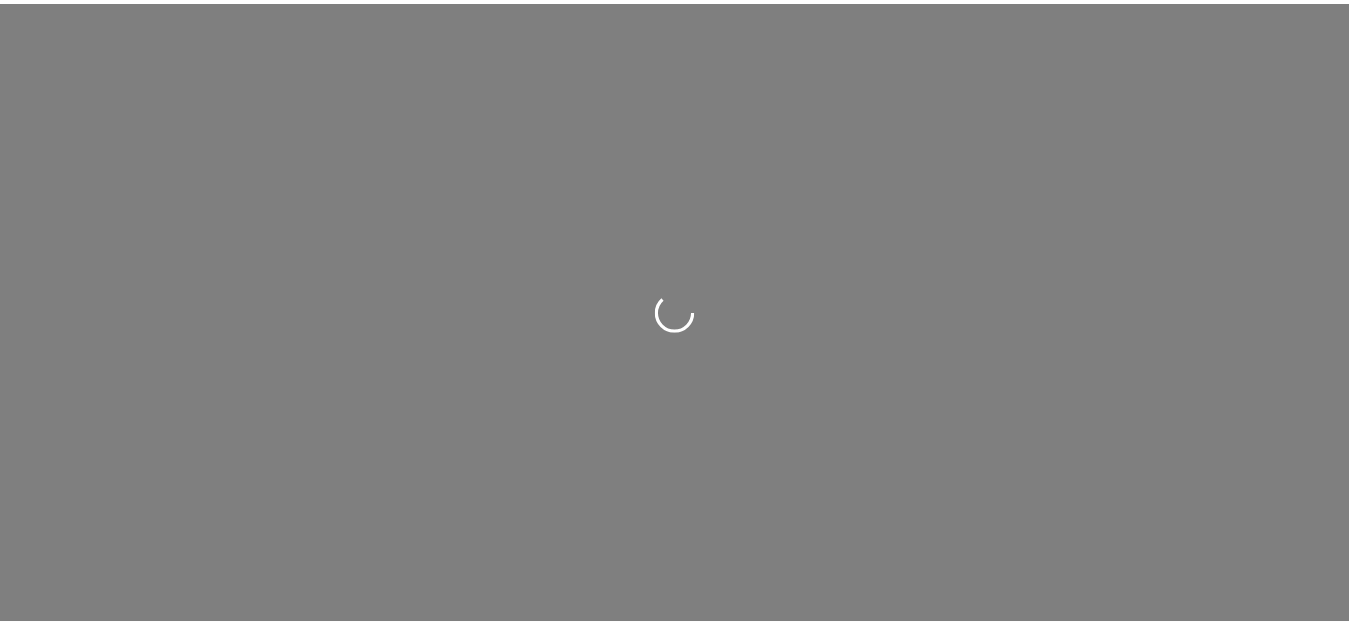 scroll, scrollTop: 0, scrollLeft: 0, axis: both 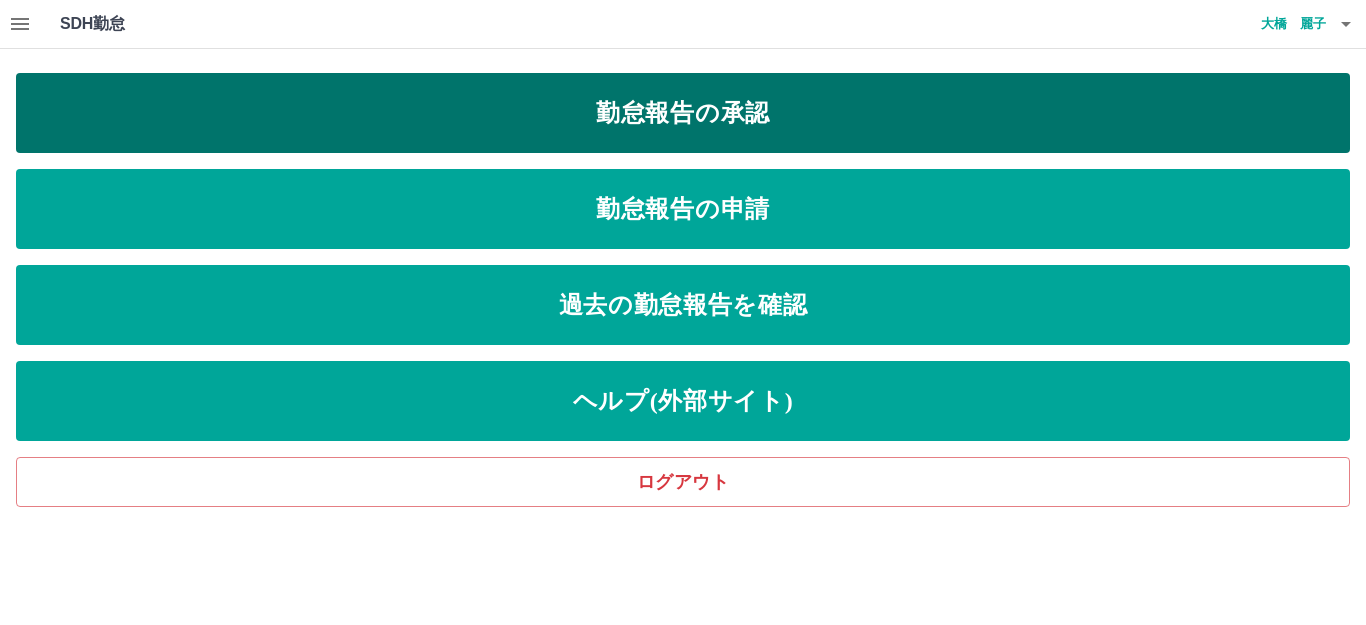 click on "勤怠報告の承認" at bounding box center [683, 113] 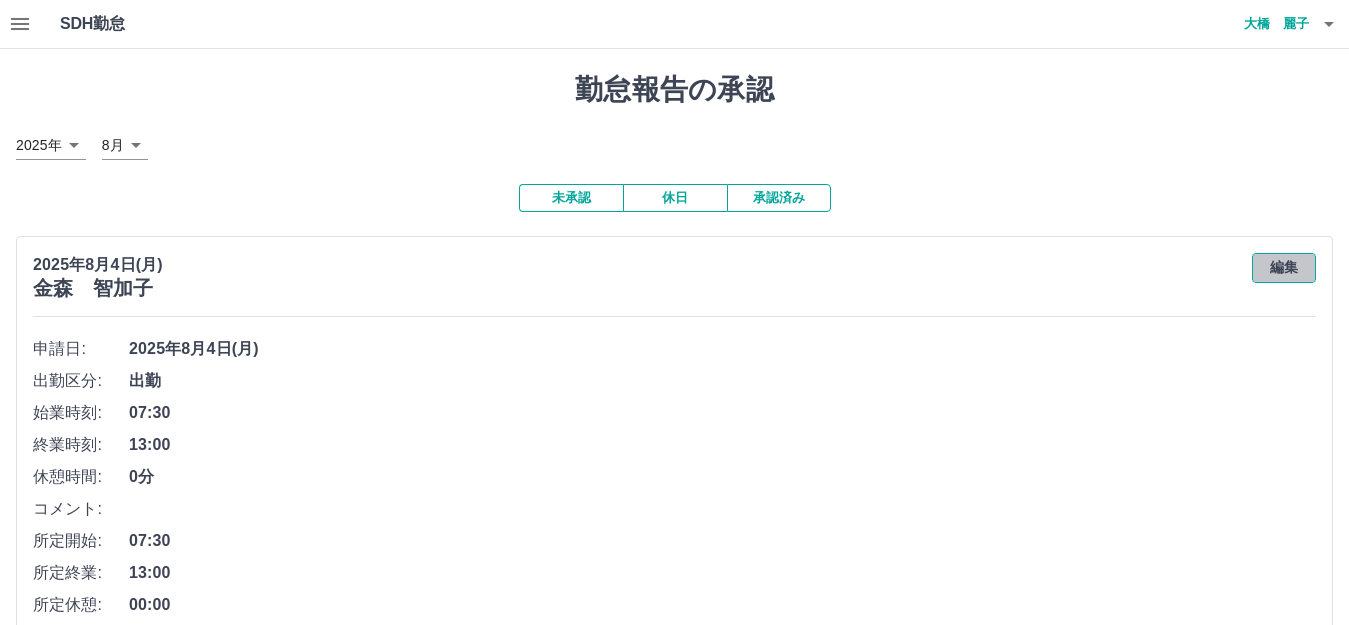 click on "編集" at bounding box center [1284, 268] 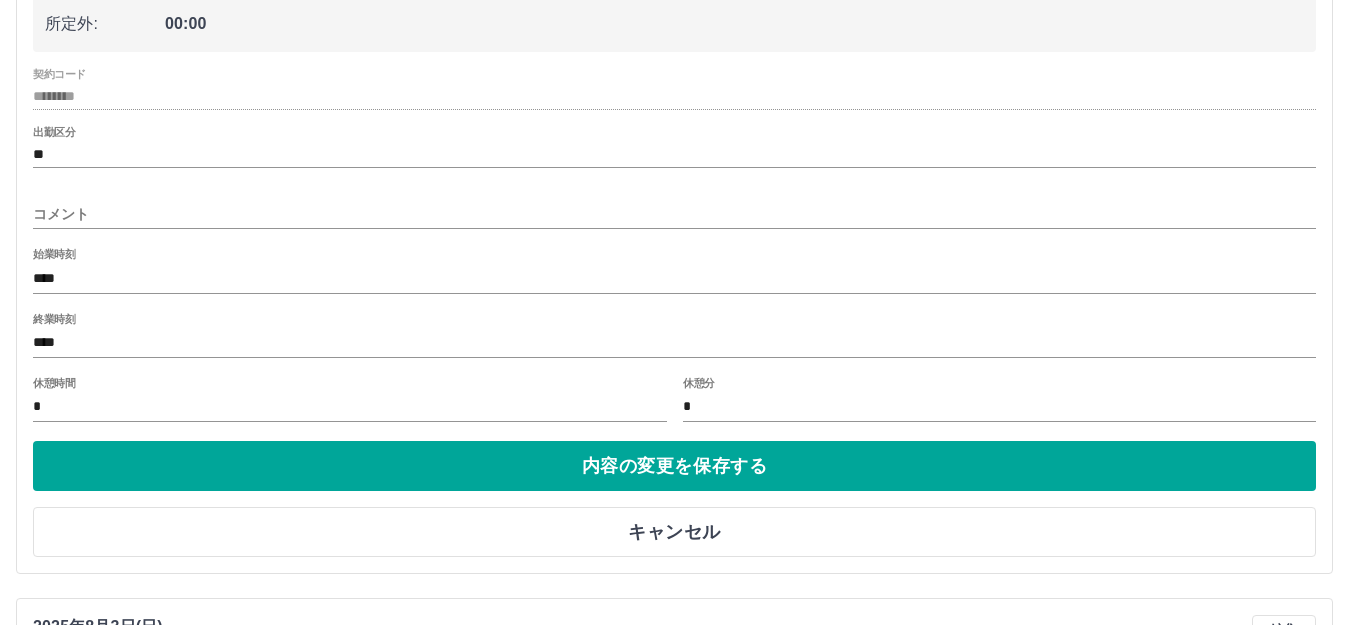 scroll, scrollTop: 500, scrollLeft: 0, axis: vertical 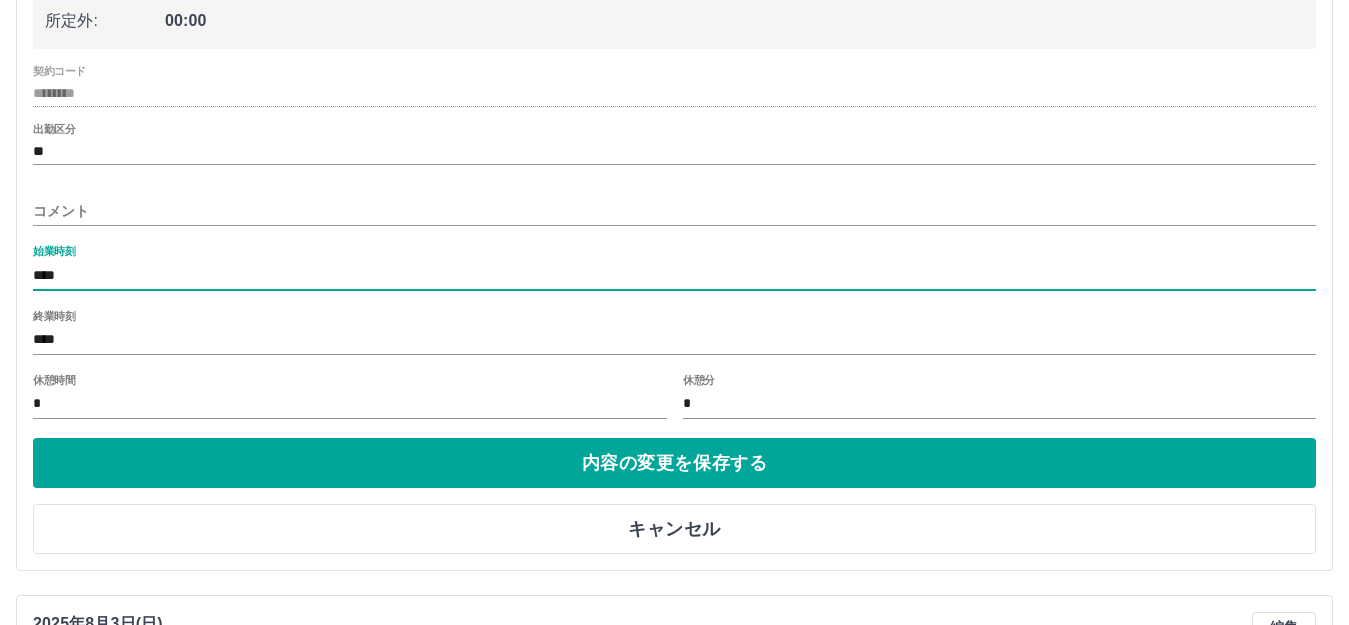 click on "****" at bounding box center (674, 275) 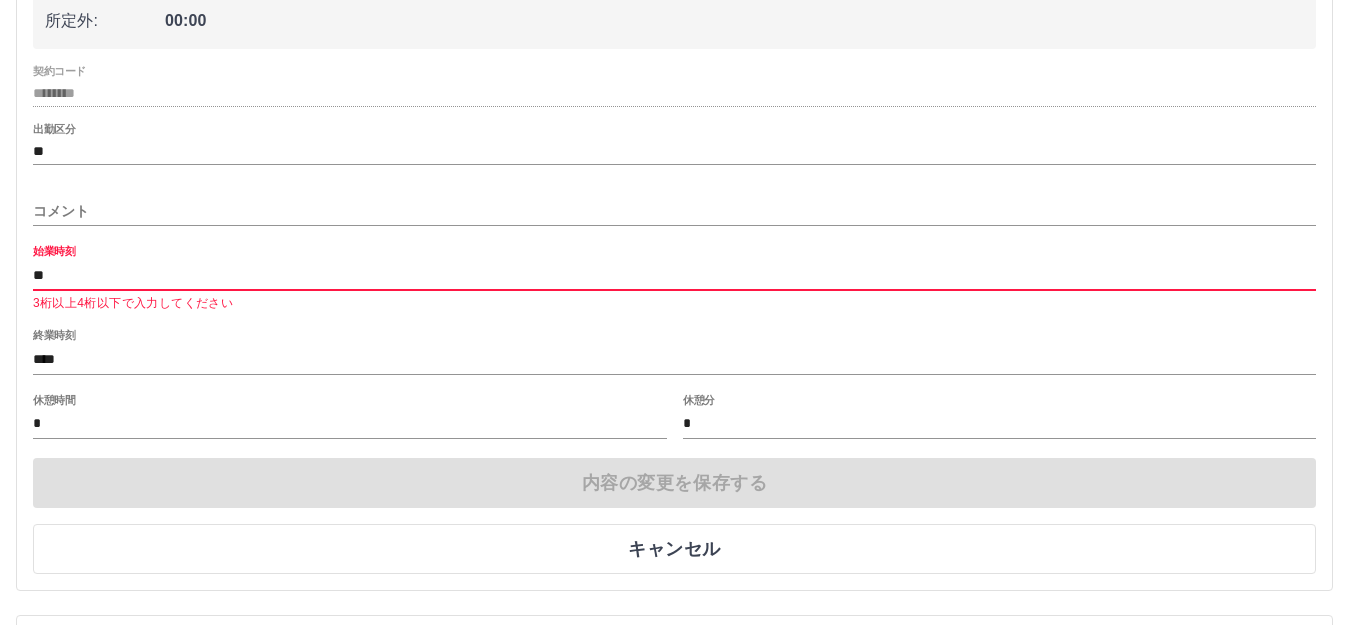type on "*" 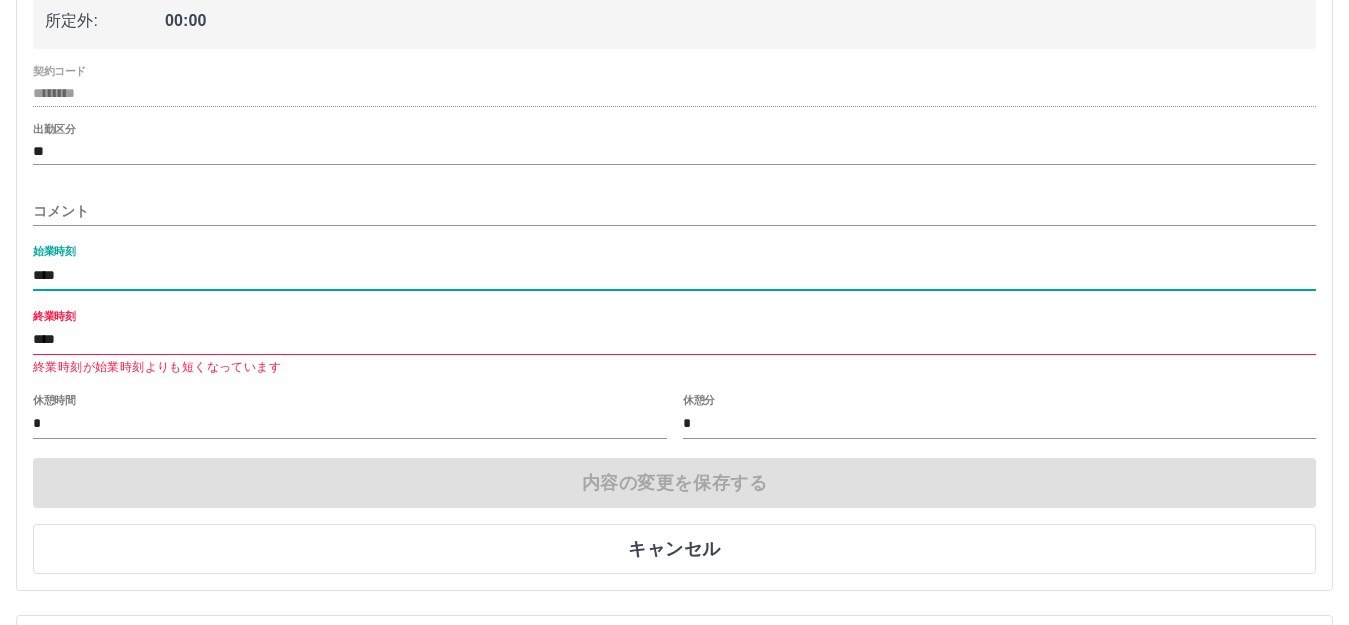 type on "****" 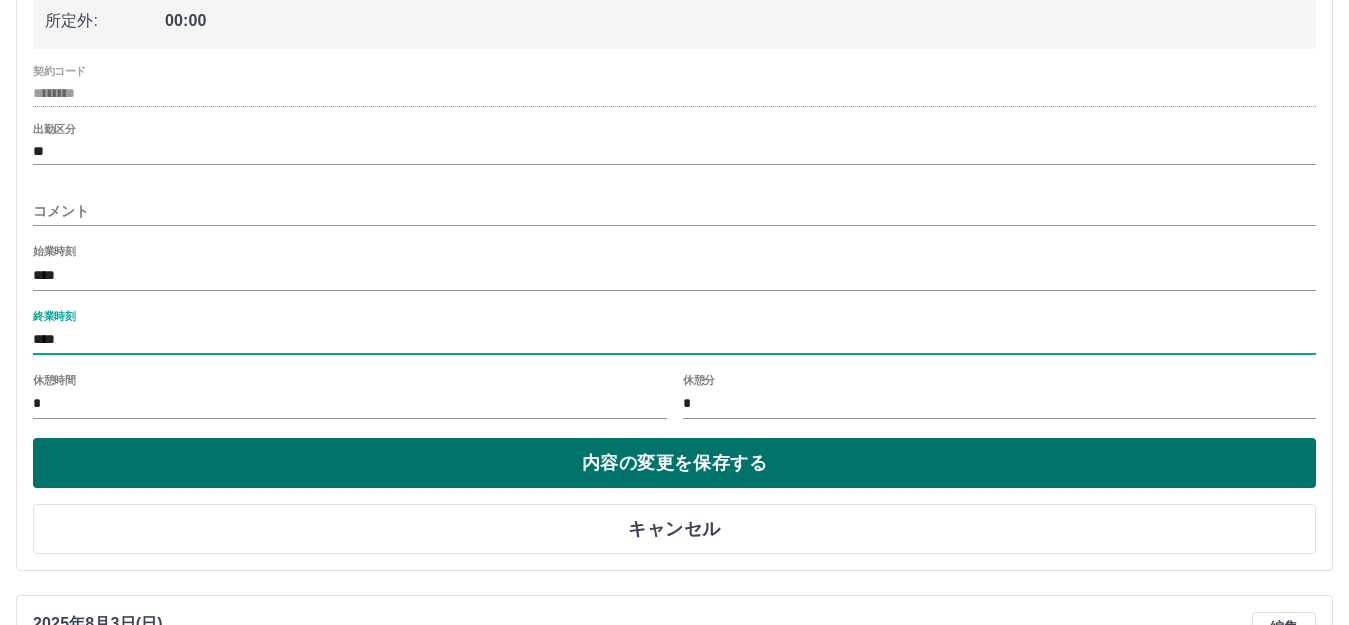 type on "****" 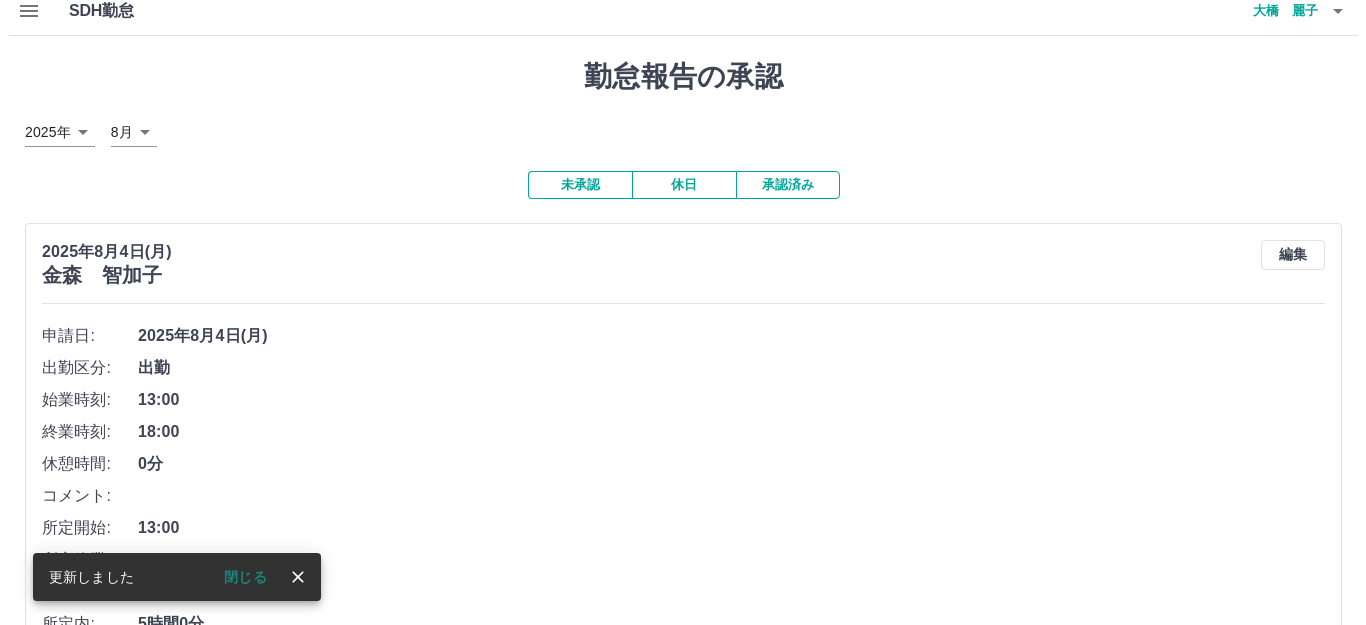 scroll, scrollTop: 0, scrollLeft: 0, axis: both 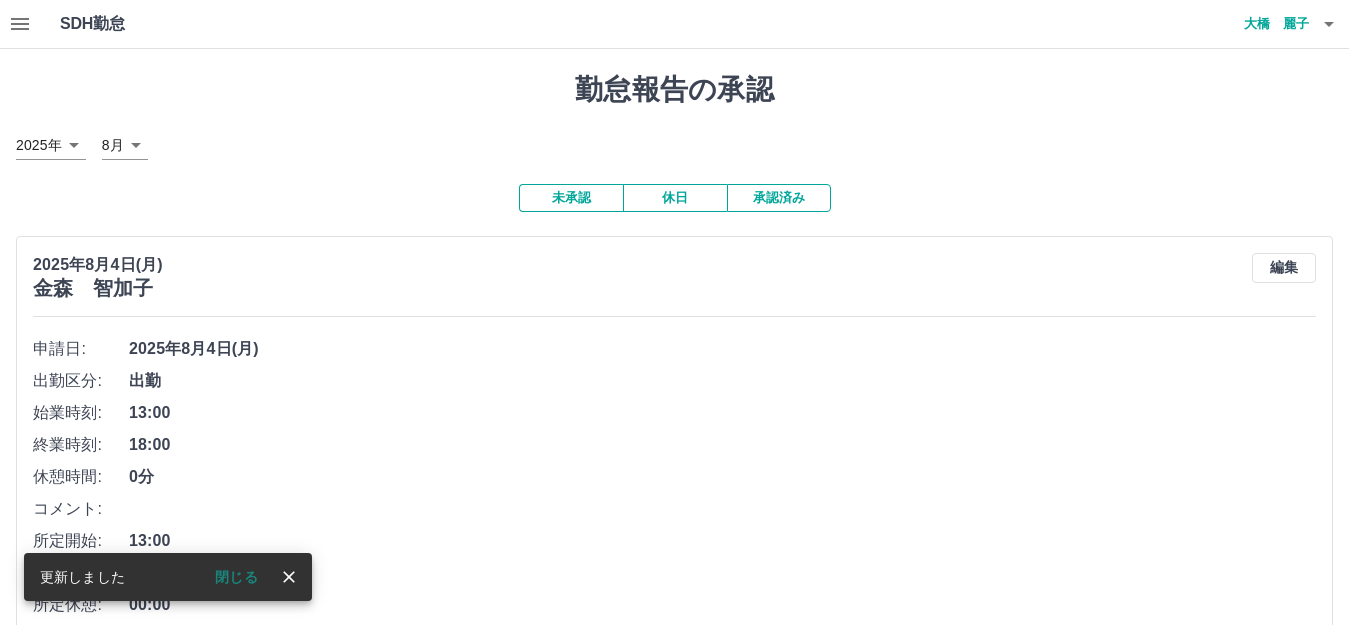 click 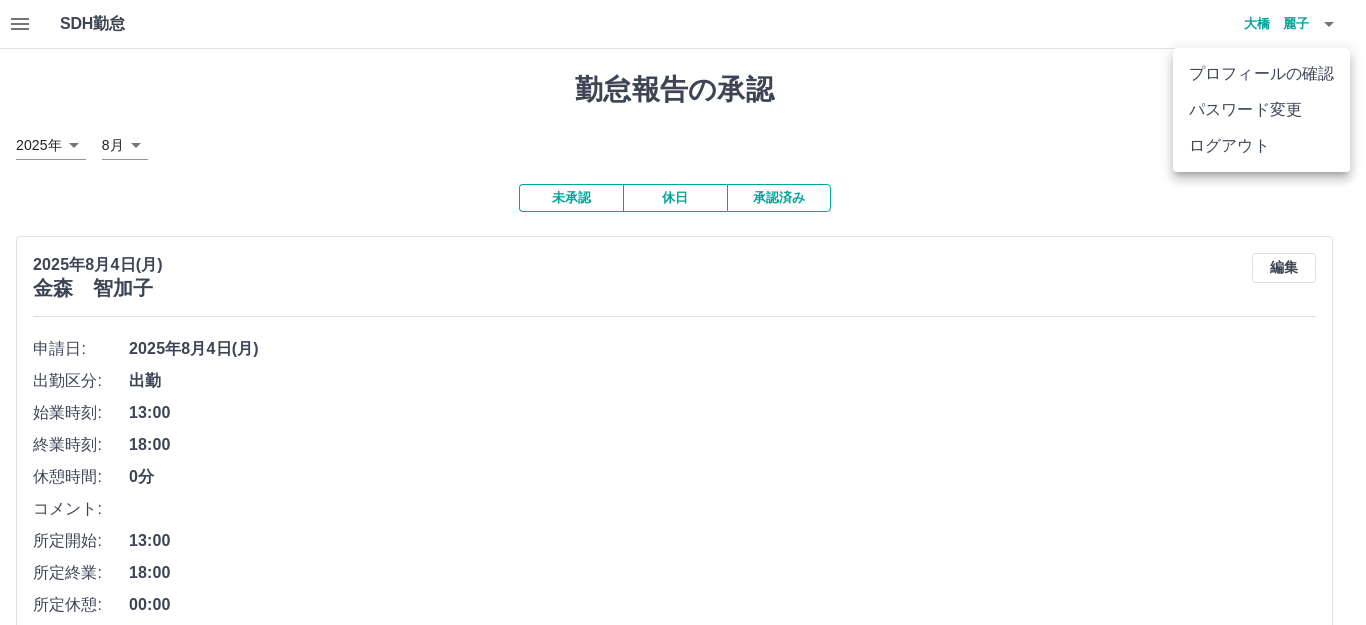 click on "ログアウト" at bounding box center (1261, 146) 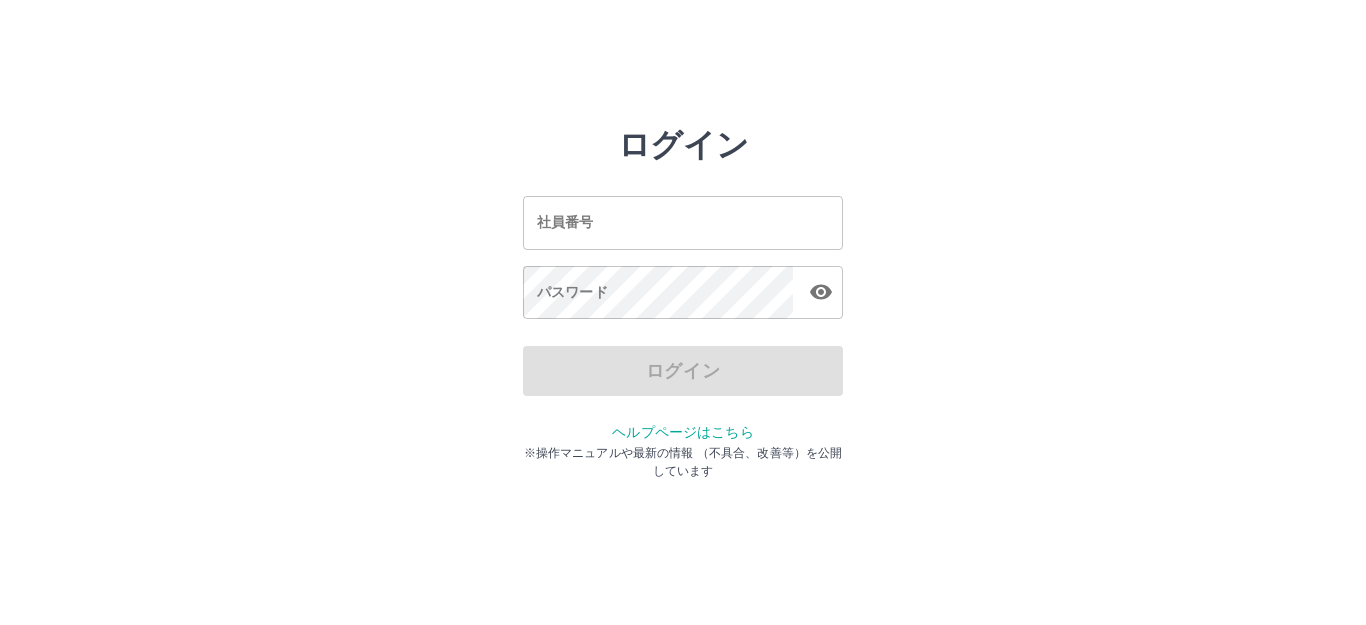 scroll, scrollTop: 0, scrollLeft: 0, axis: both 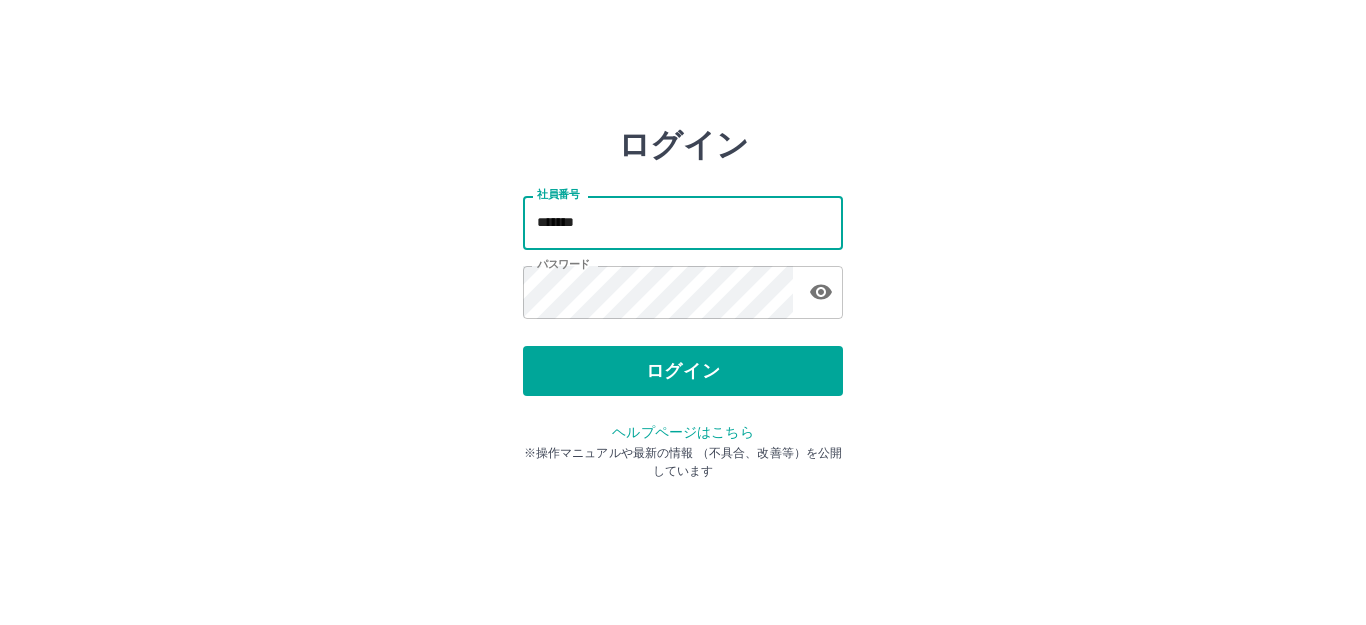 click on "*******" at bounding box center (683, 222) 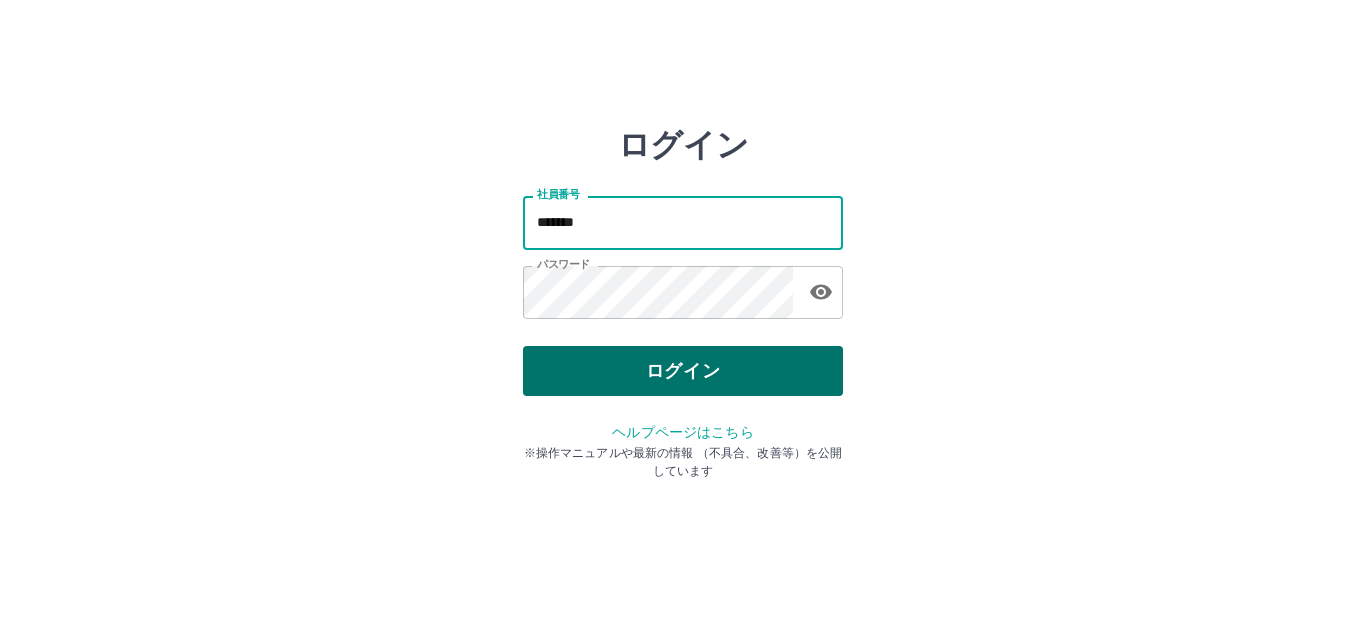click on "ログイン" at bounding box center (683, 371) 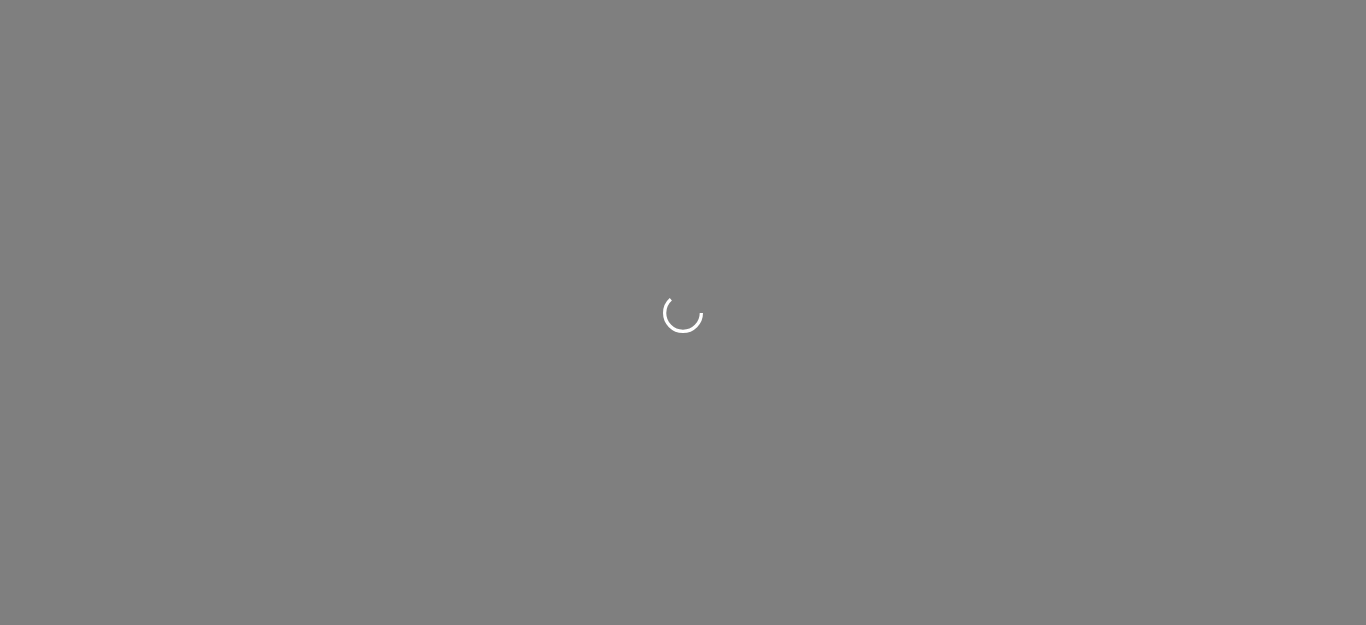 scroll, scrollTop: 0, scrollLeft: 0, axis: both 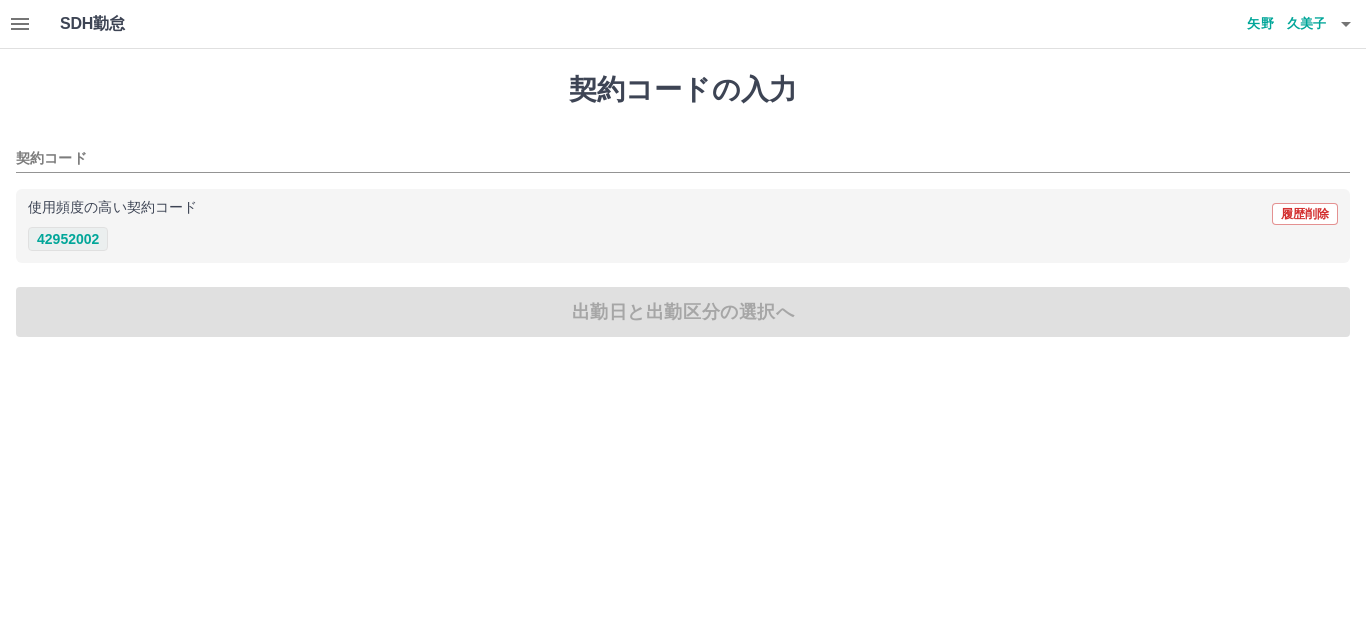 click on "42952002" at bounding box center (68, 239) 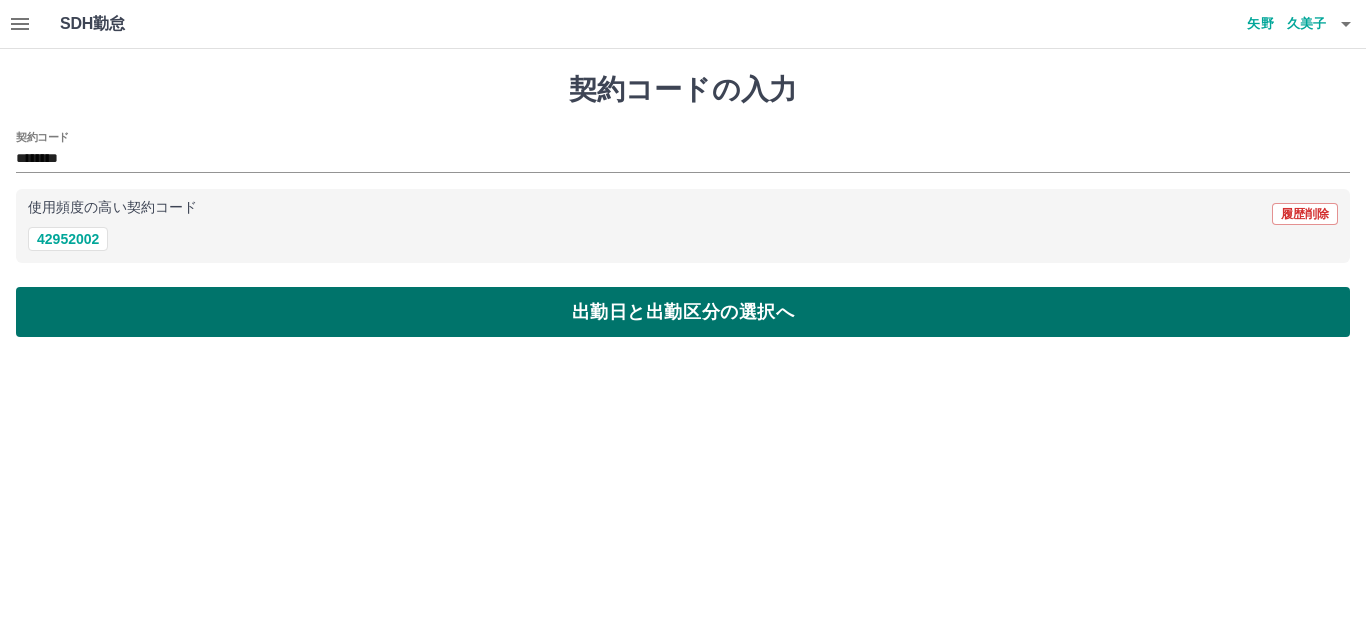 click on "出勤日と出勤区分の選択へ" at bounding box center [683, 312] 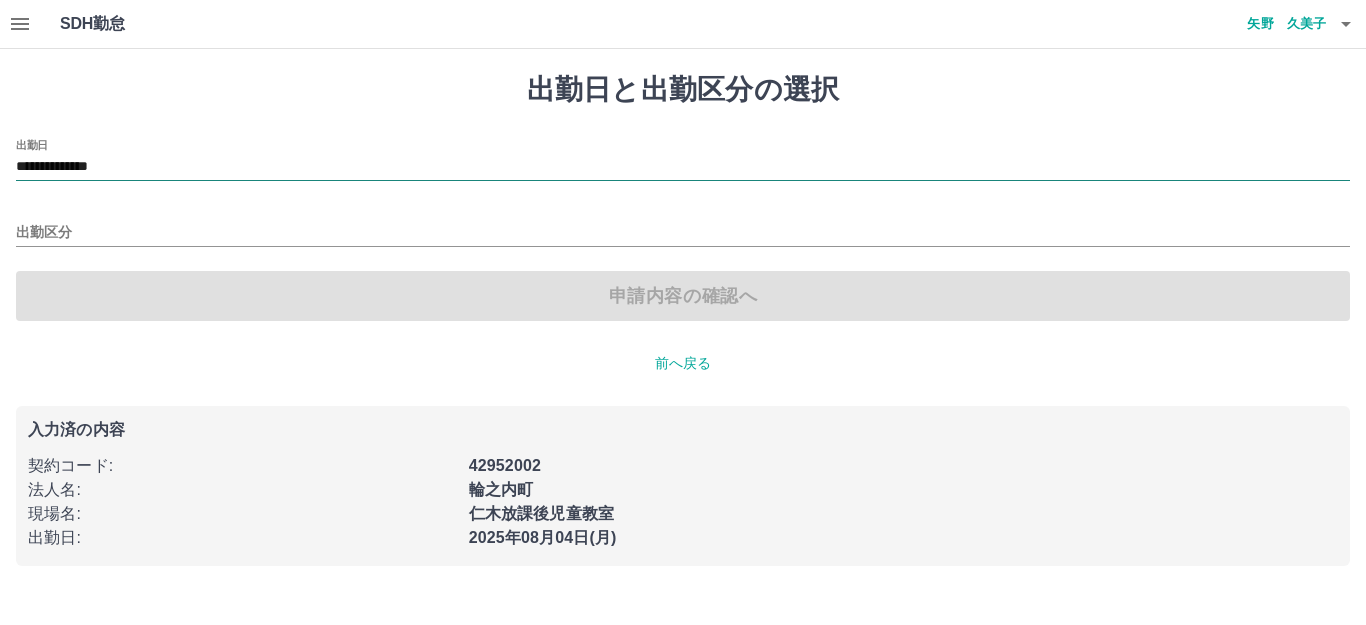 click on "**********" at bounding box center (683, 167) 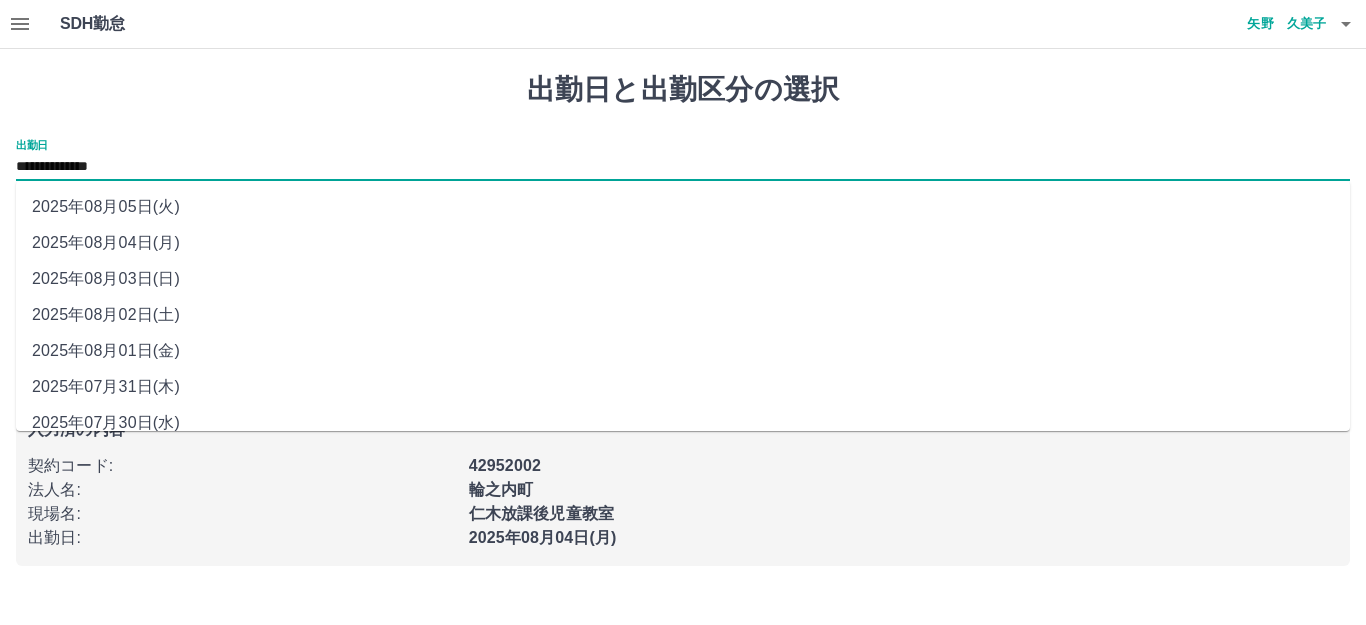 click on "2025年08月03日(日)" at bounding box center [683, 279] 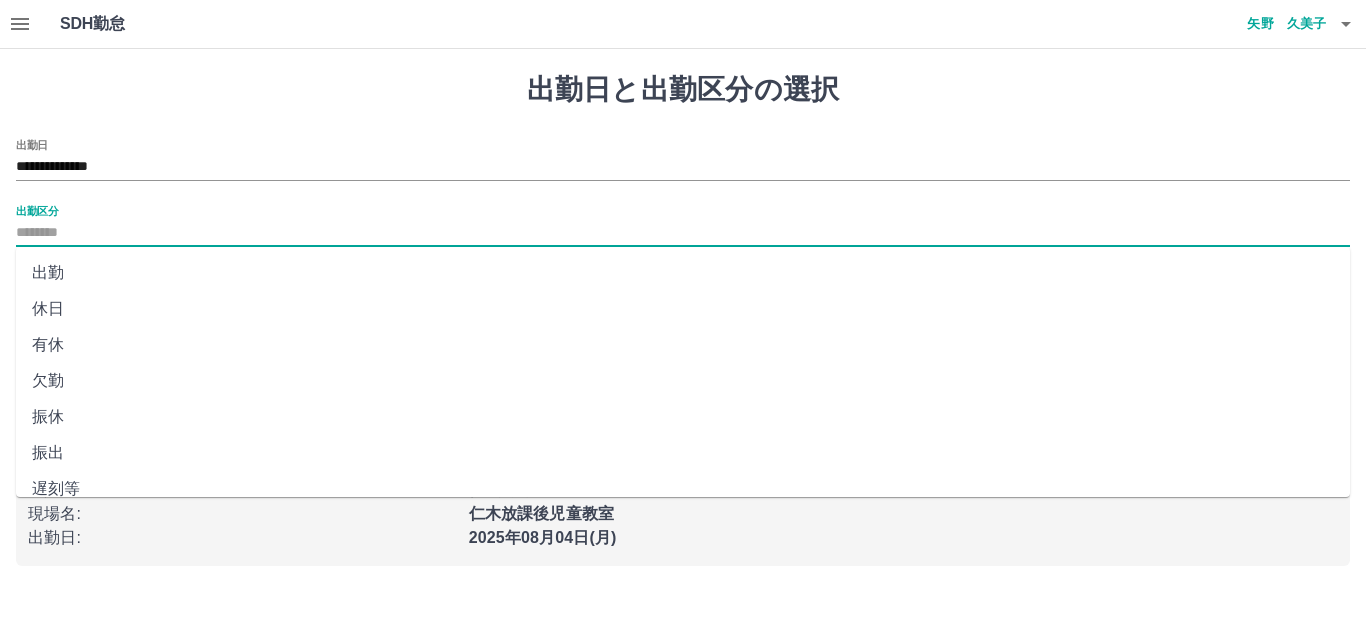 click on "出勤区分" at bounding box center [683, 233] 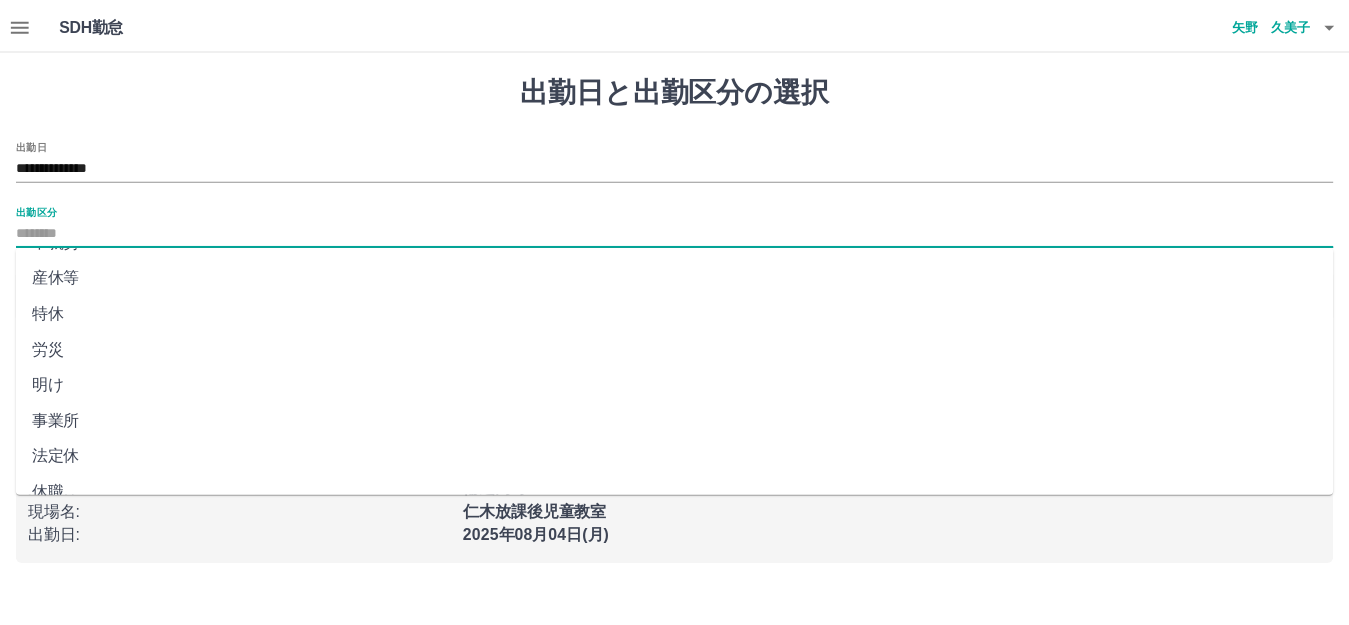 scroll, scrollTop: 414, scrollLeft: 0, axis: vertical 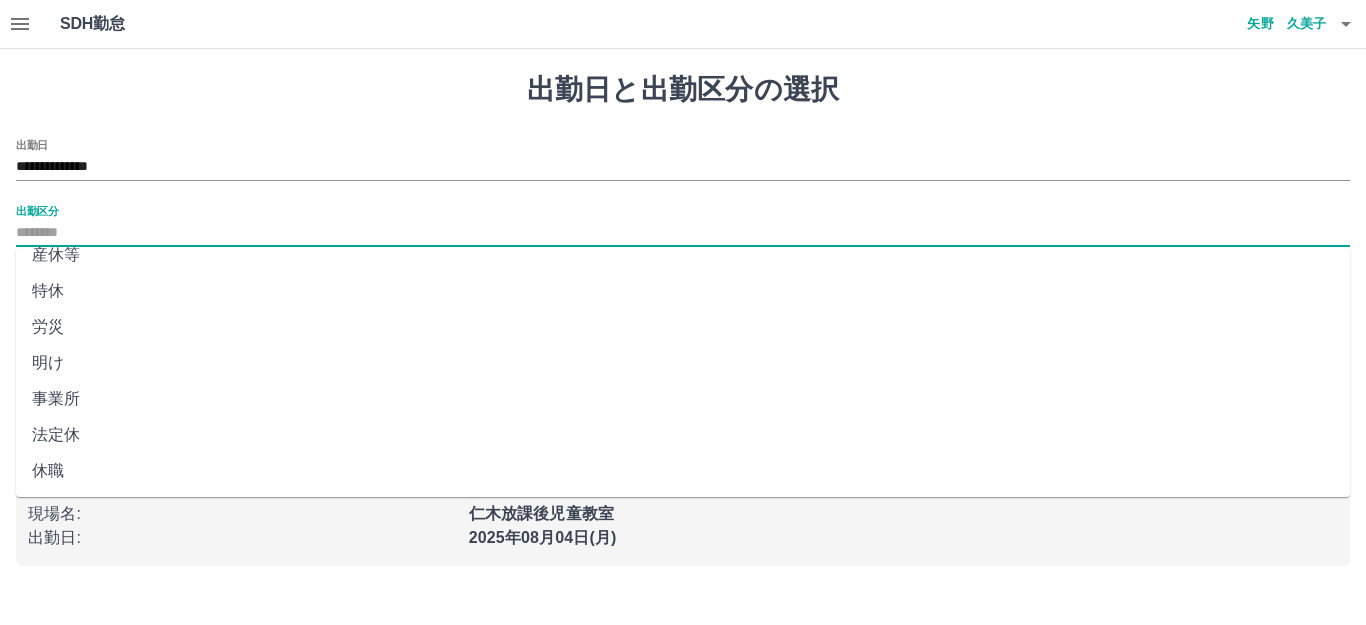 click on "法定休" at bounding box center [683, 435] 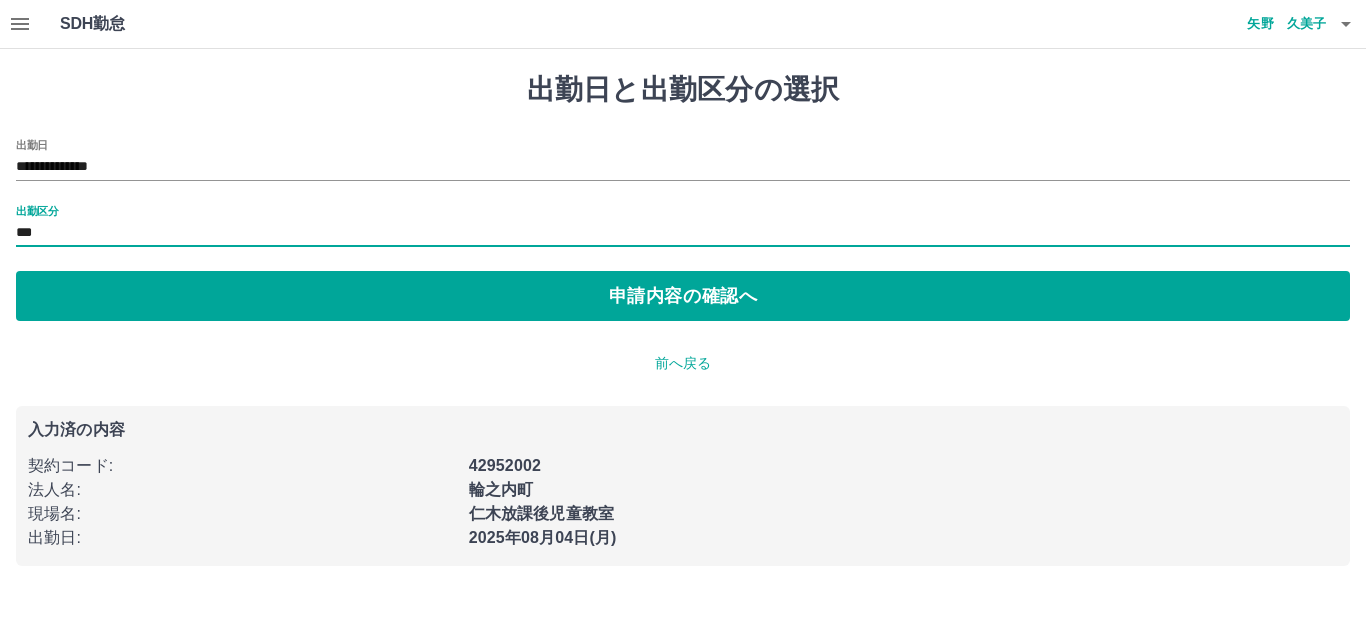 type on "***" 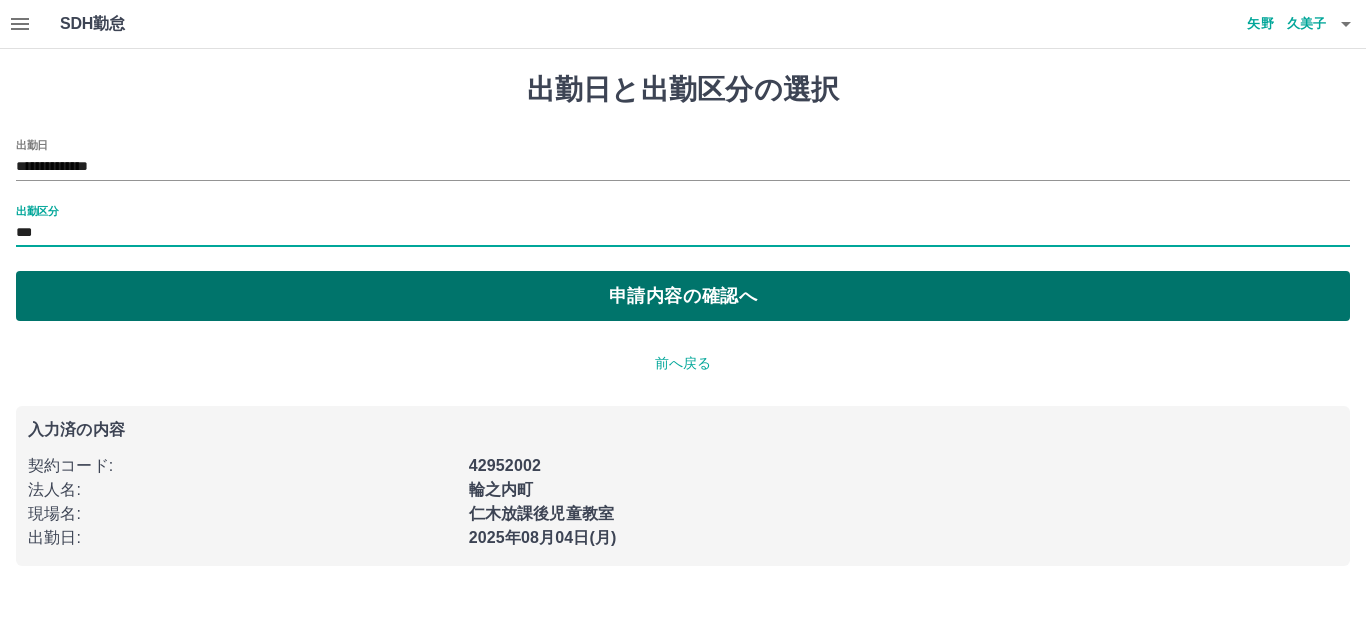 click on "申請内容の確認へ" at bounding box center [683, 296] 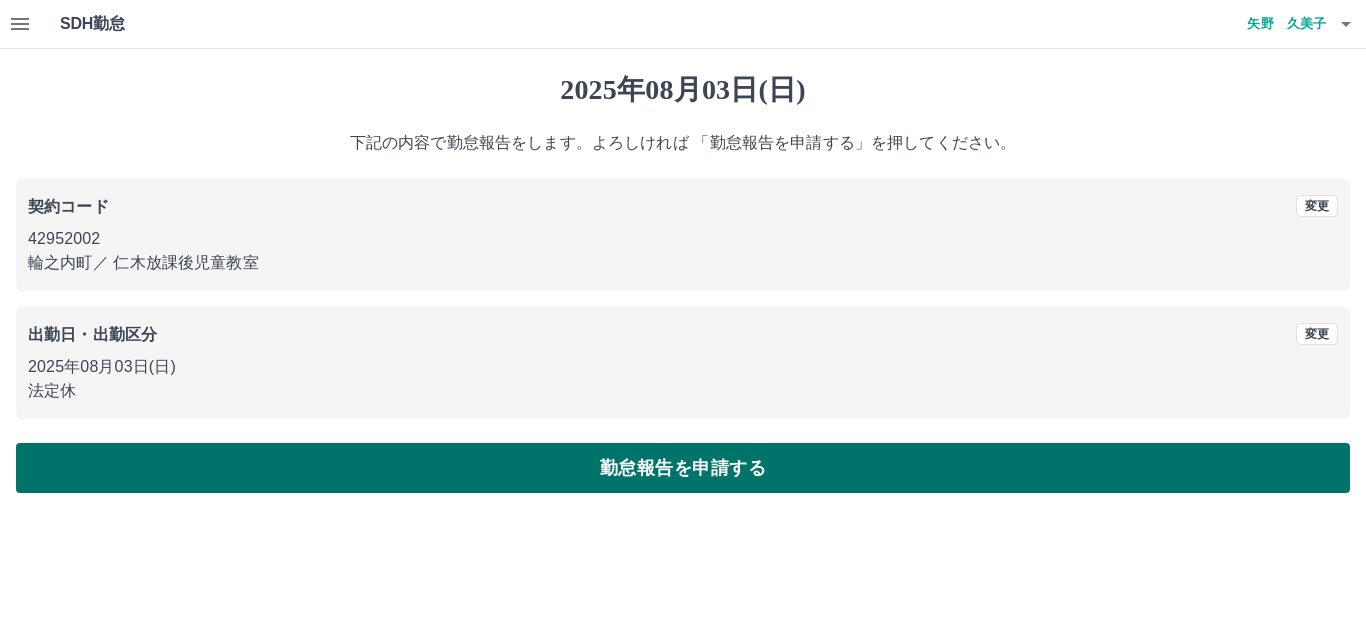 click on "勤怠報告を申請する" at bounding box center [683, 468] 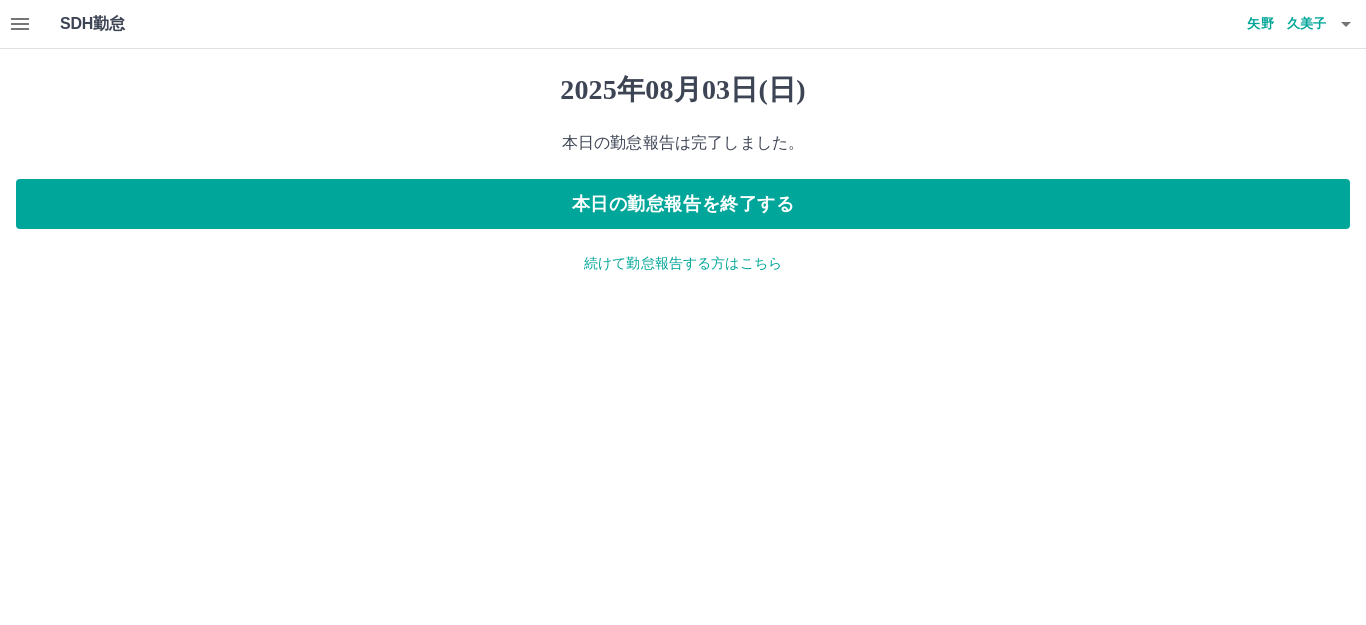 click on "続けて勤怠報告する方はこちら" at bounding box center (683, 263) 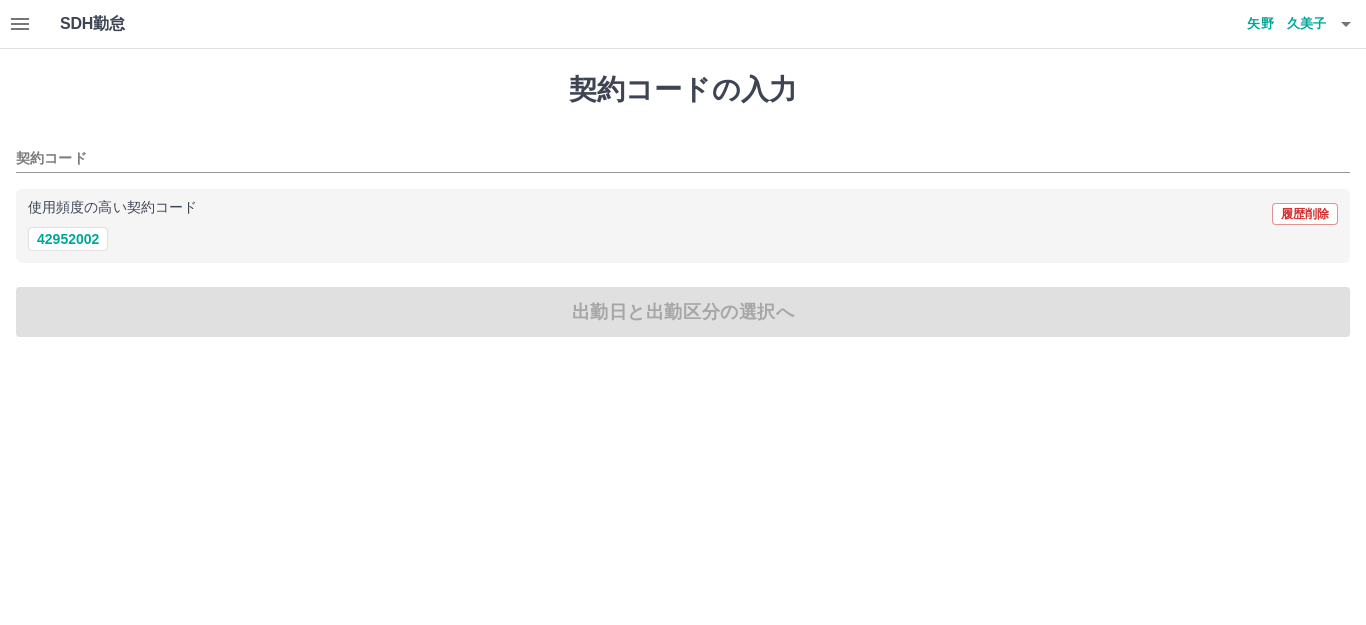 click on "使用頻度の高い契約コード 履歴削除 42952002" at bounding box center [683, 226] 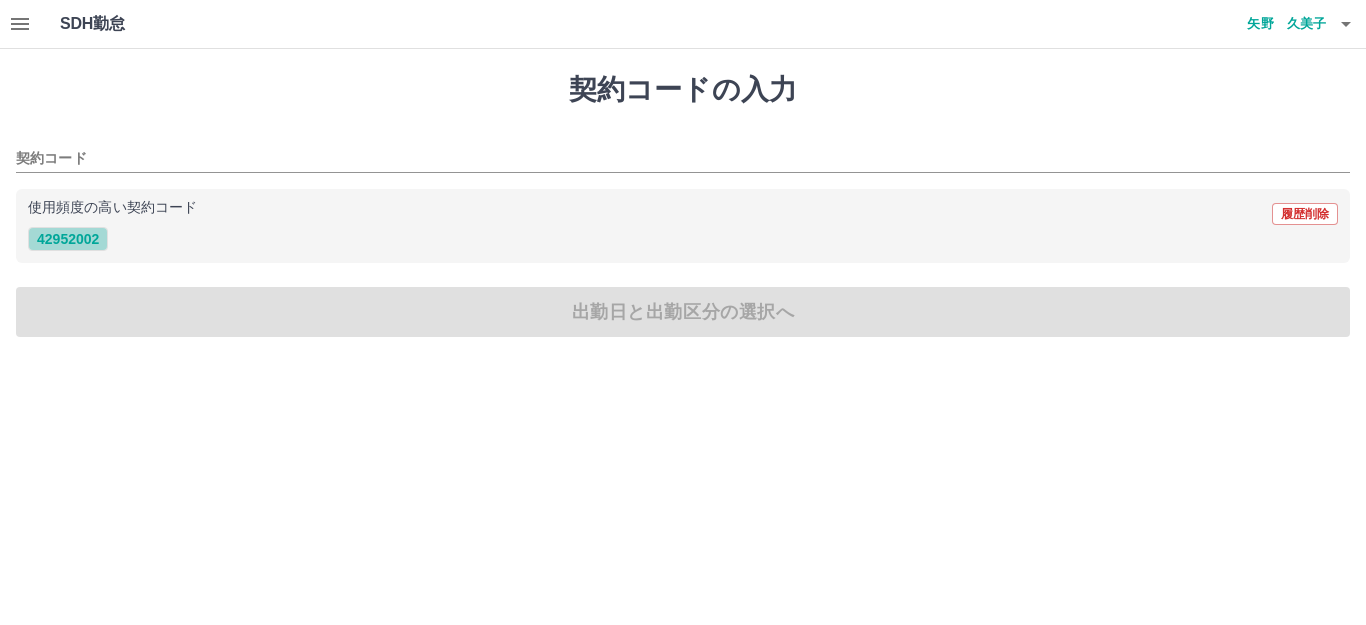 click on "42952002" at bounding box center [68, 239] 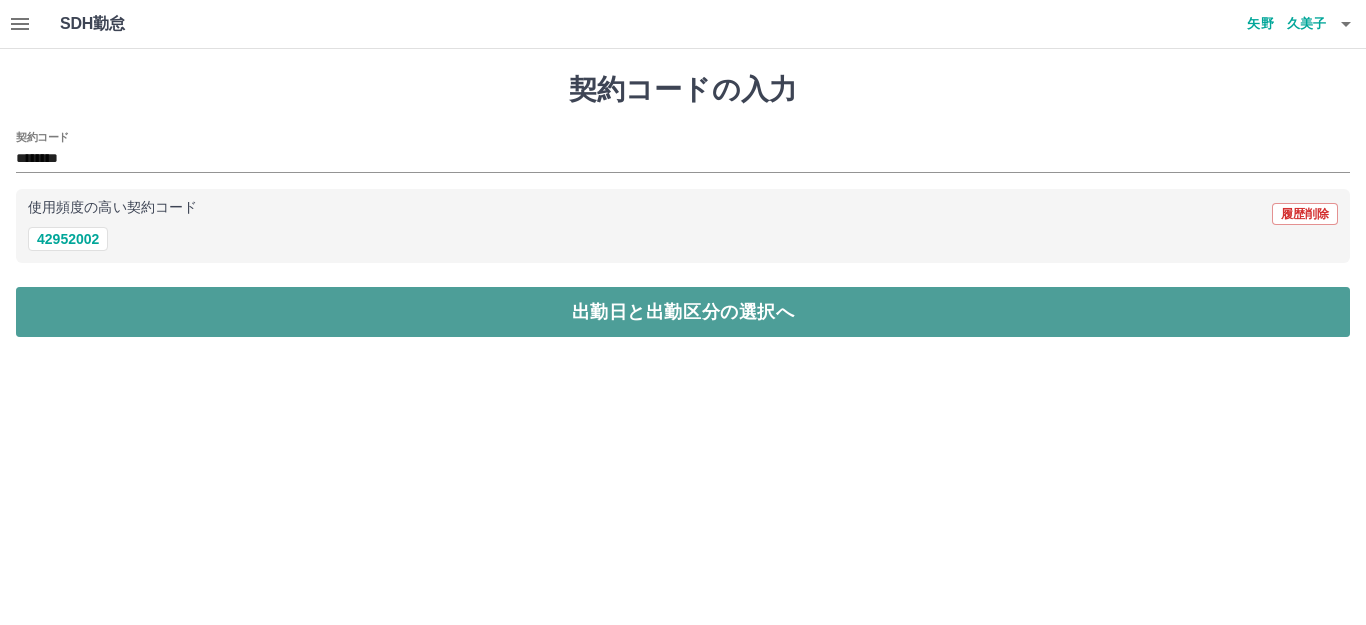 click on "出勤日と出勤区分の選択へ" at bounding box center (683, 312) 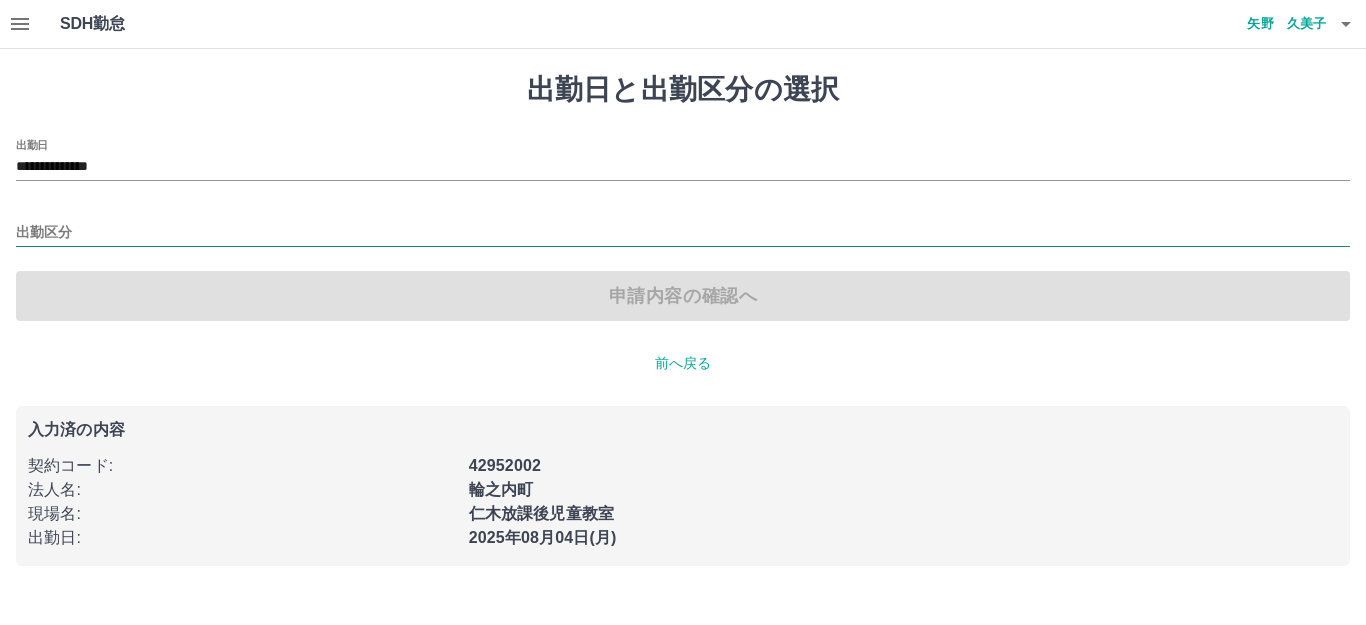 click on "出勤区分" at bounding box center (683, 233) 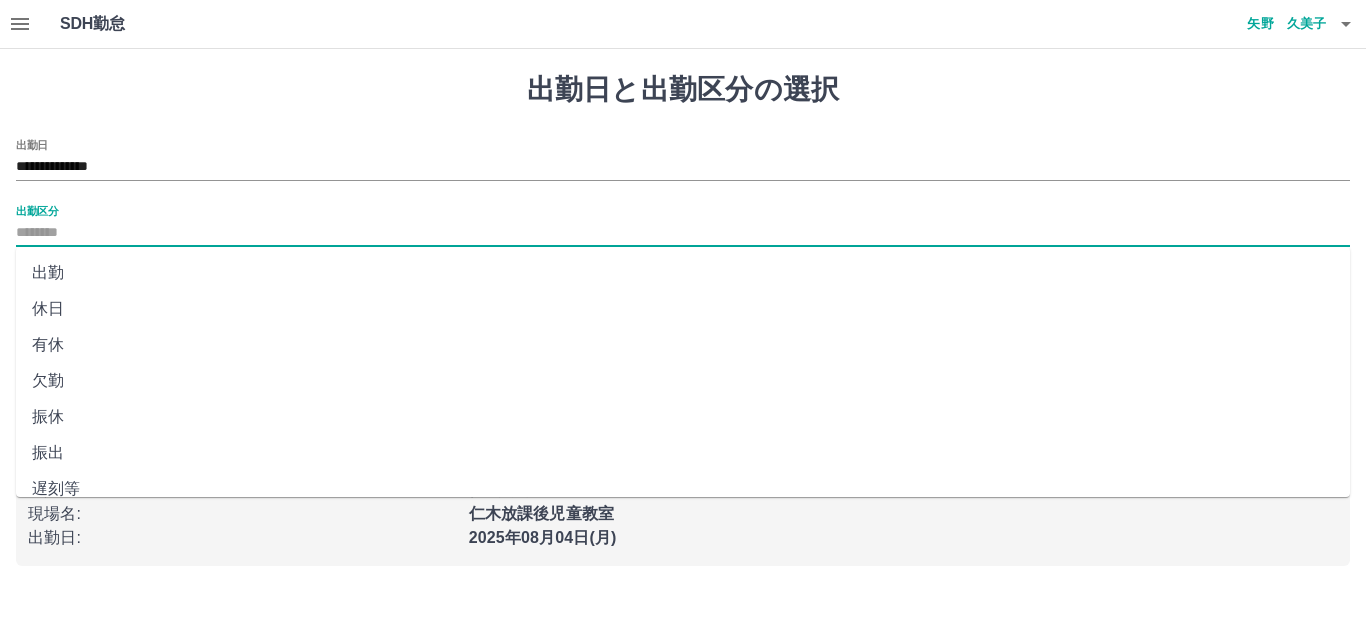 click on "出勤" at bounding box center (683, 273) 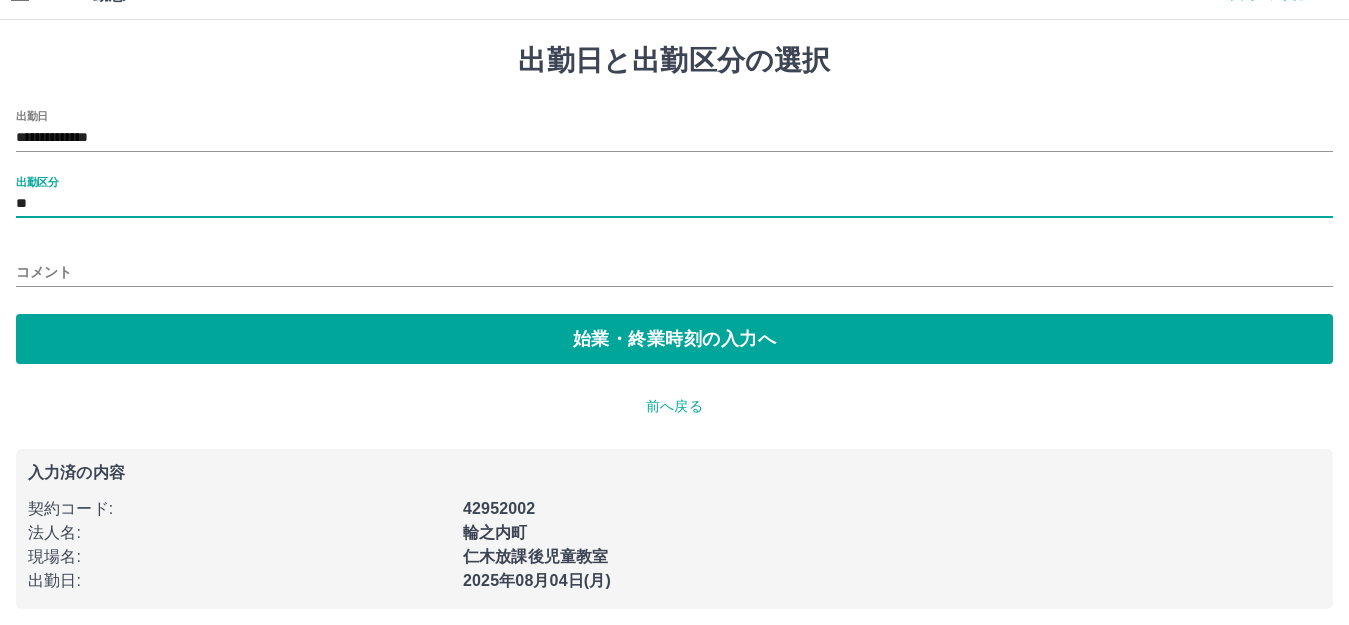 scroll, scrollTop: 37, scrollLeft: 0, axis: vertical 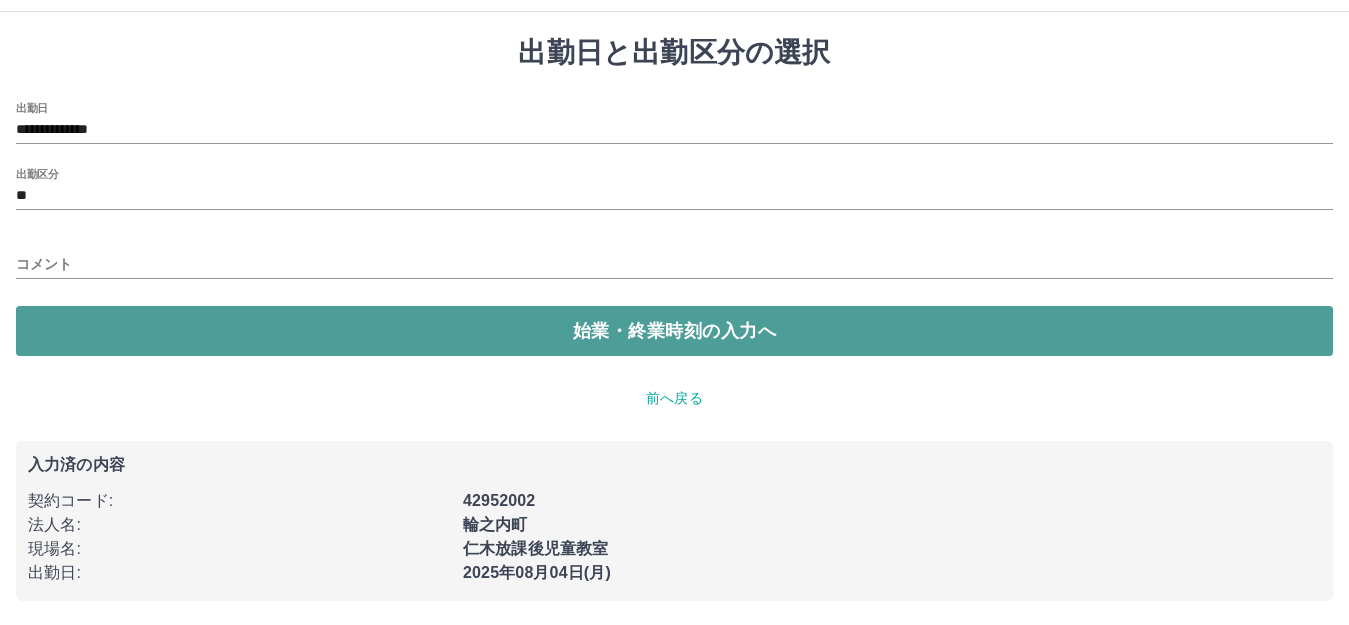 click on "始業・終業時刻の入力へ" at bounding box center [674, 331] 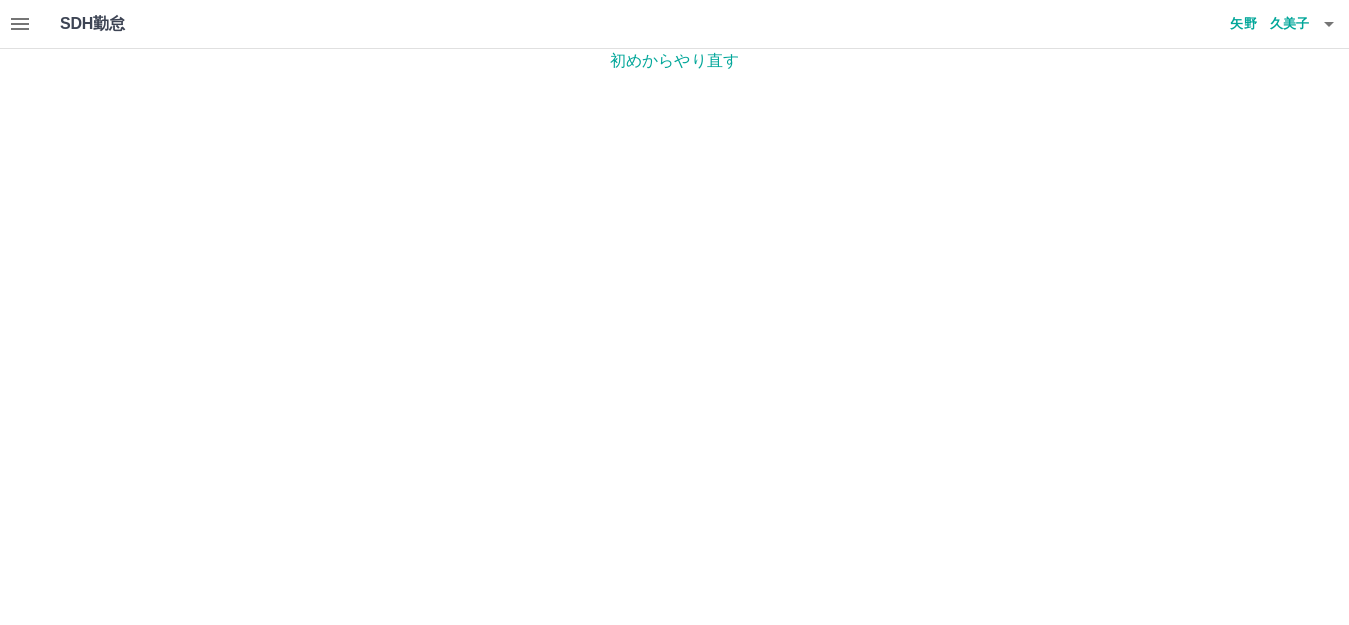 scroll, scrollTop: 0, scrollLeft: 0, axis: both 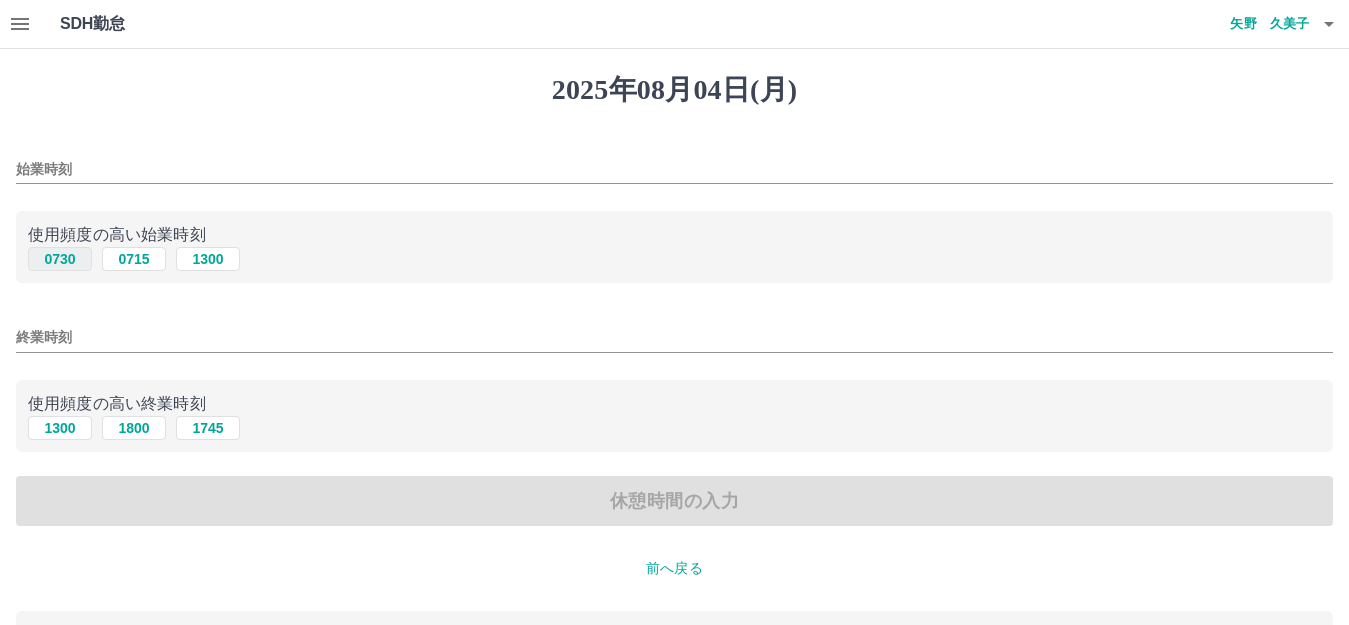 click on "0730" at bounding box center [60, 259] 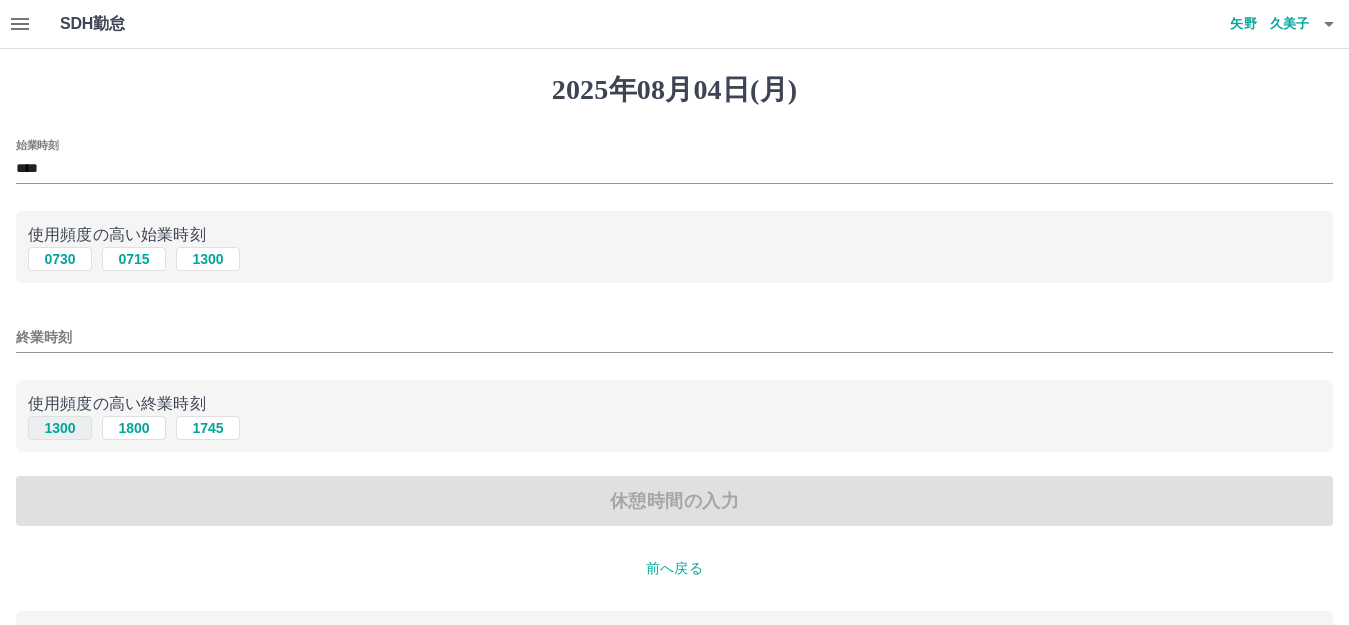 click on "1300" at bounding box center (60, 428) 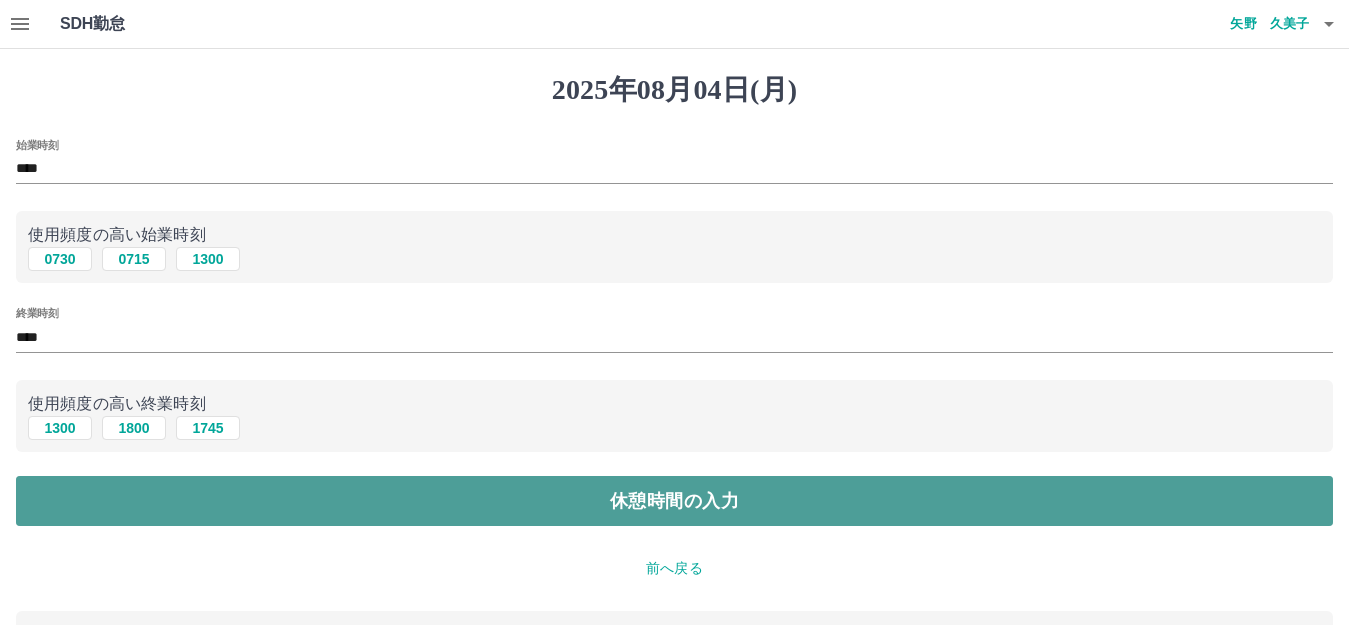 click on "休憩時間の入力" at bounding box center (674, 501) 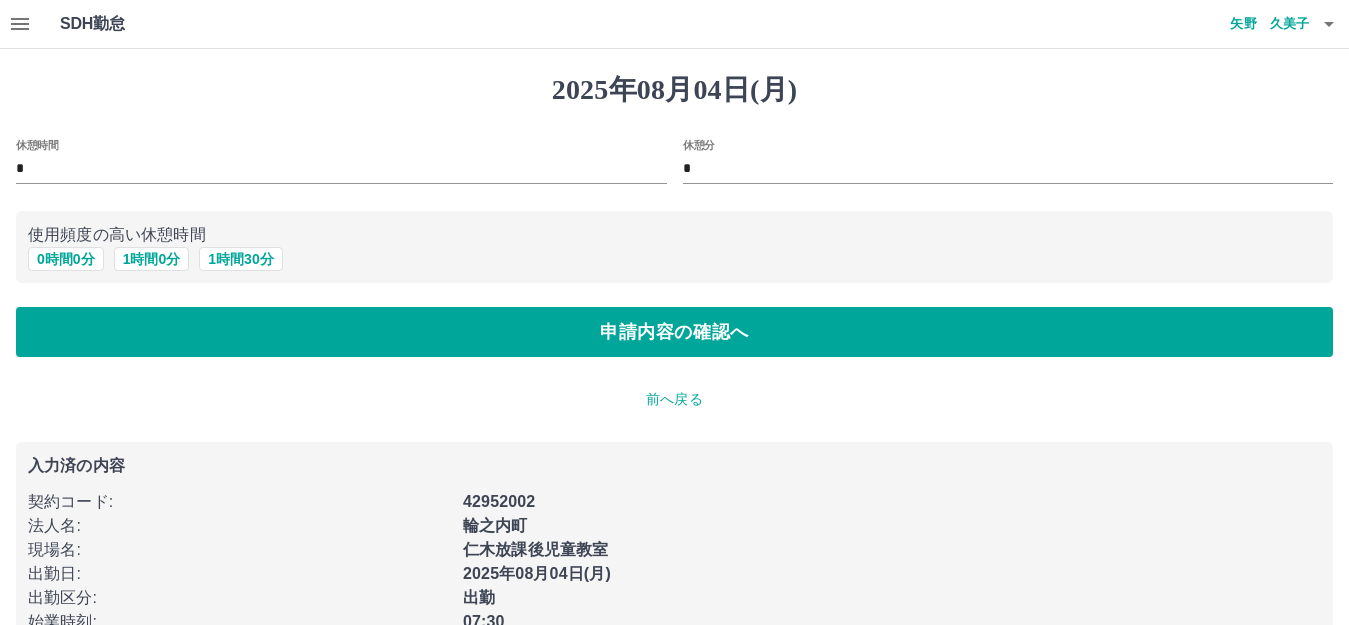 click on "申請内容の確認へ" at bounding box center [674, 332] 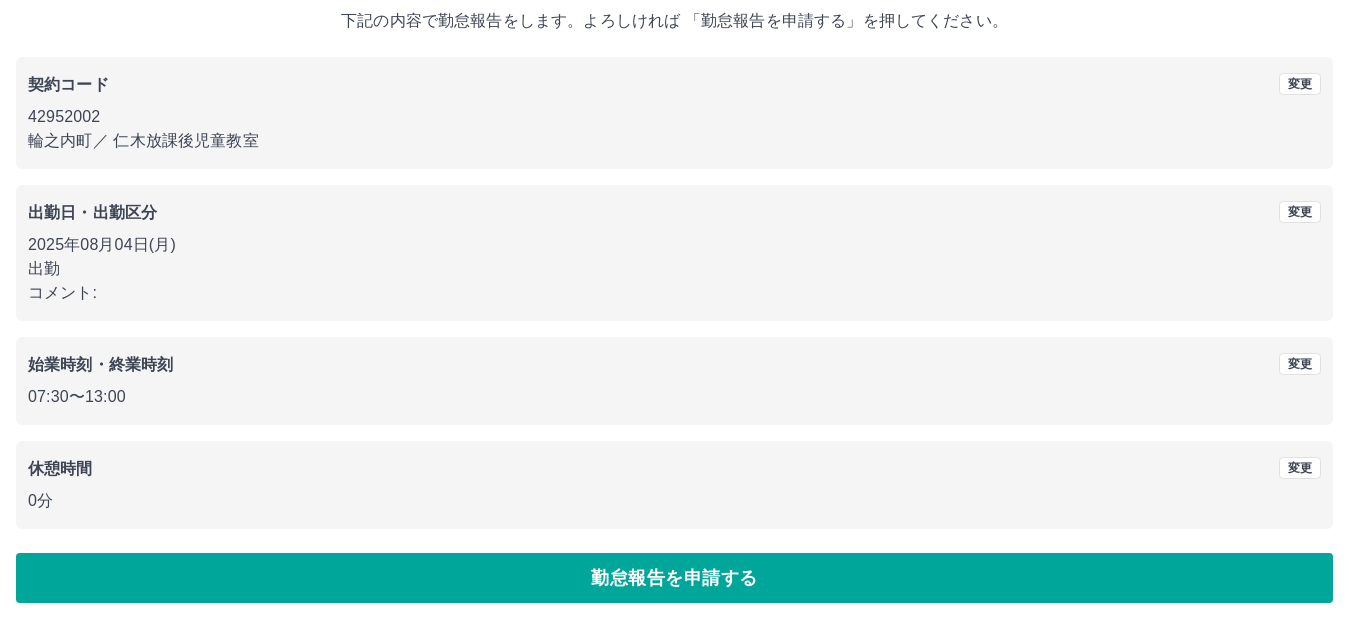 scroll, scrollTop: 124, scrollLeft: 0, axis: vertical 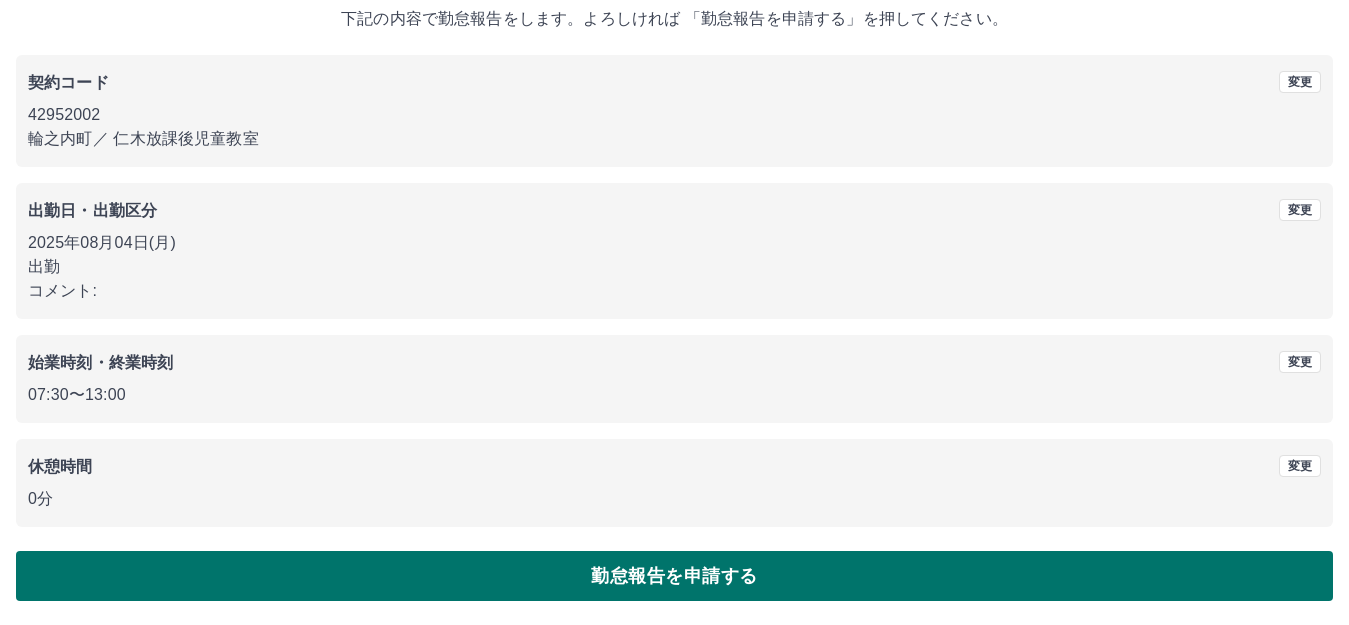 click on "勤怠報告を申請する" at bounding box center [674, 576] 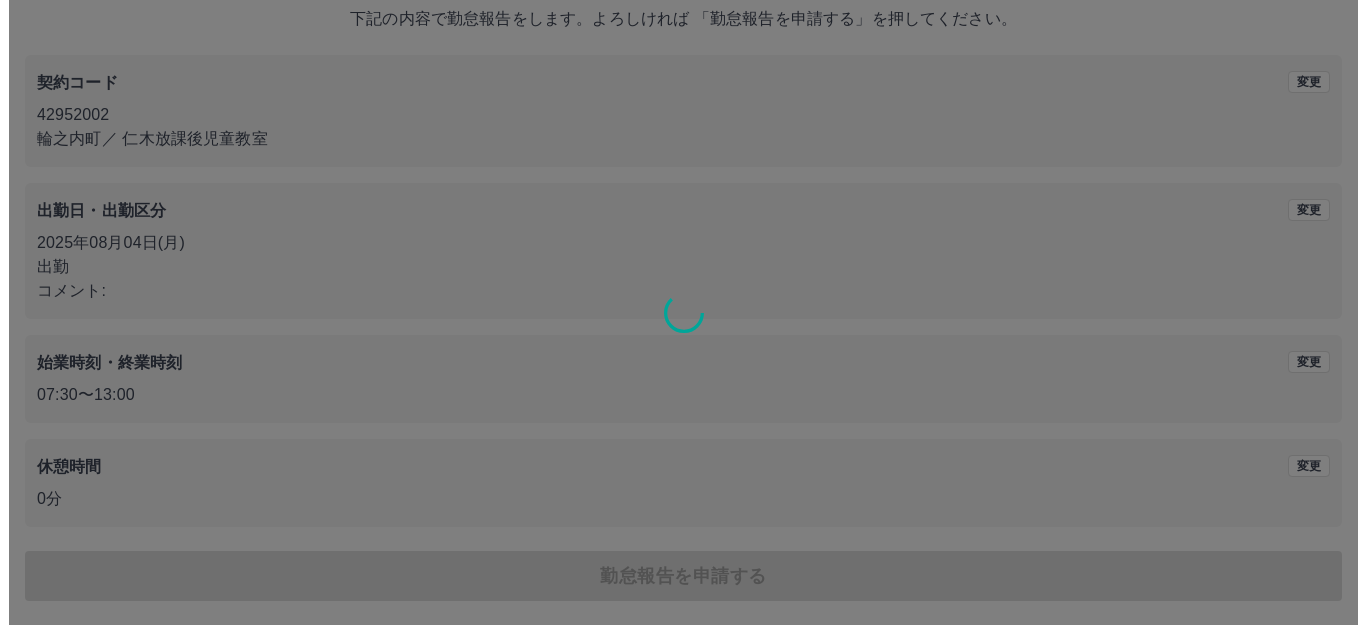 scroll, scrollTop: 0, scrollLeft: 0, axis: both 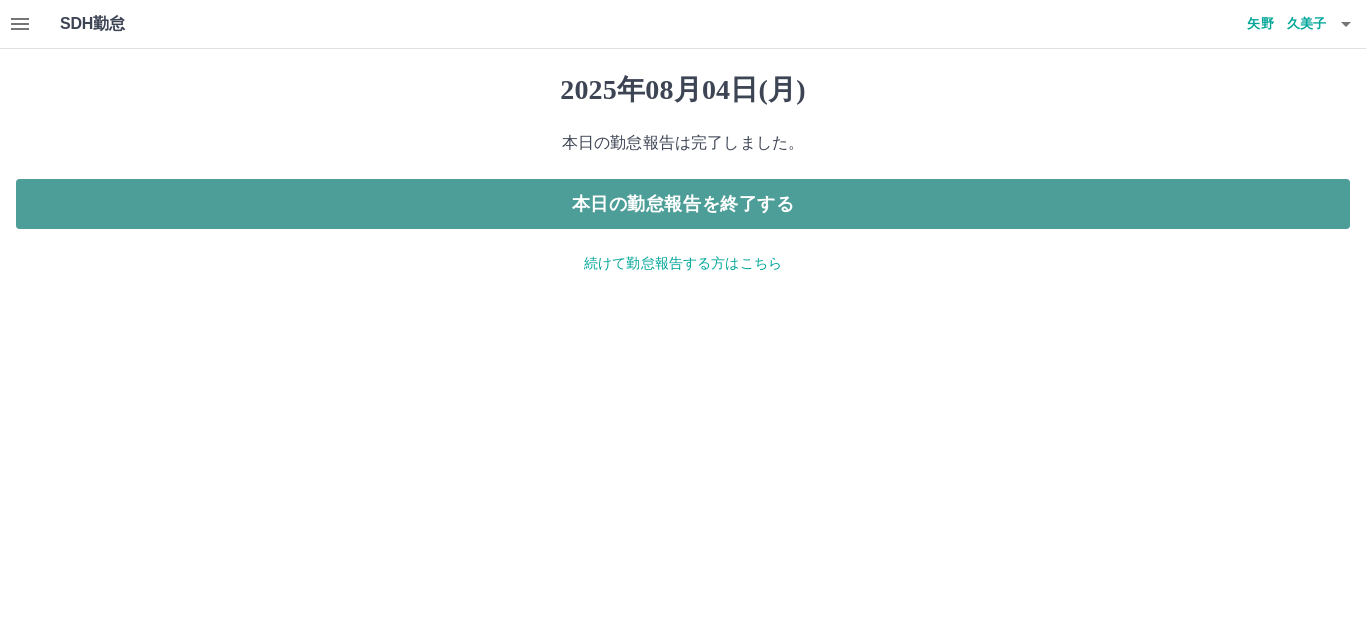 click on "本日の勤怠報告を終了する" at bounding box center [683, 204] 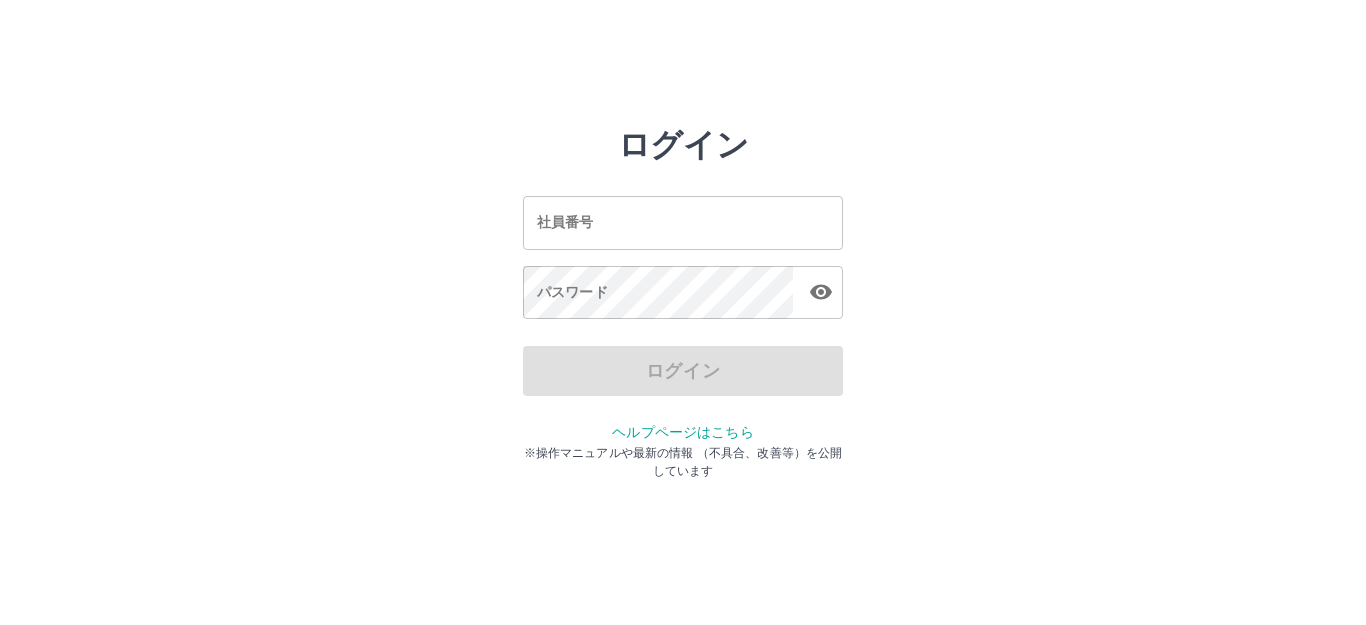 scroll, scrollTop: 0, scrollLeft: 0, axis: both 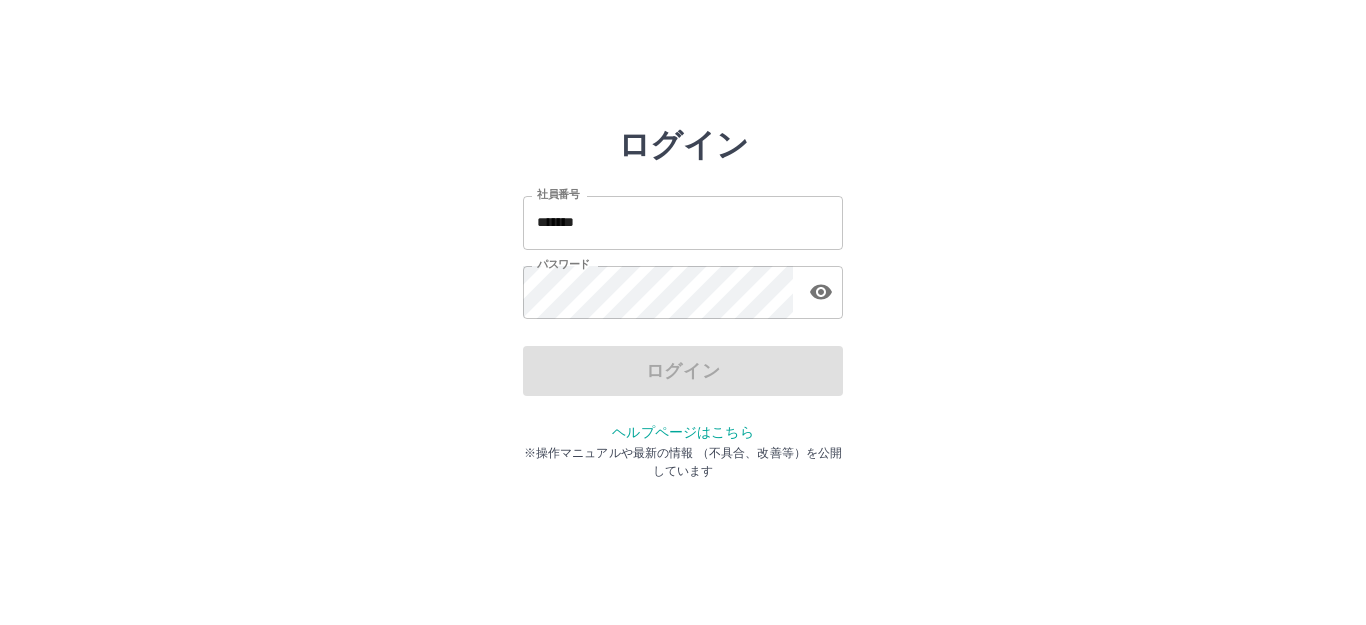click on "*******" at bounding box center [683, 222] 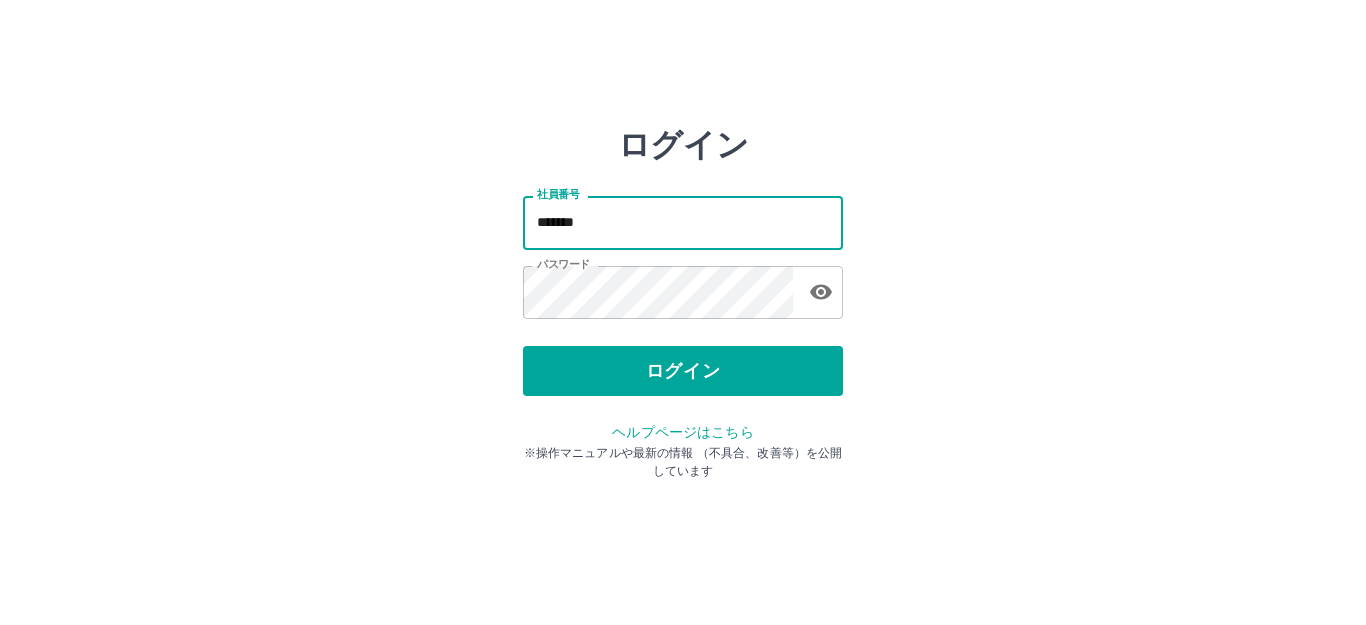 type on "*******" 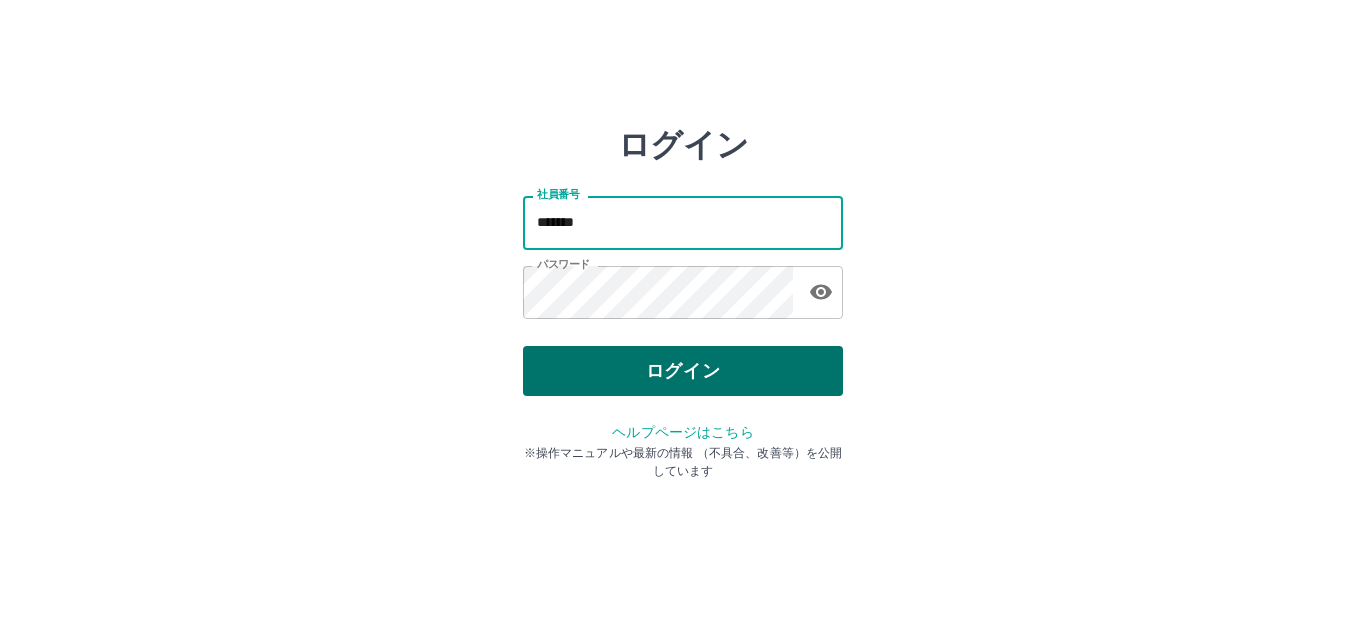click on "ログイン" at bounding box center [683, 371] 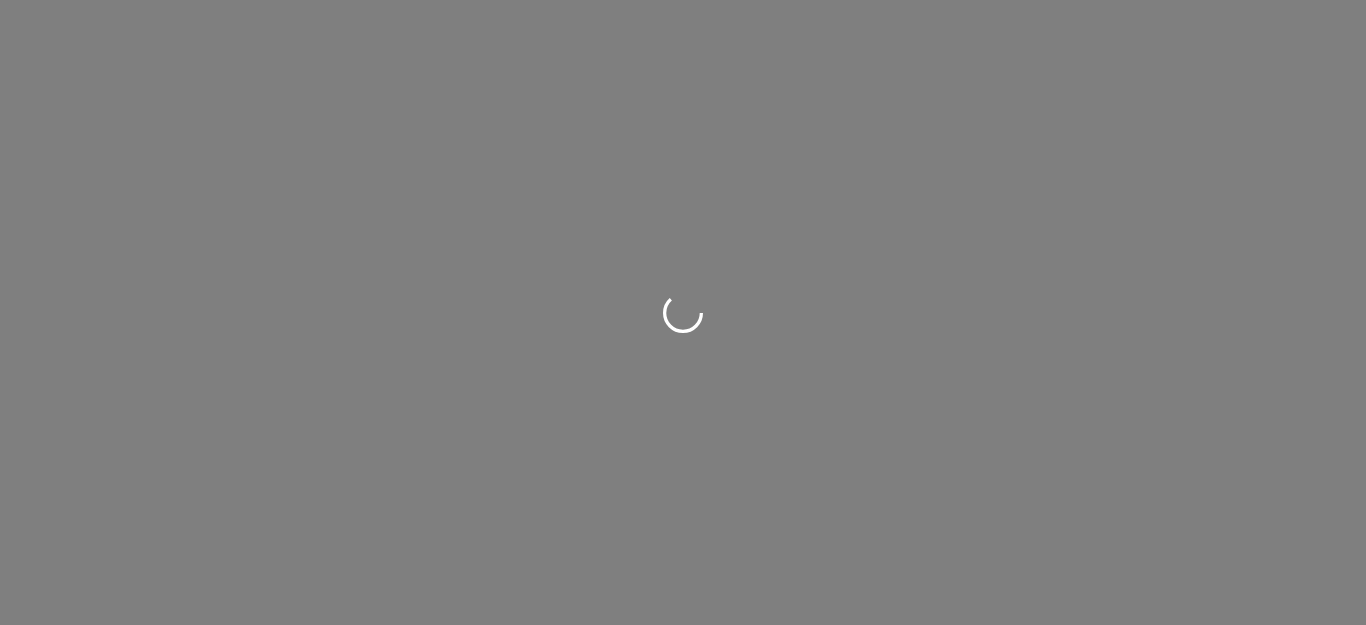 scroll, scrollTop: 0, scrollLeft: 0, axis: both 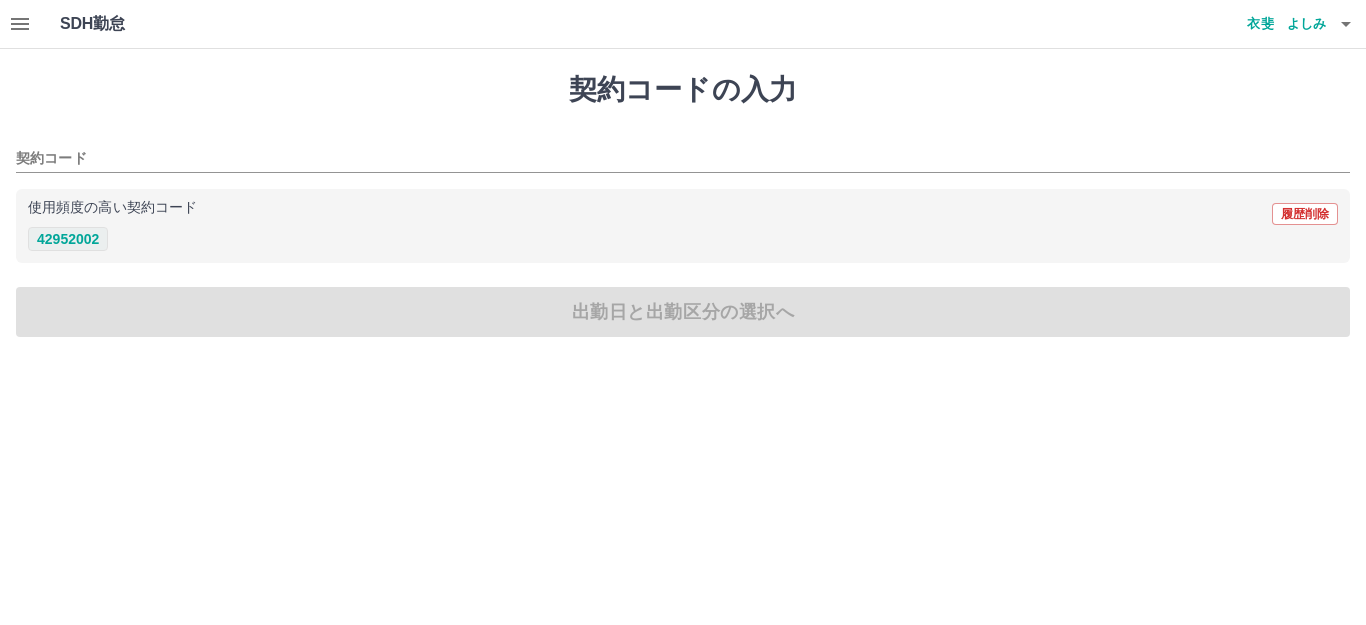 click on "42952002" at bounding box center [68, 239] 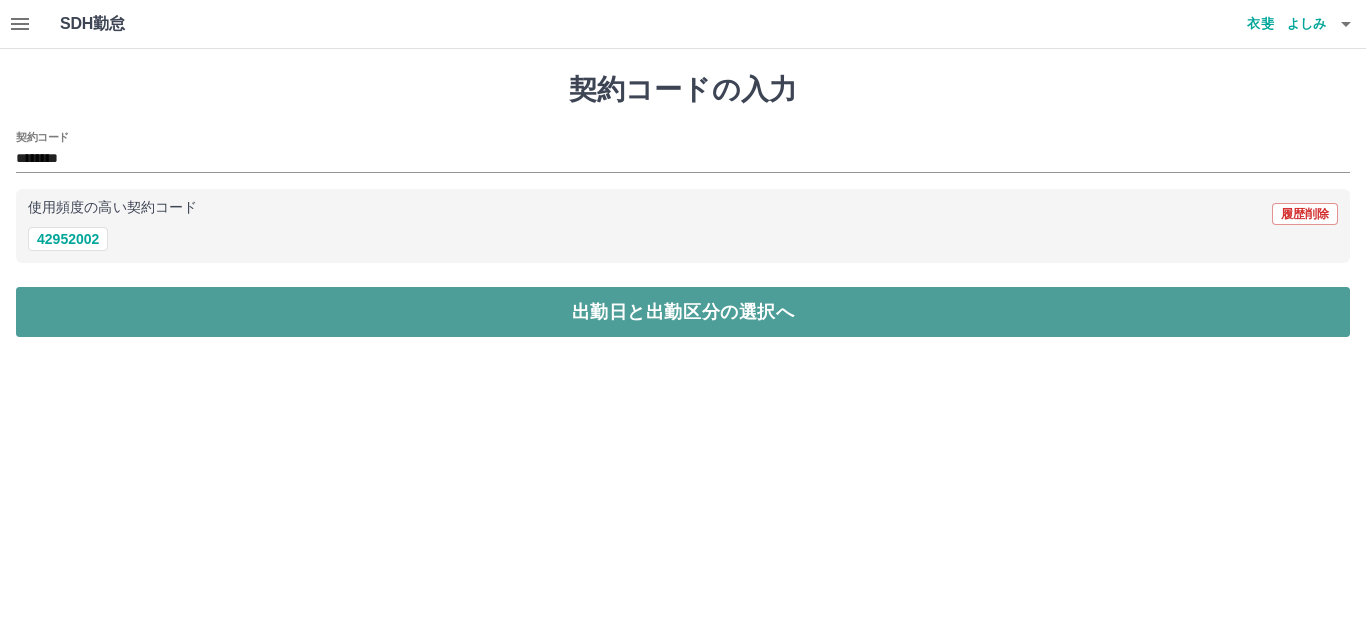 click on "出勤日と出勤区分の選択へ" at bounding box center [683, 312] 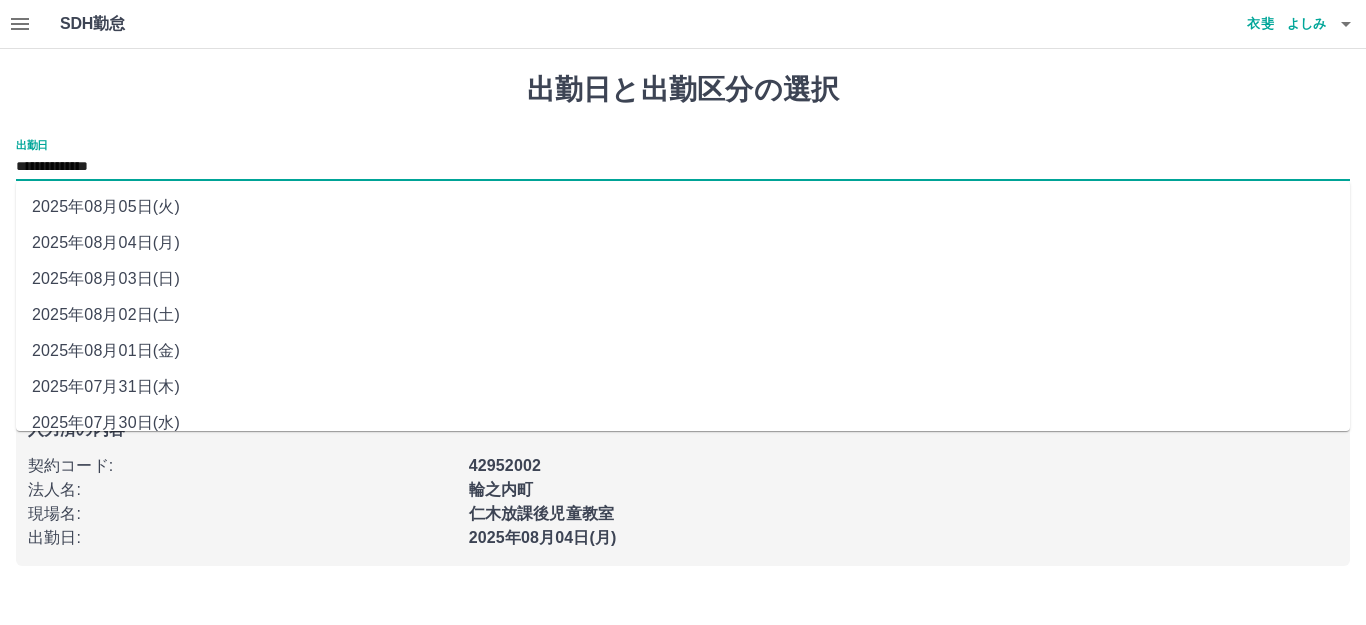 click on "**********" at bounding box center [683, 167] 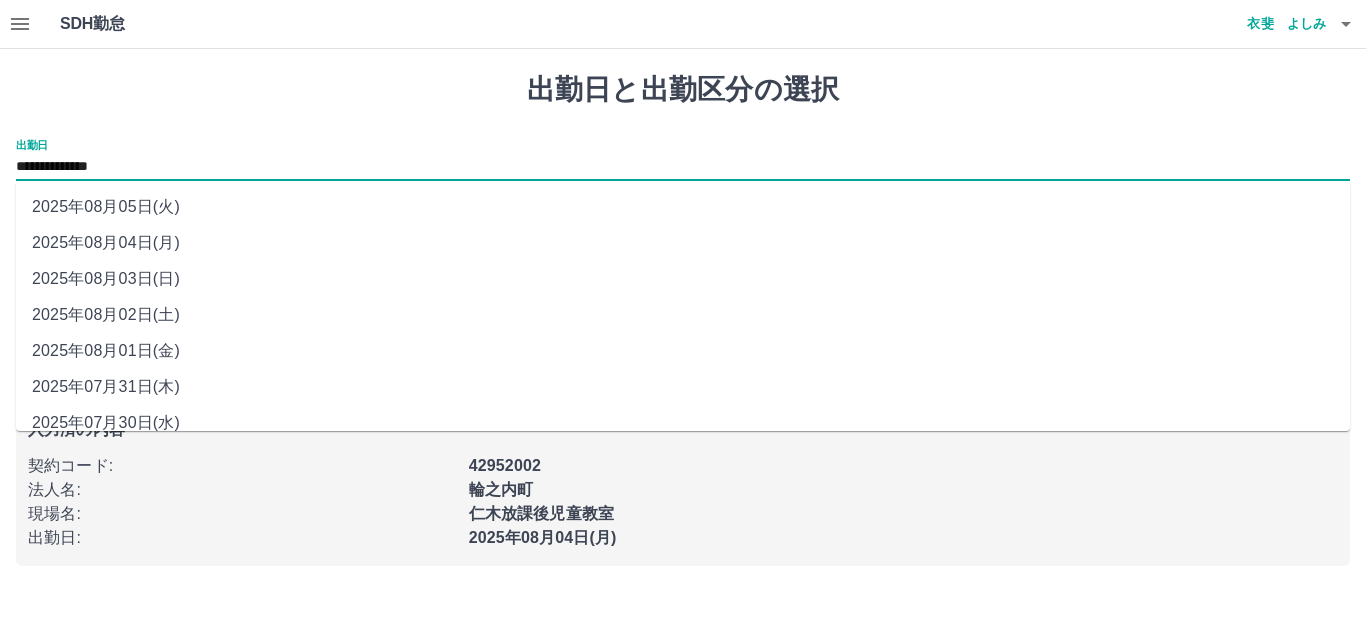 click on "2025年08月03日(日)" at bounding box center [683, 279] 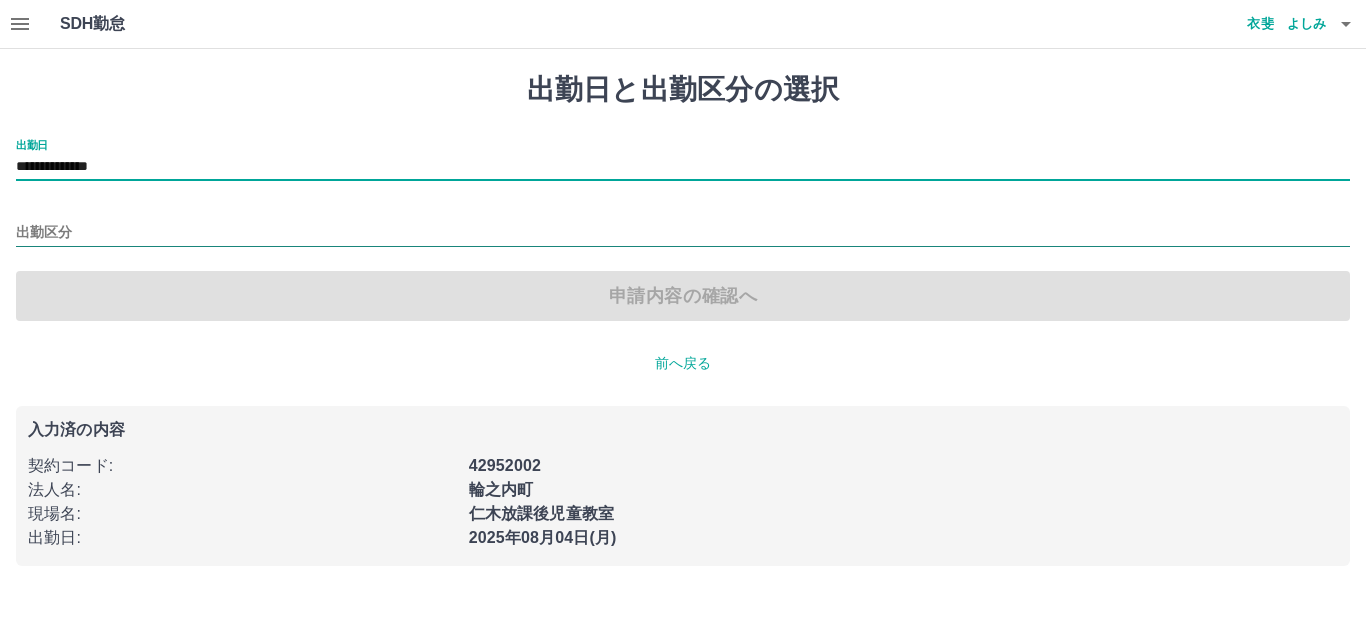 click on "出勤区分" at bounding box center [683, 233] 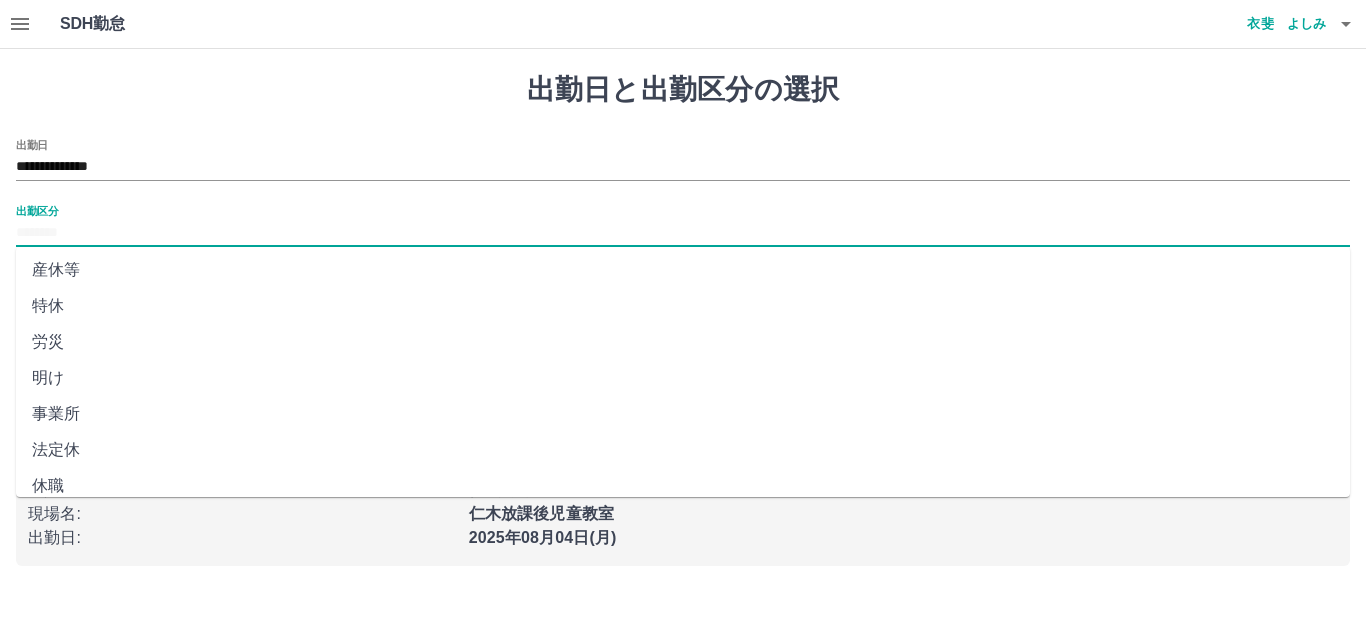 scroll, scrollTop: 400, scrollLeft: 0, axis: vertical 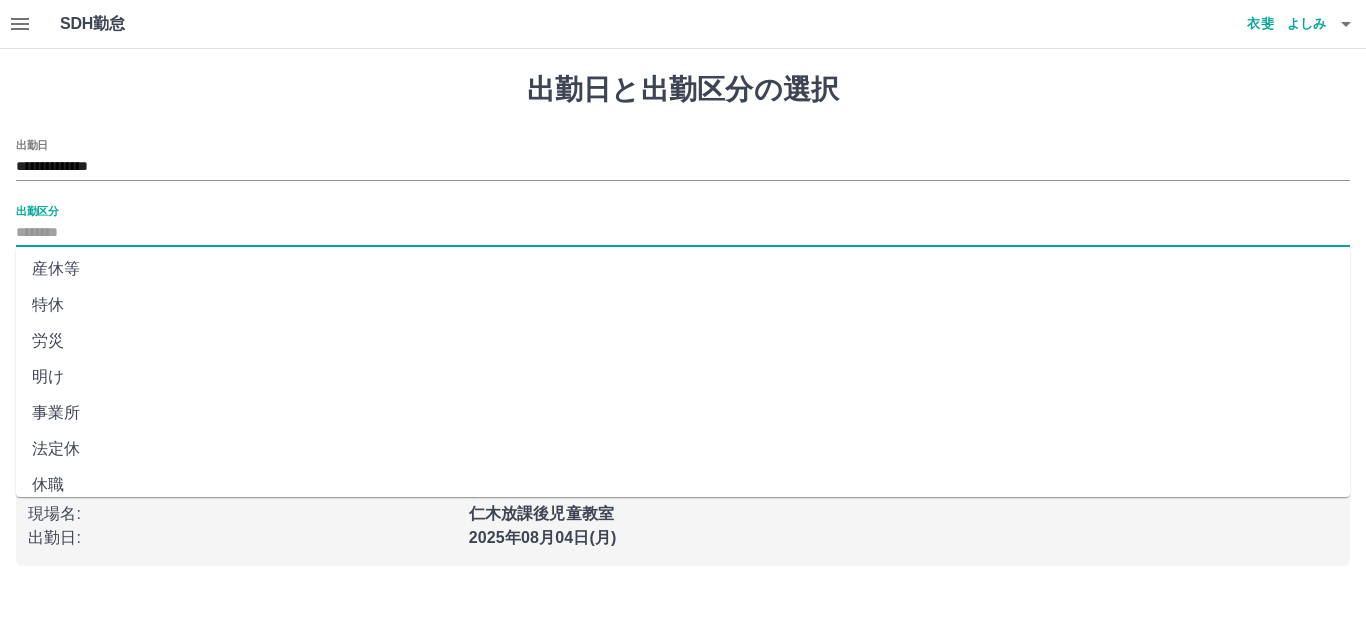 click on "法定休" at bounding box center (683, 449) 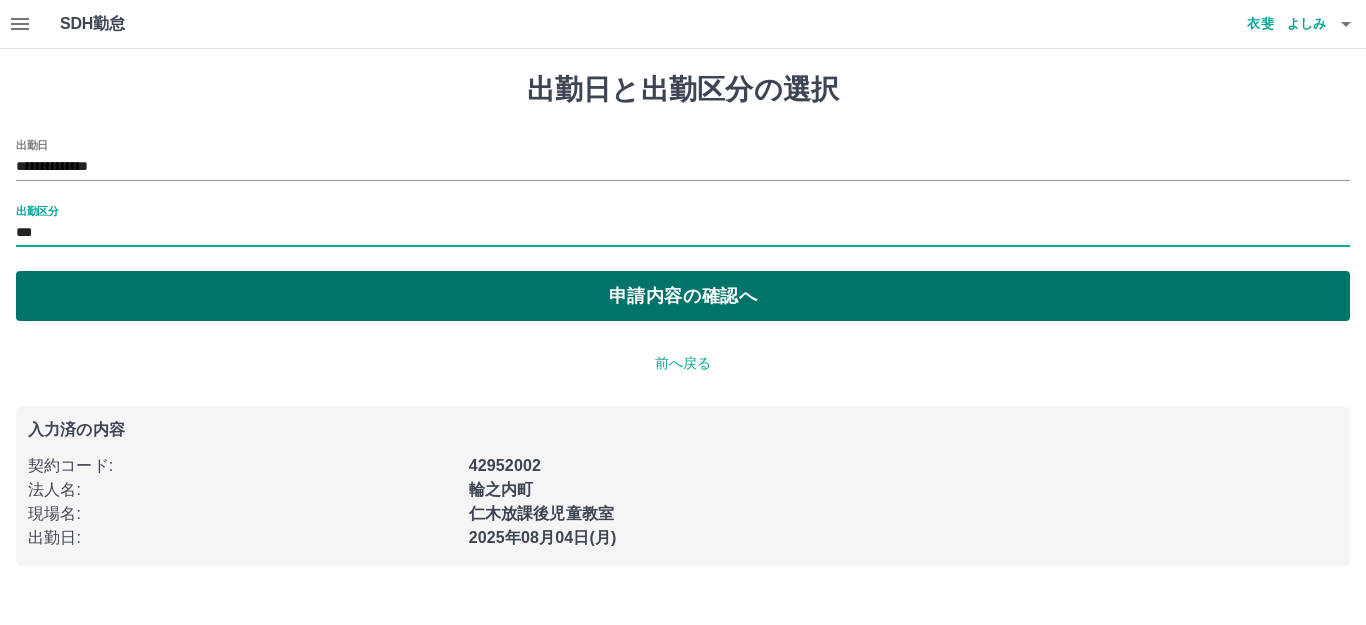 click on "申請内容の確認へ" at bounding box center (683, 296) 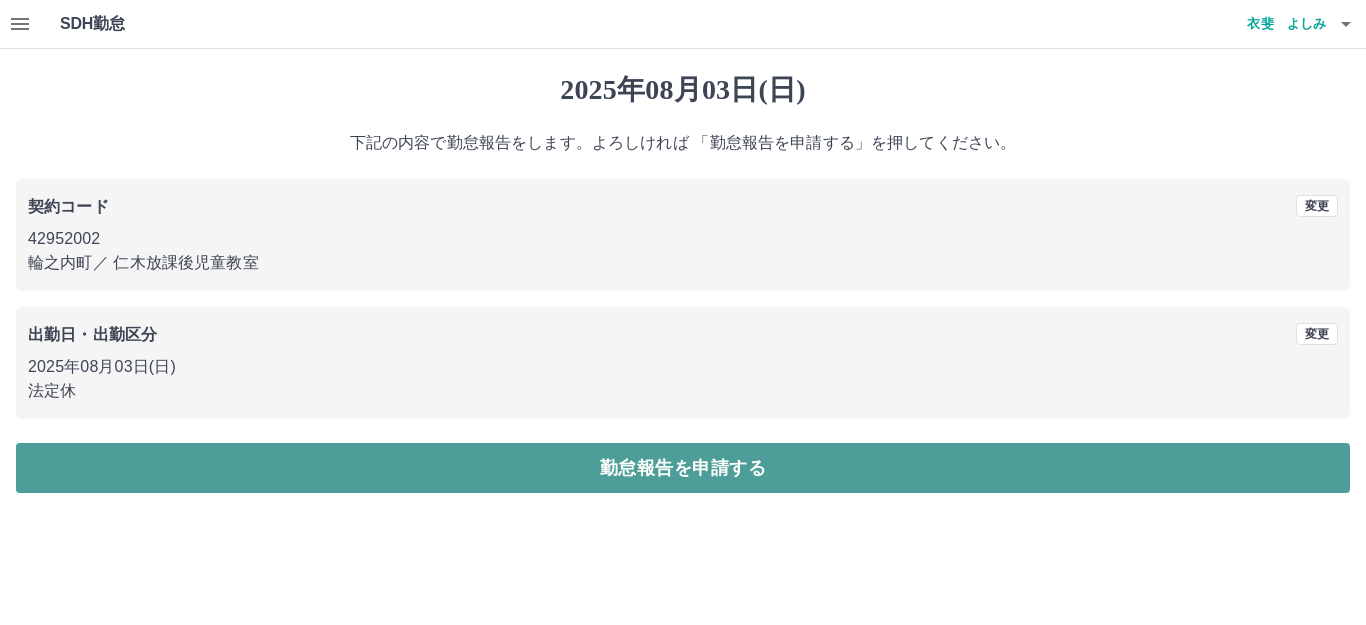 click on "勤怠報告を申請する" at bounding box center (683, 468) 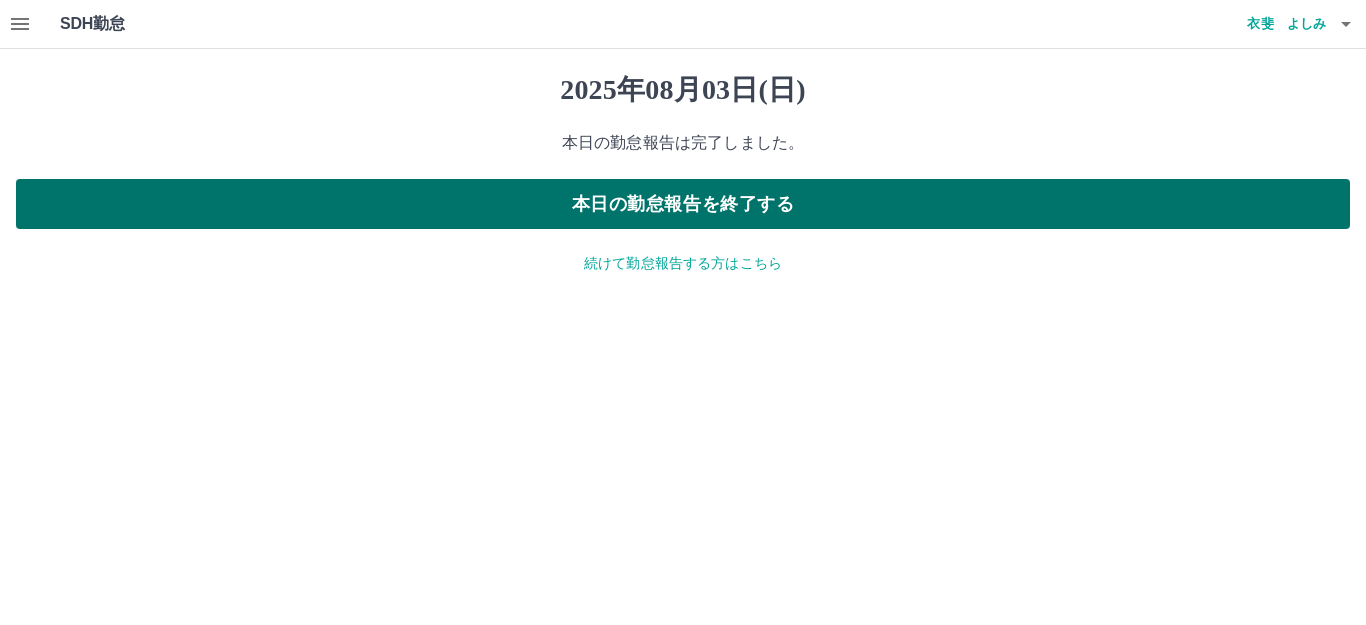 click on "本日の勤怠報告を終了する" at bounding box center (683, 204) 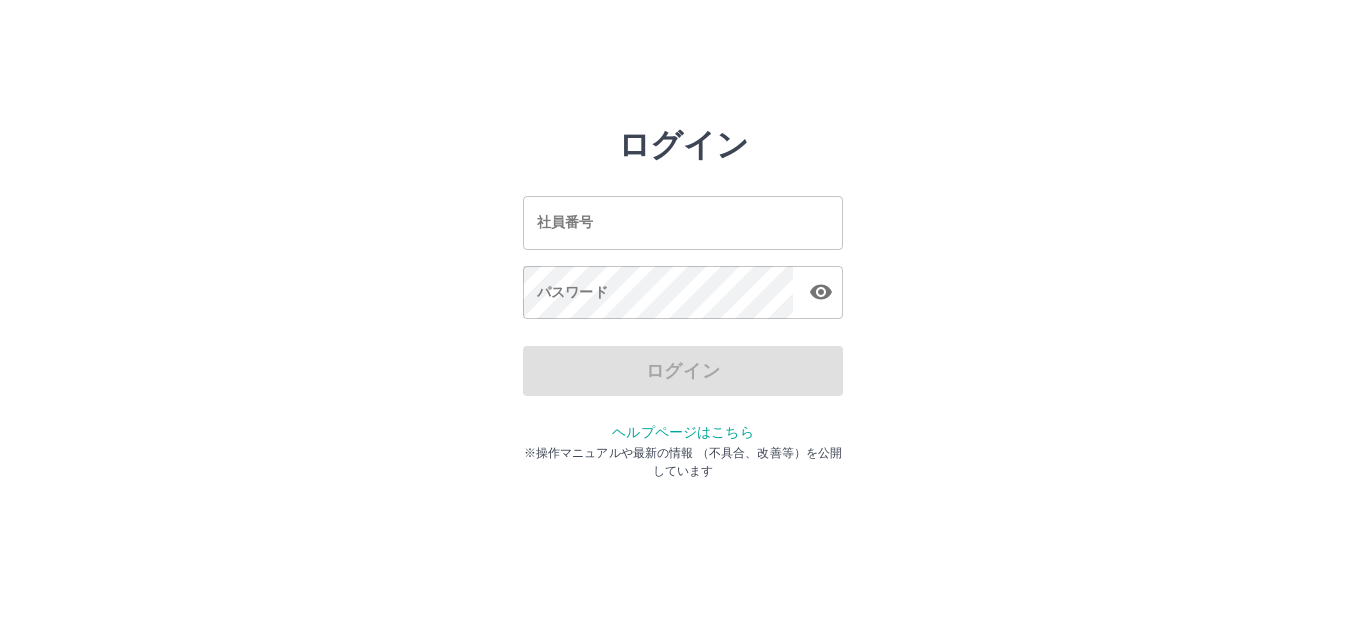 scroll, scrollTop: 0, scrollLeft: 0, axis: both 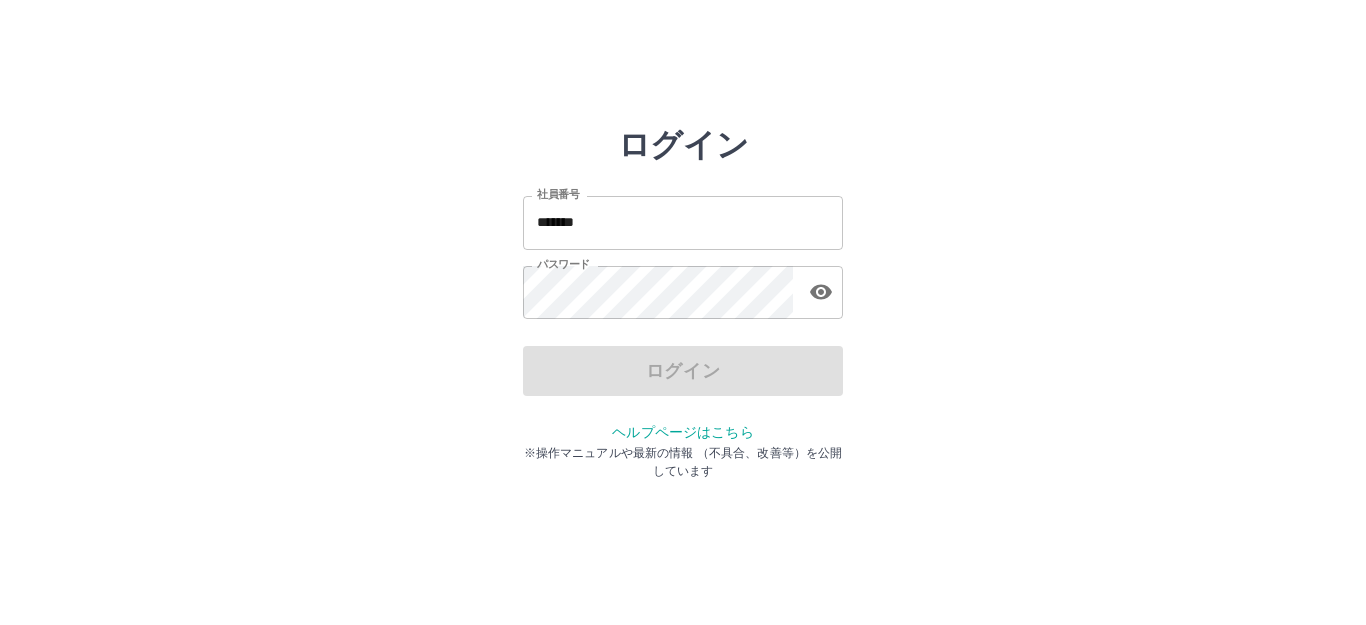 click on "*******" at bounding box center [683, 222] 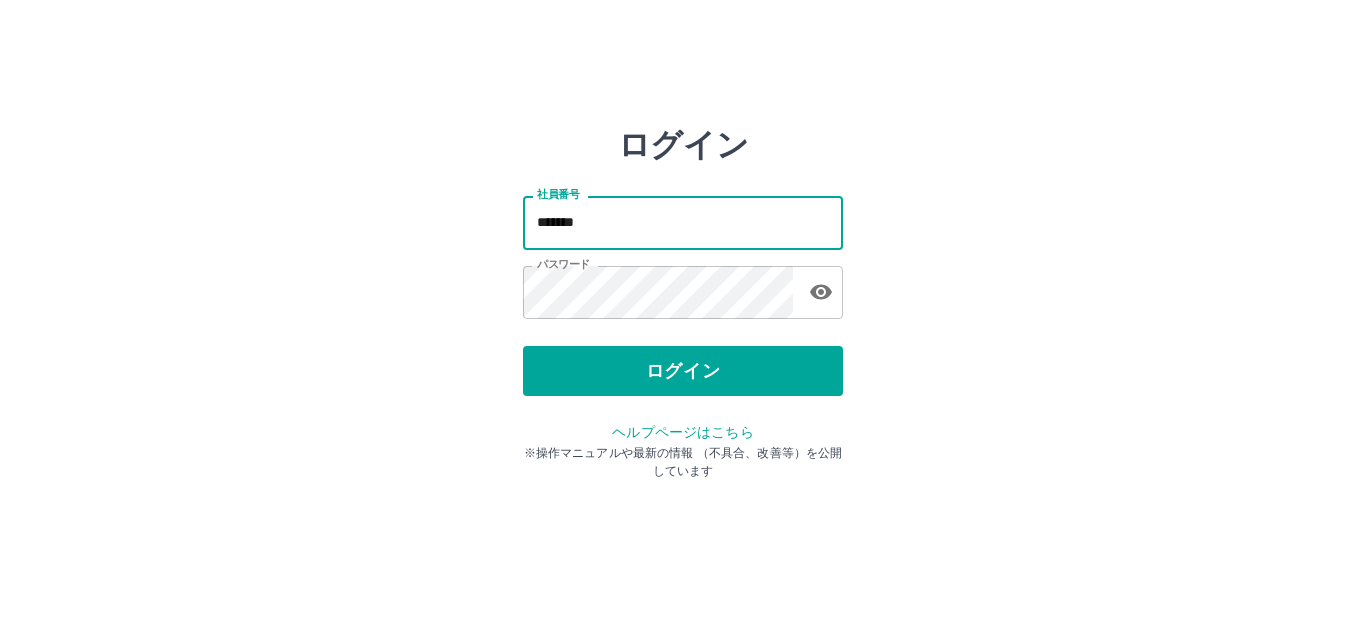 type on "*******" 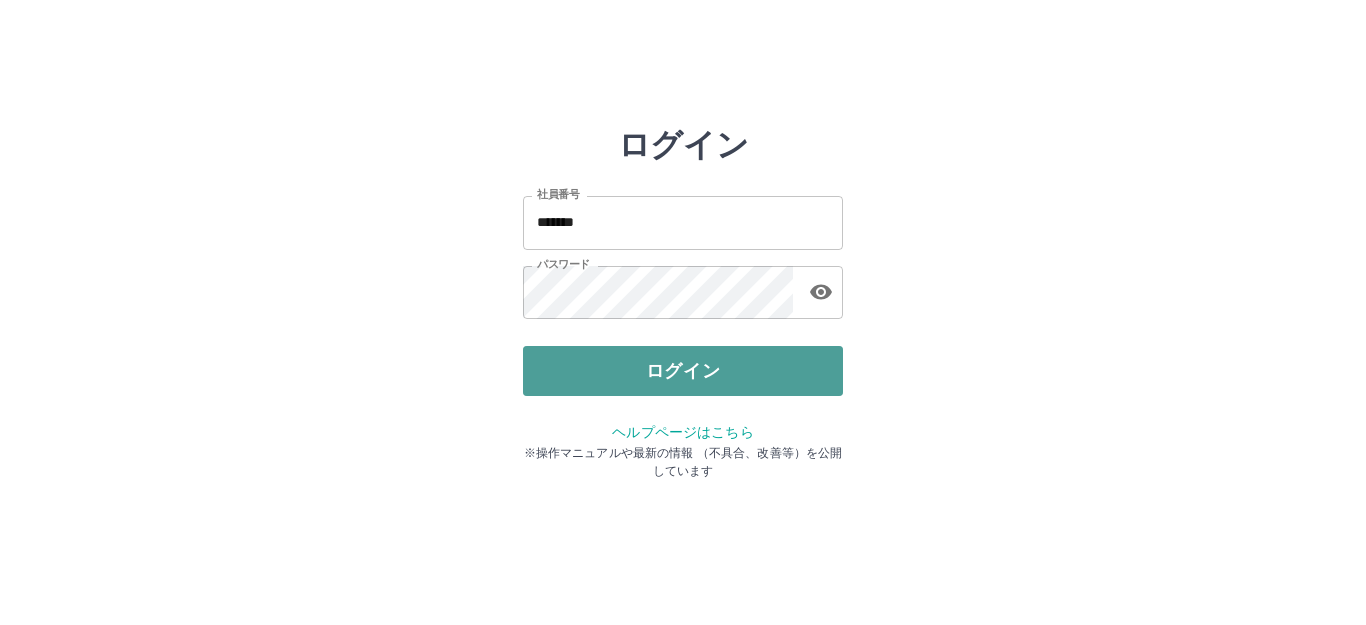 click on "ログイン" at bounding box center [683, 371] 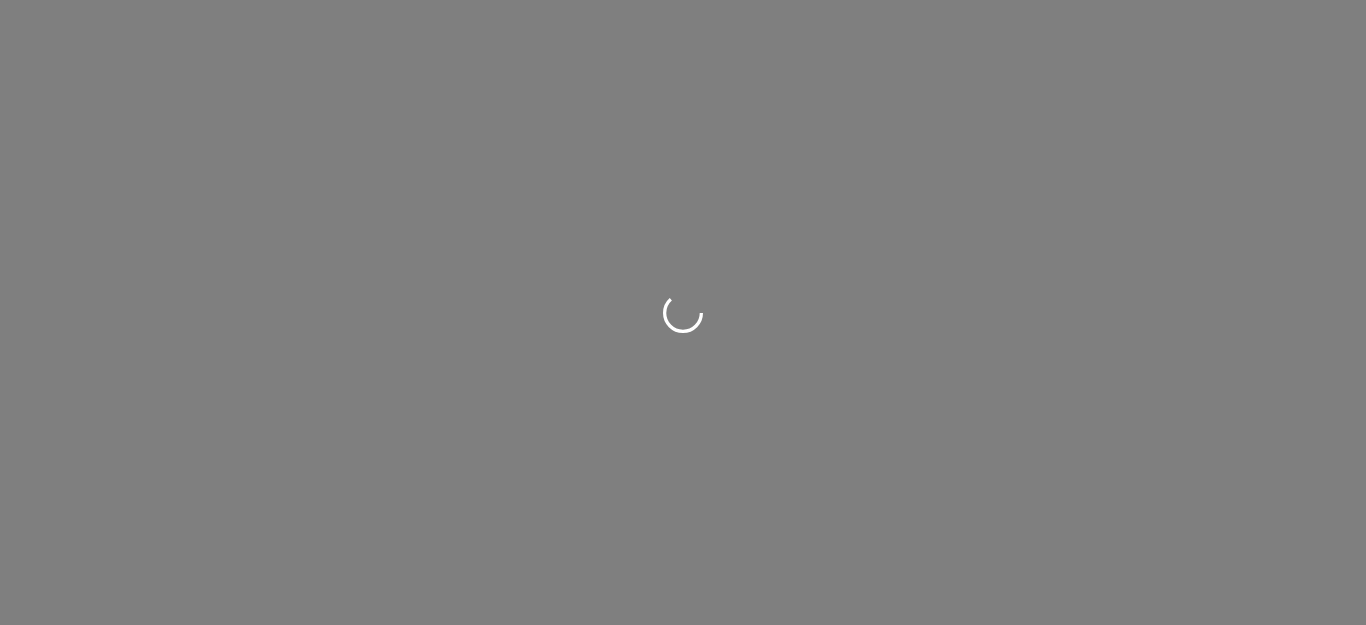scroll, scrollTop: 0, scrollLeft: 0, axis: both 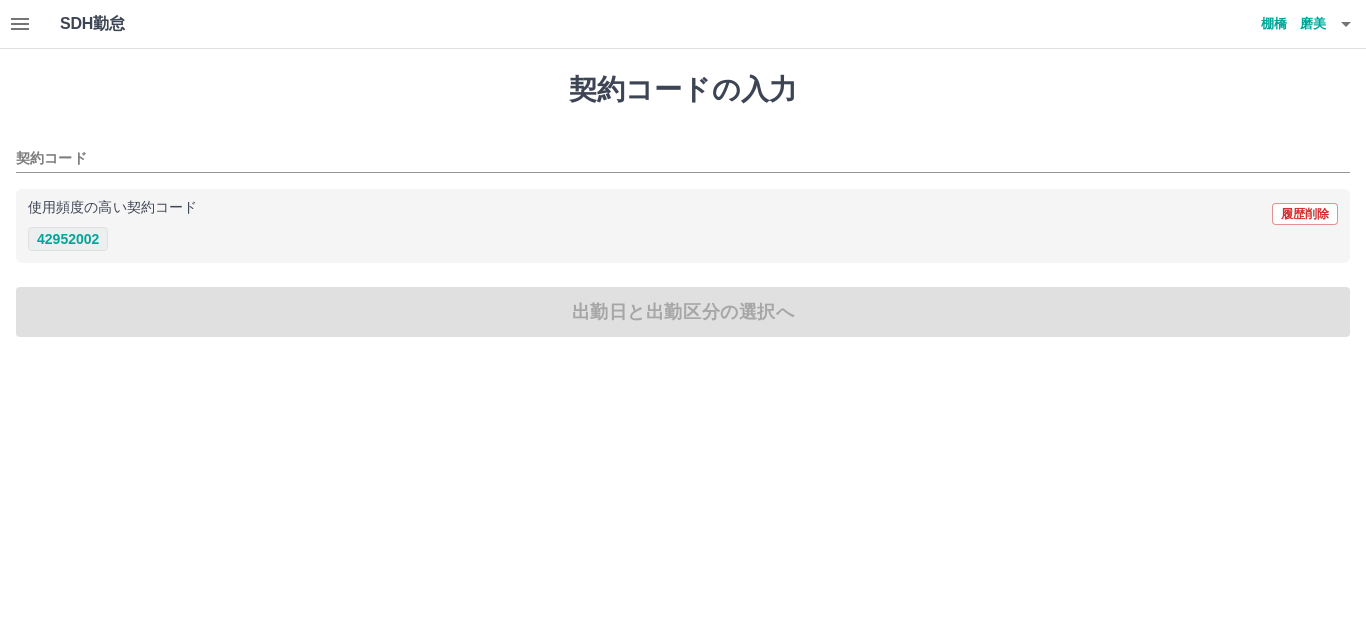 click on "42952002" at bounding box center [68, 239] 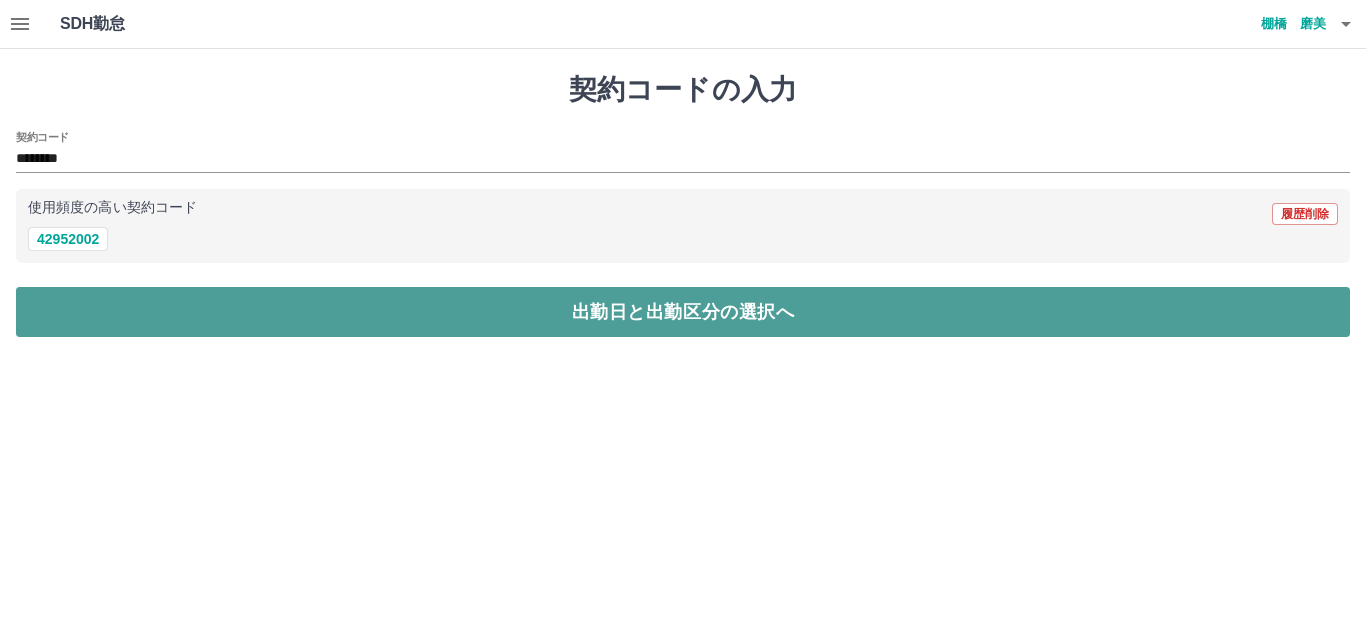 click on "出勤日と出勤区分の選択へ" at bounding box center [683, 312] 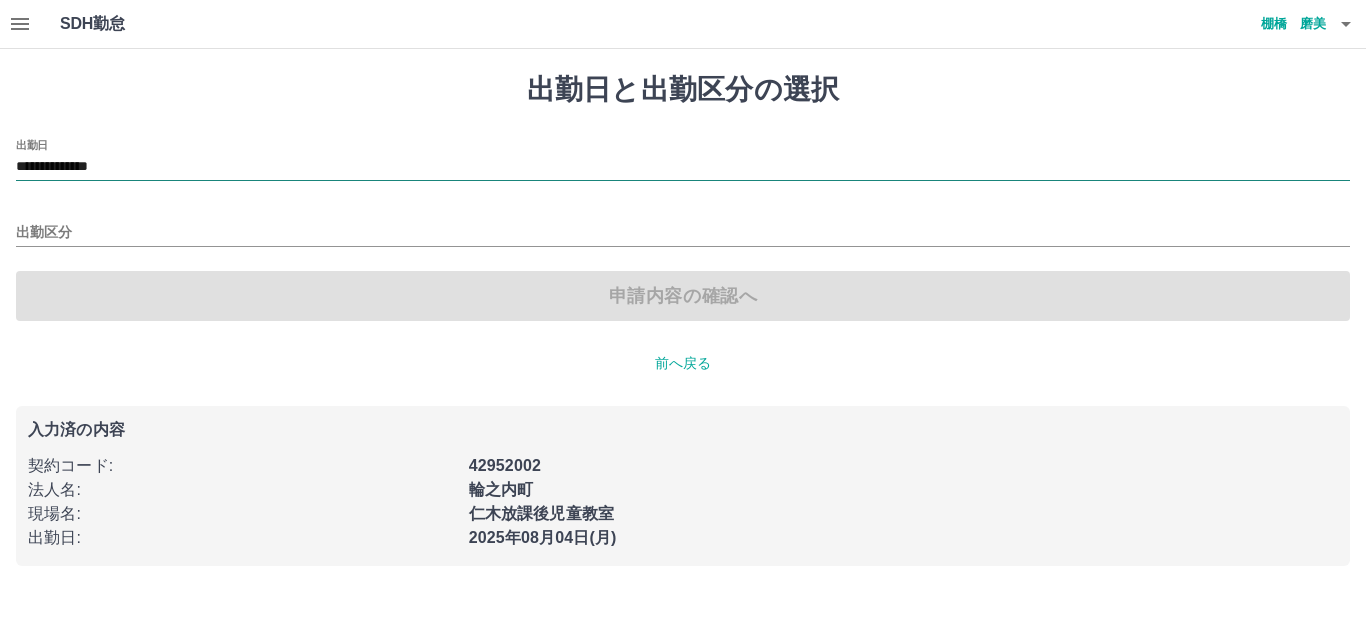 click on "**********" at bounding box center [683, 167] 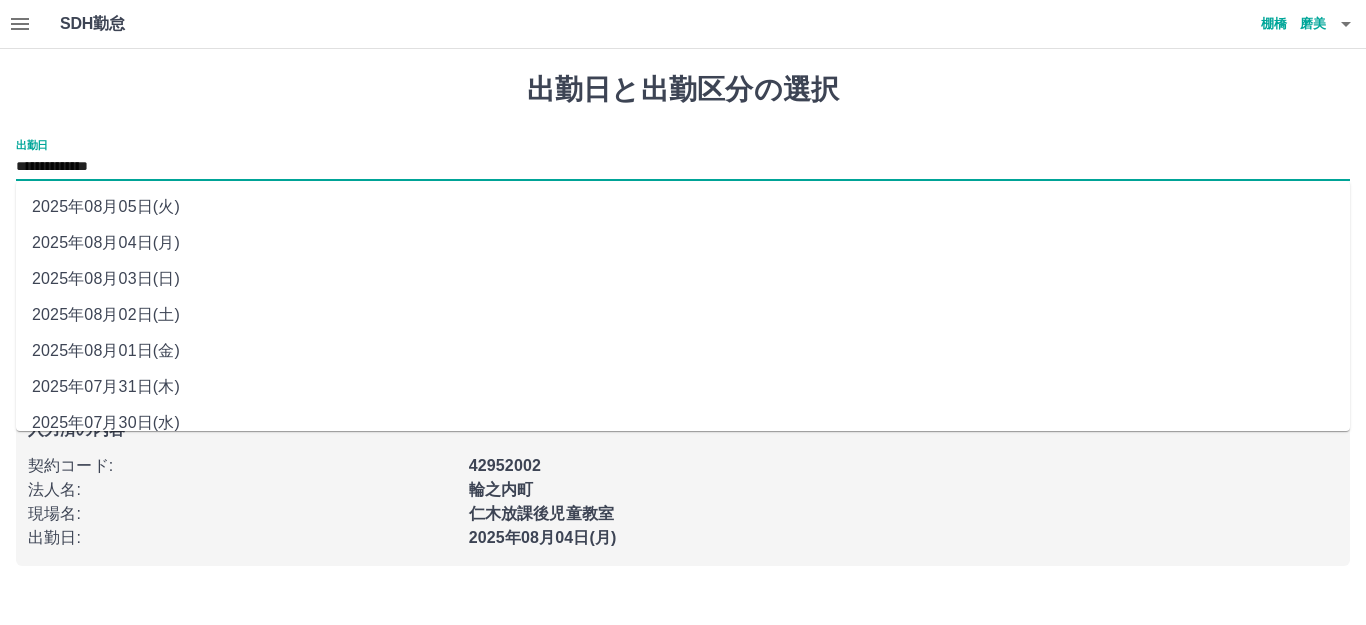 click on "2025年08月03日(日)" at bounding box center [683, 279] 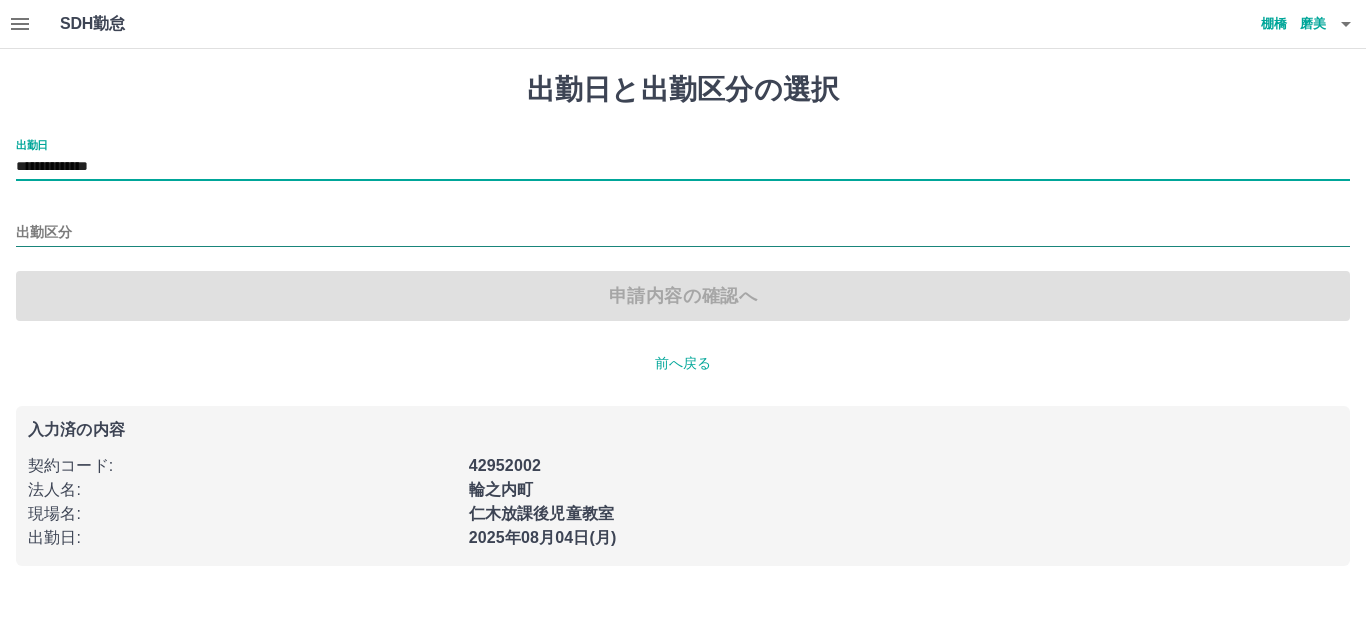 click on "出勤区分" at bounding box center (683, 233) 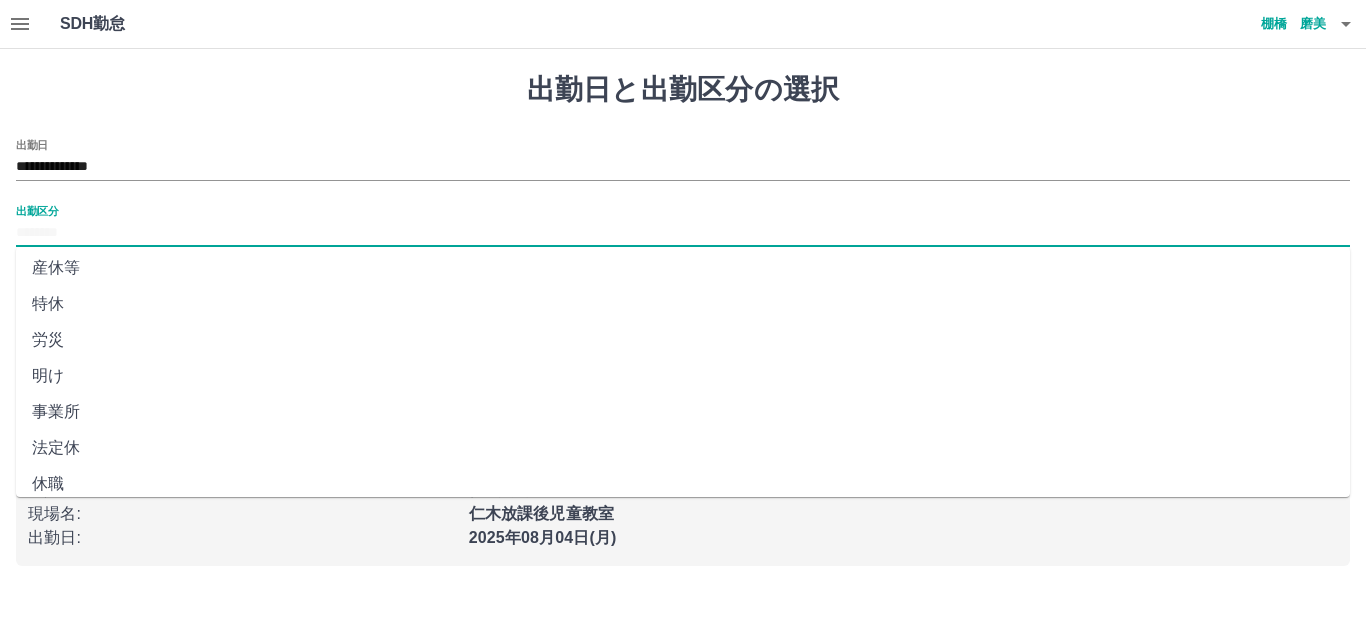 scroll, scrollTop: 414, scrollLeft: 0, axis: vertical 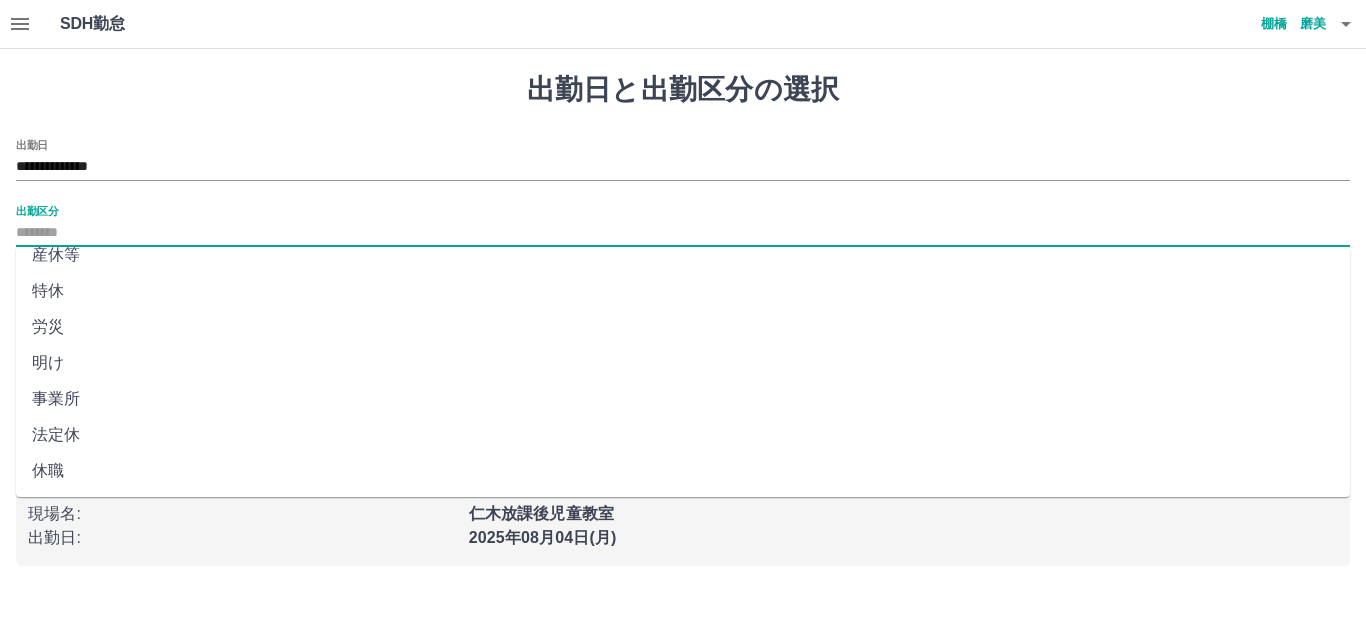 click on "法定休" at bounding box center [683, 435] 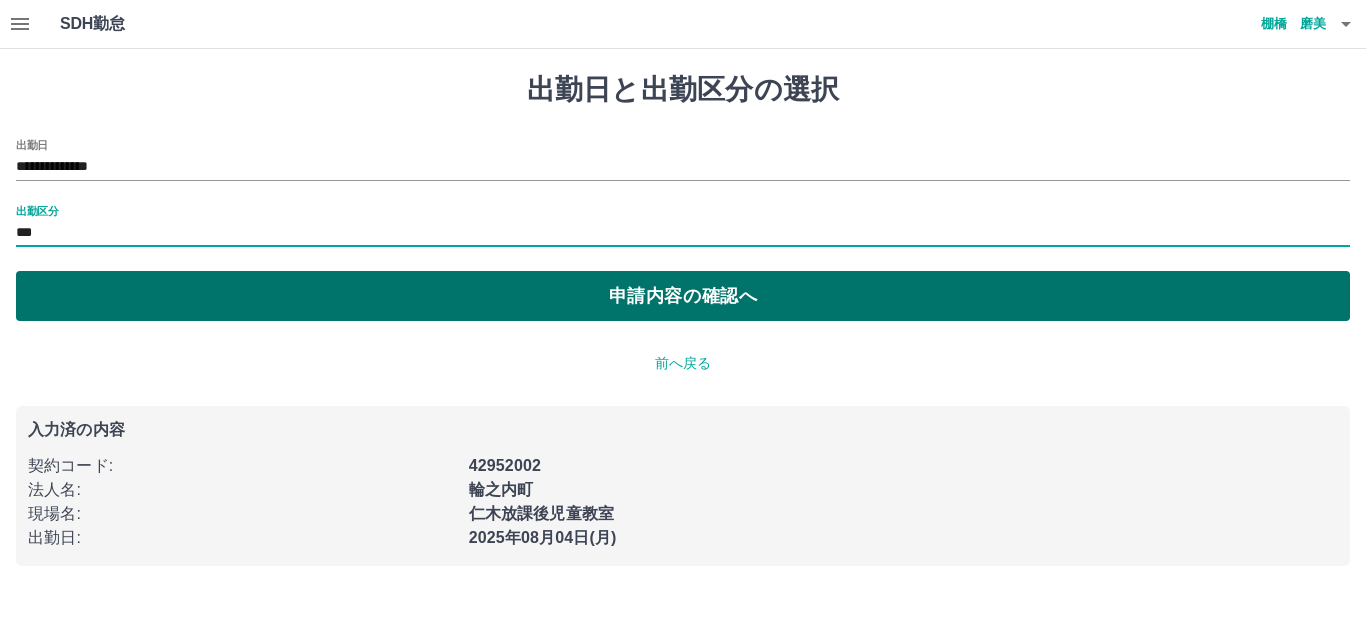 click on "申請内容の確認へ" at bounding box center [683, 296] 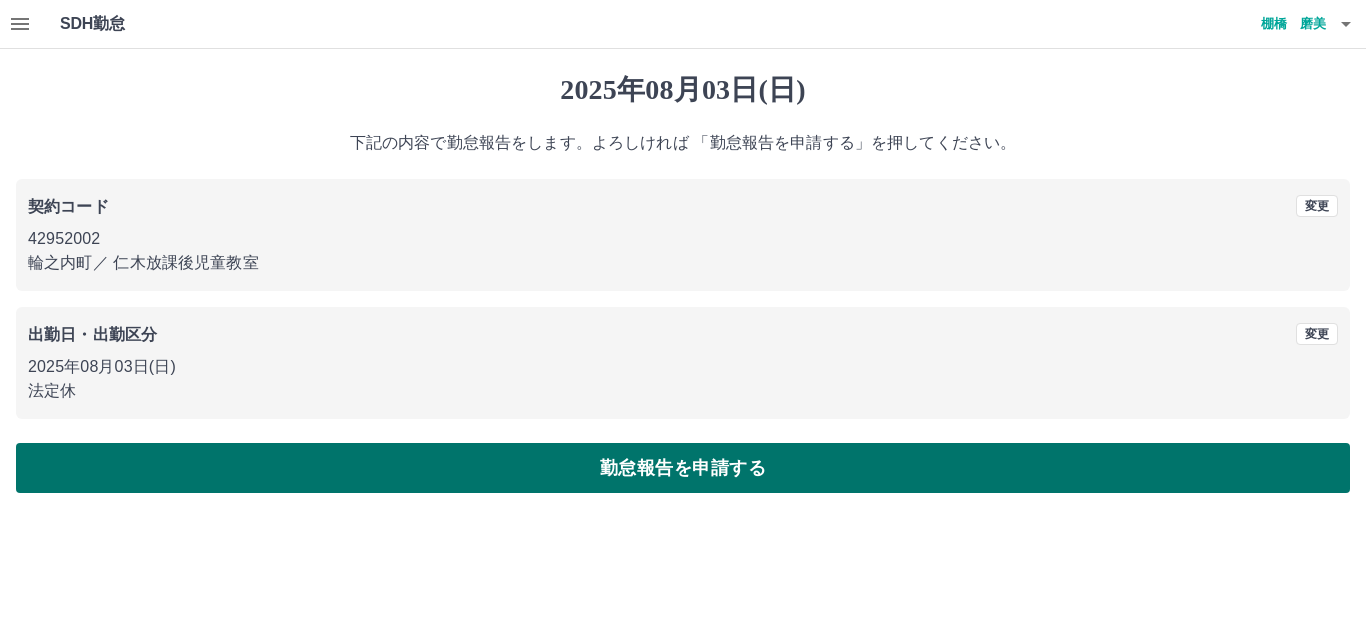click on "勤怠報告を申請する" at bounding box center (683, 468) 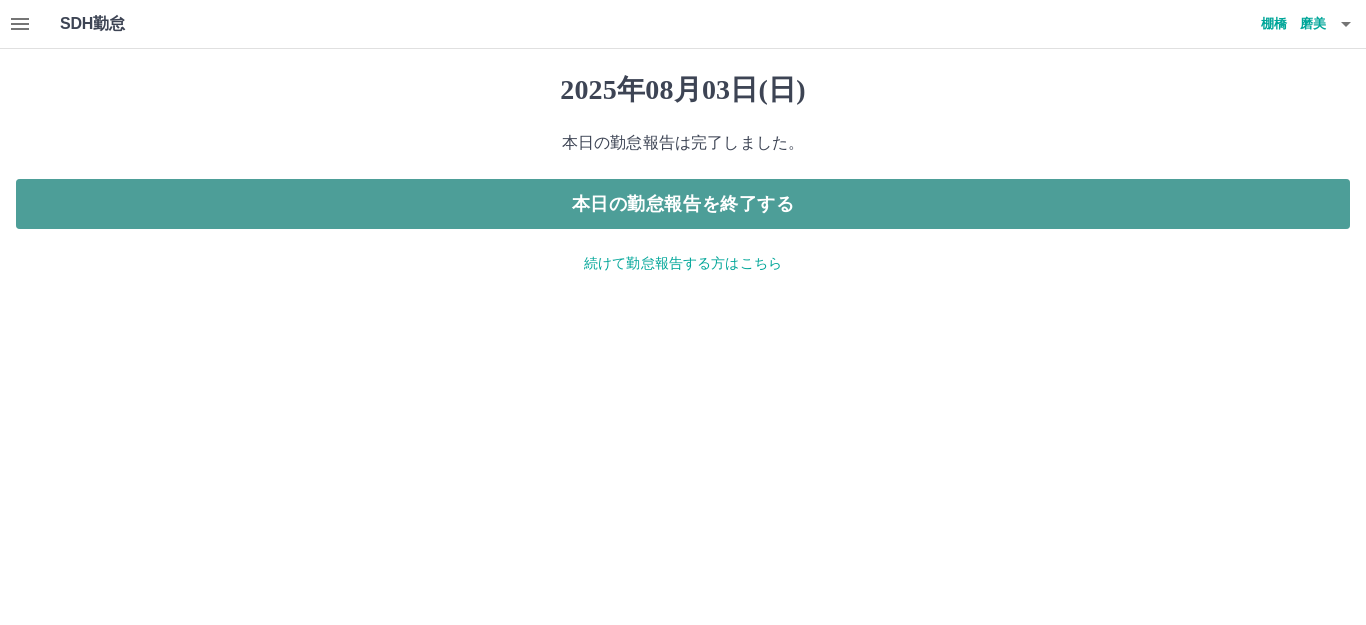 click on "本日の勤怠報告を終了する" at bounding box center (683, 204) 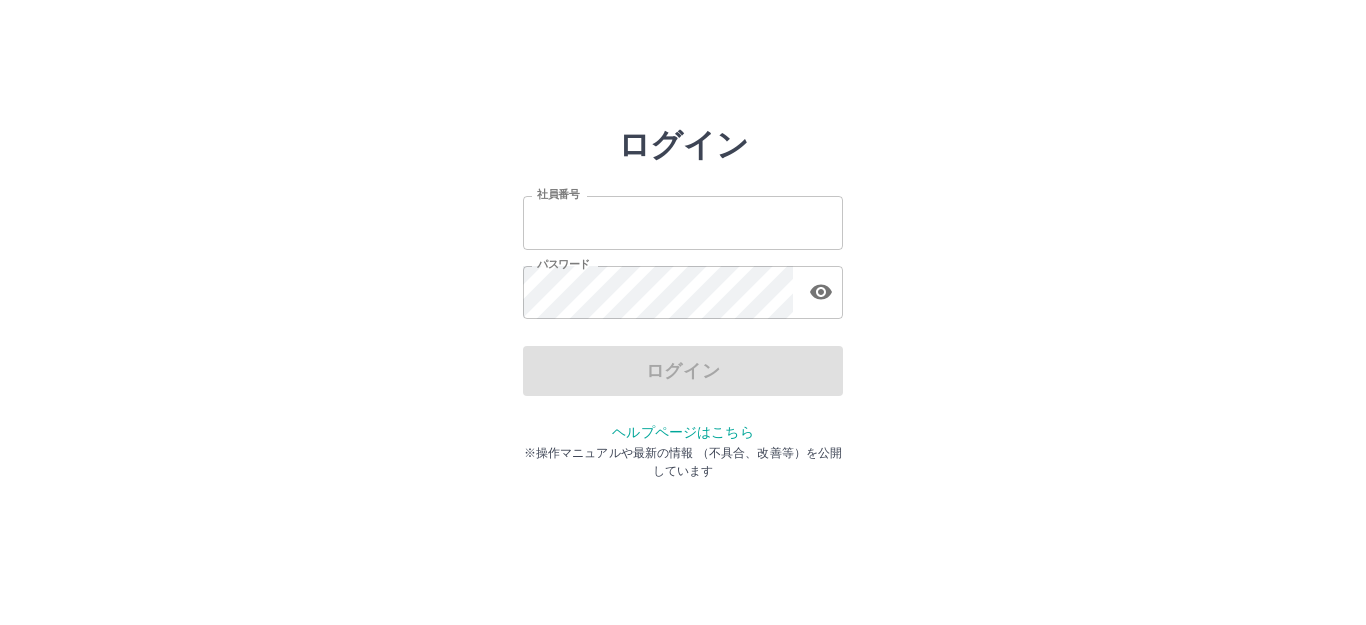 scroll, scrollTop: 0, scrollLeft: 0, axis: both 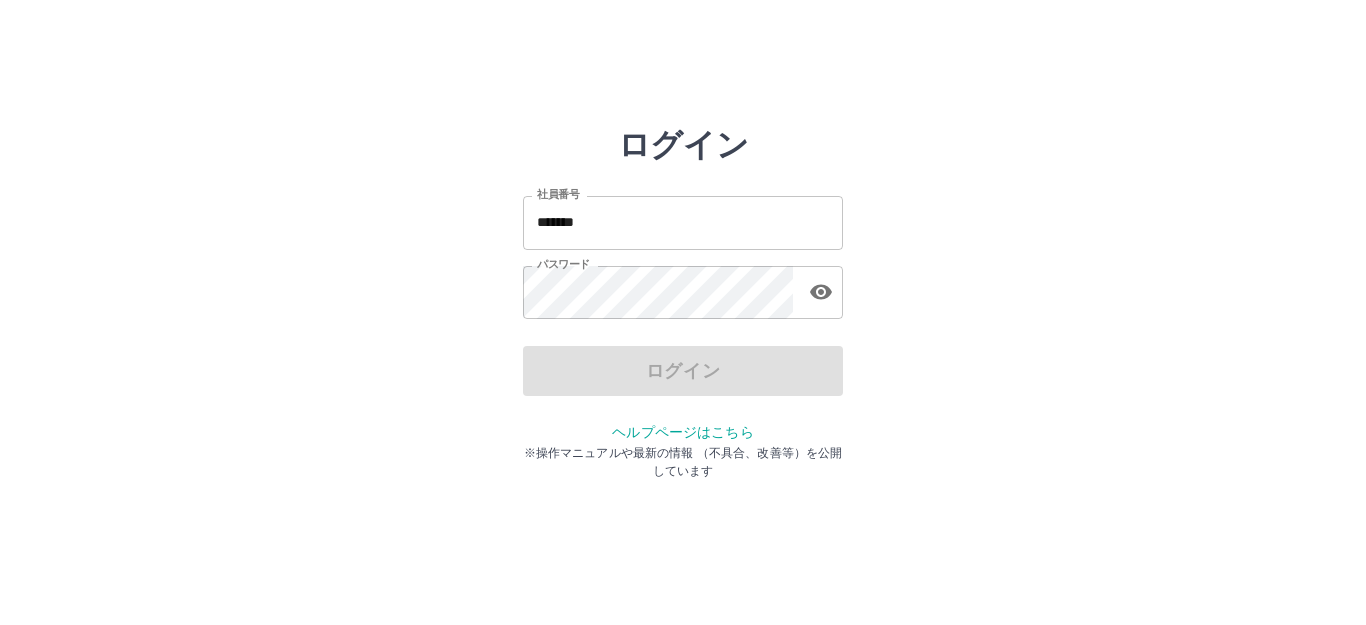 click on "*******" at bounding box center (683, 222) 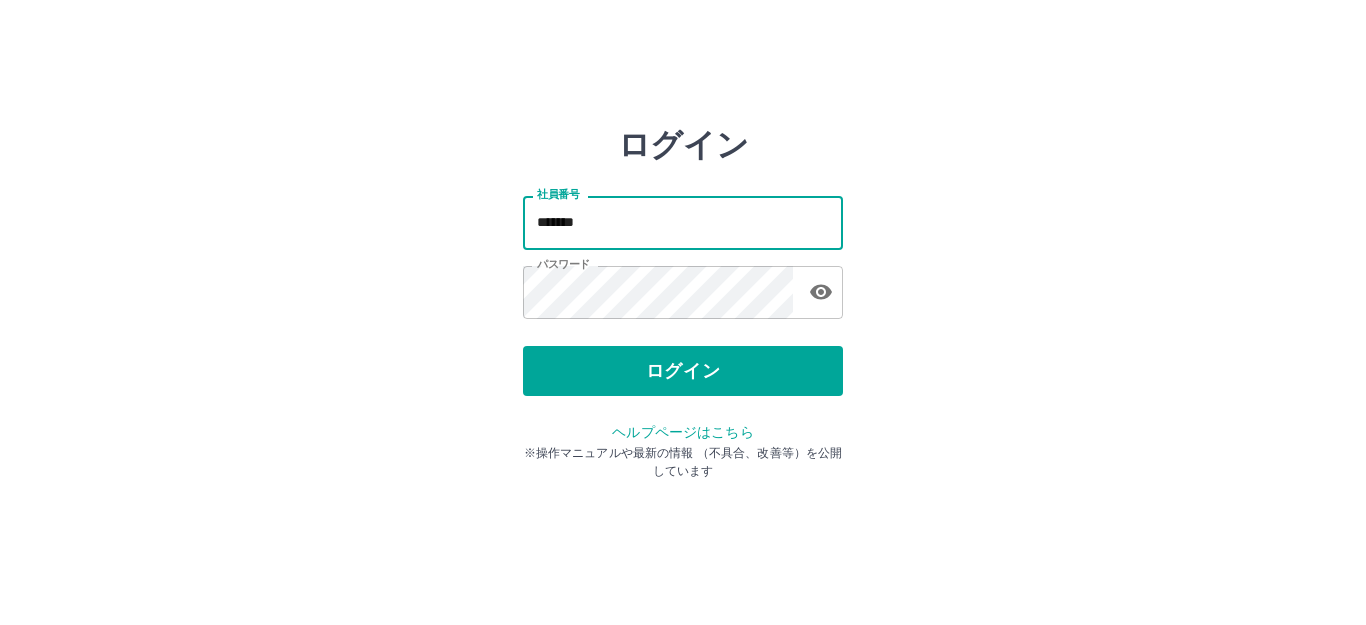type on "*******" 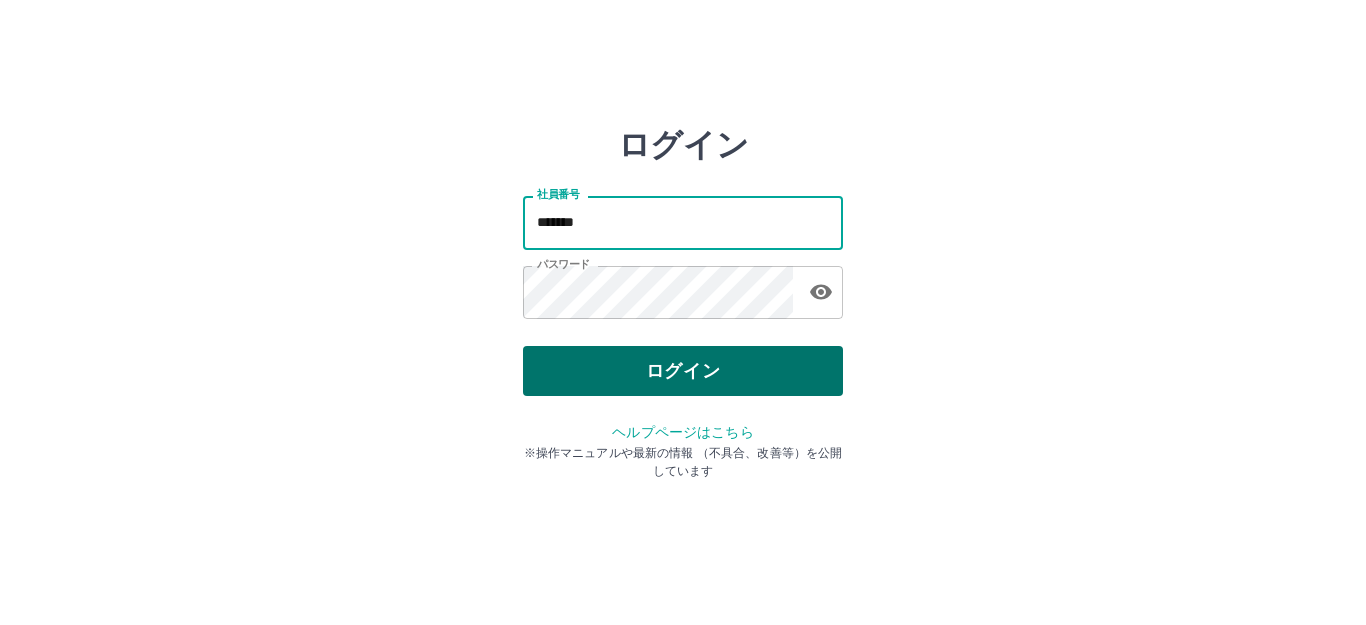 click on "ログイン" at bounding box center [683, 371] 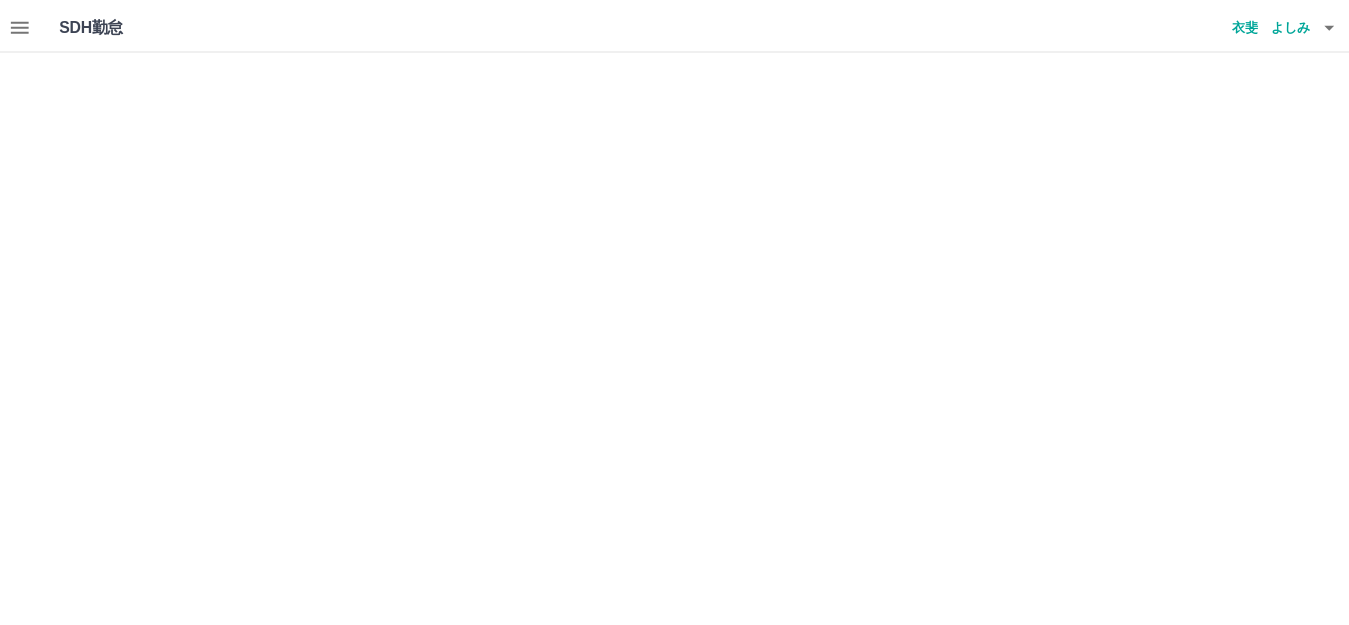 scroll, scrollTop: 0, scrollLeft: 0, axis: both 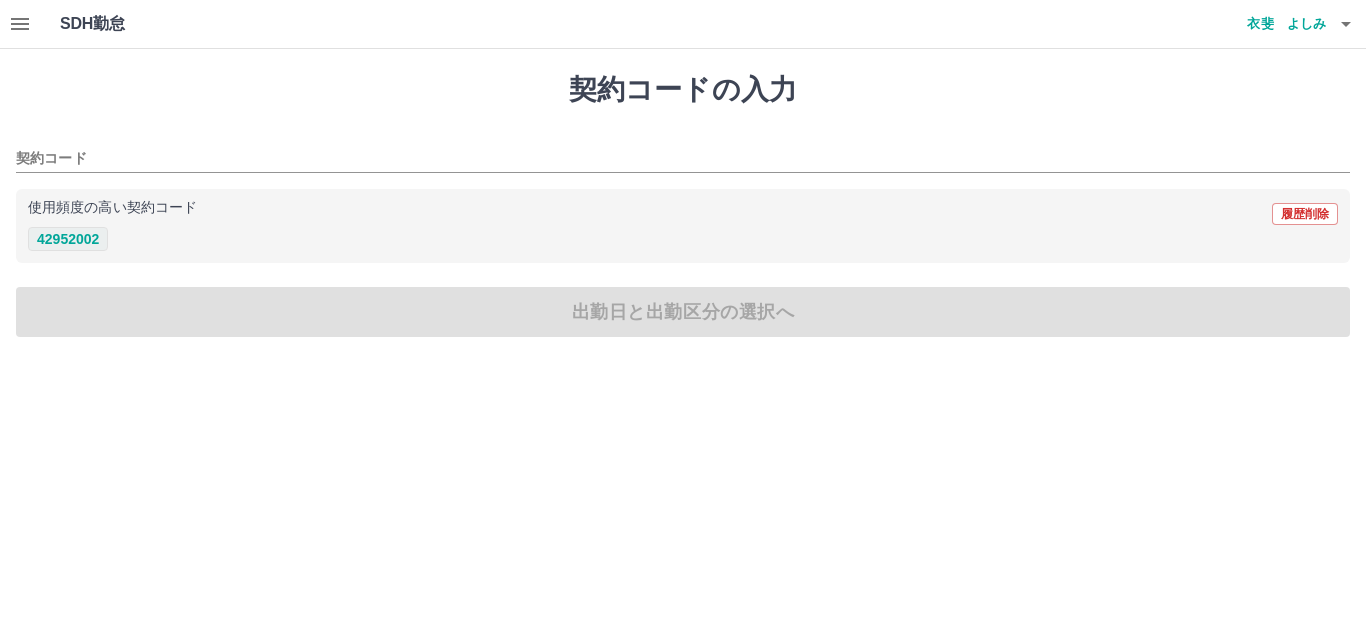 click on "42952002" at bounding box center [68, 239] 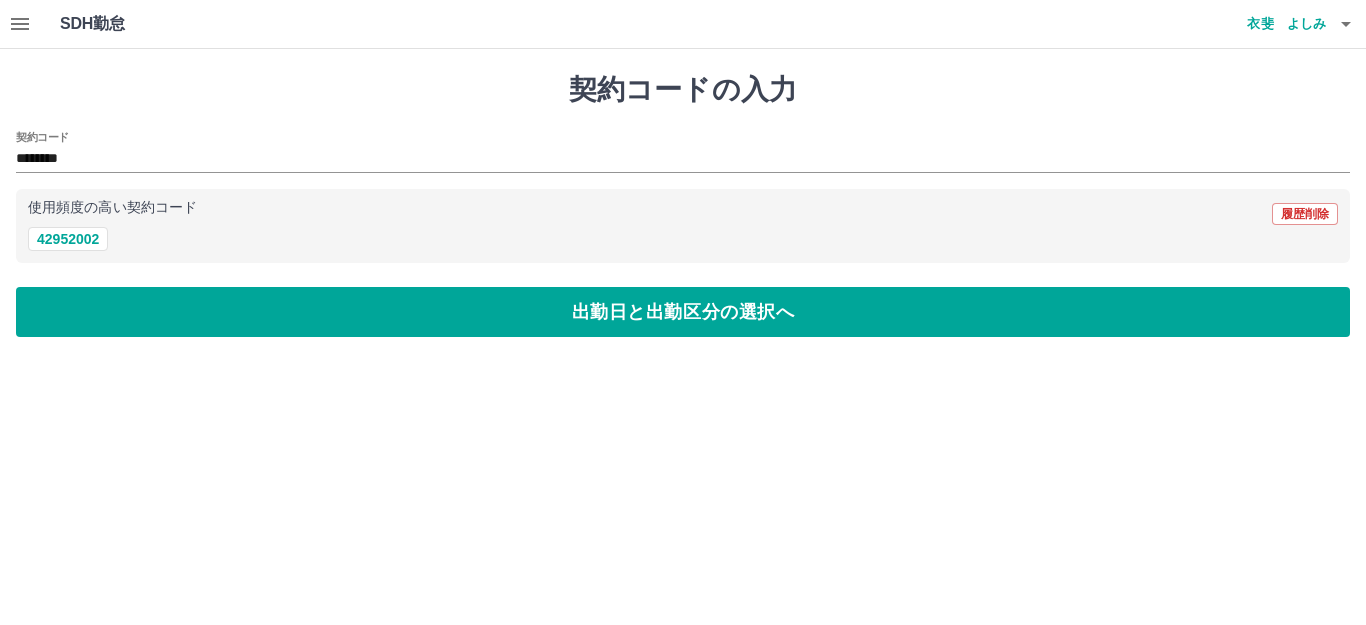 click on "契約コードの入力 契約コード ******** 使用頻度の高い契約コード 履歴削除 42952002 出勤日と出勤区分の選択へ" at bounding box center [683, 205] 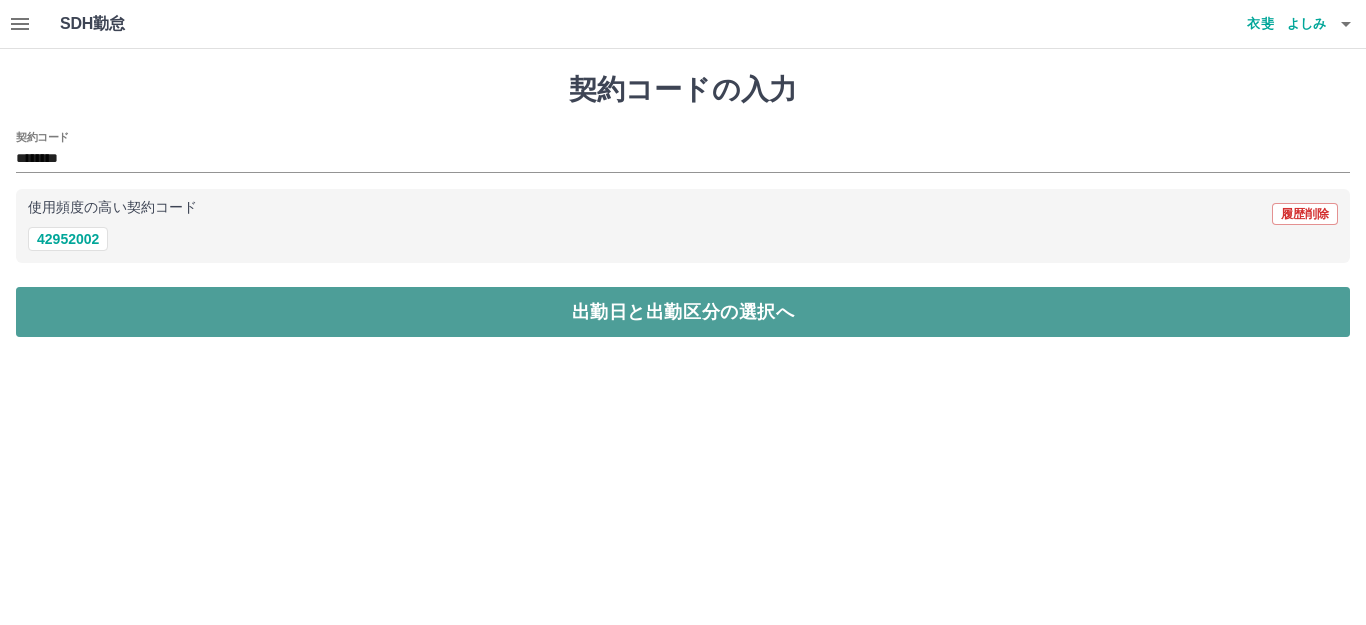 click on "出勤日と出勤区分の選択へ" at bounding box center [683, 312] 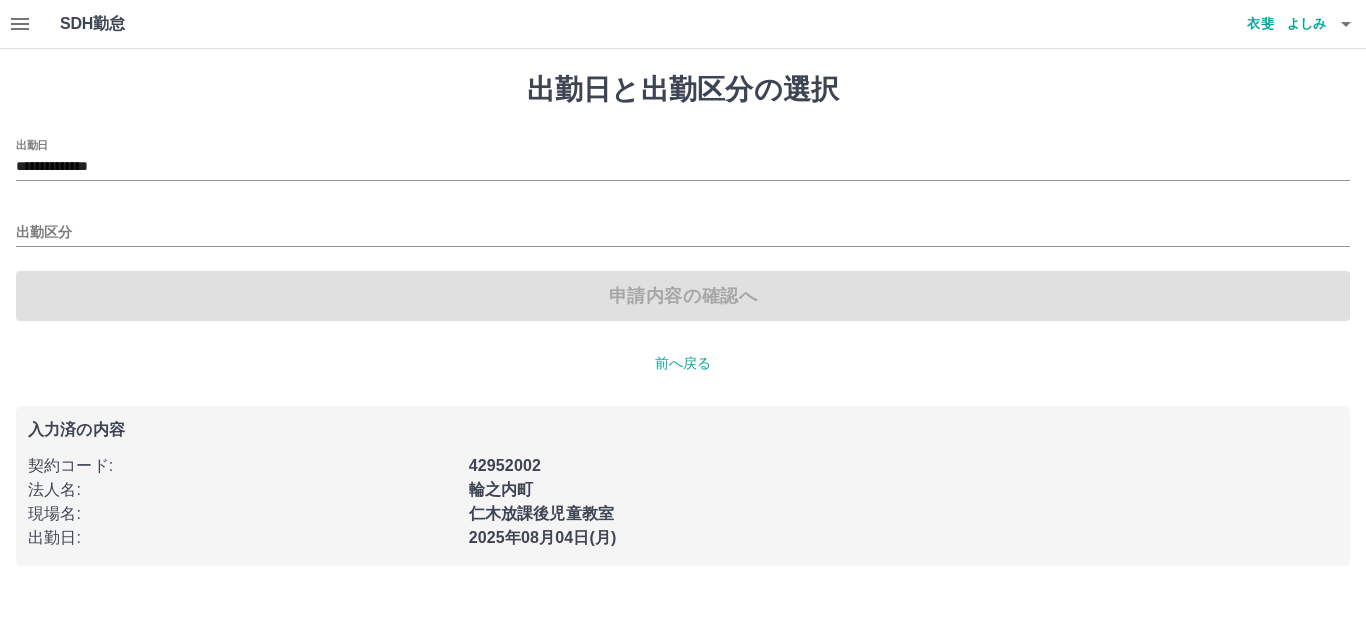 click on "**********" at bounding box center [683, 230] 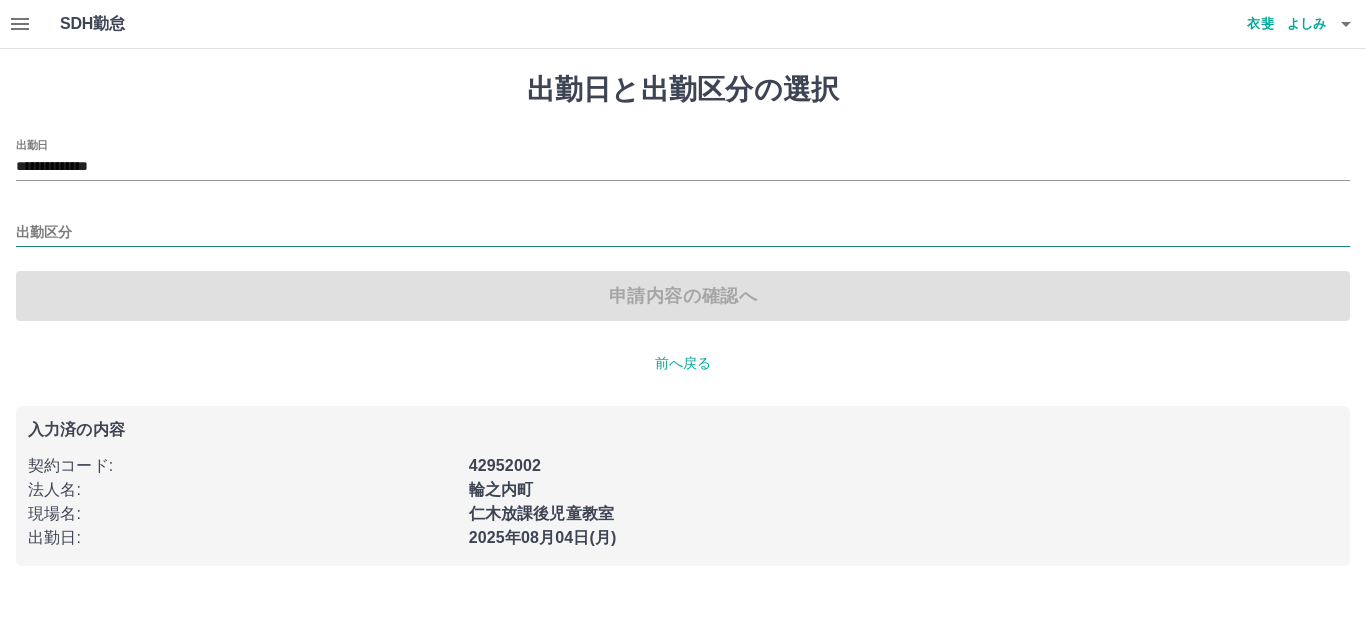 click on "出勤区分" at bounding box center [683, 233] 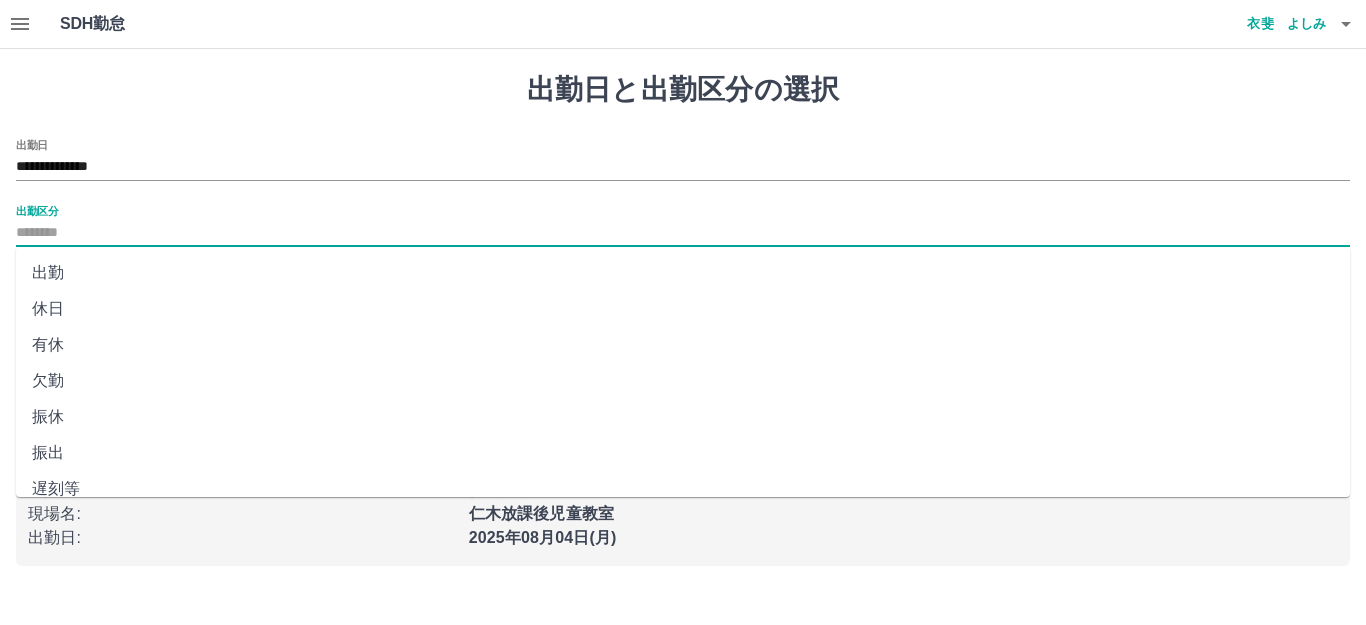 click on "出勤" at bounding box center (683, 273) 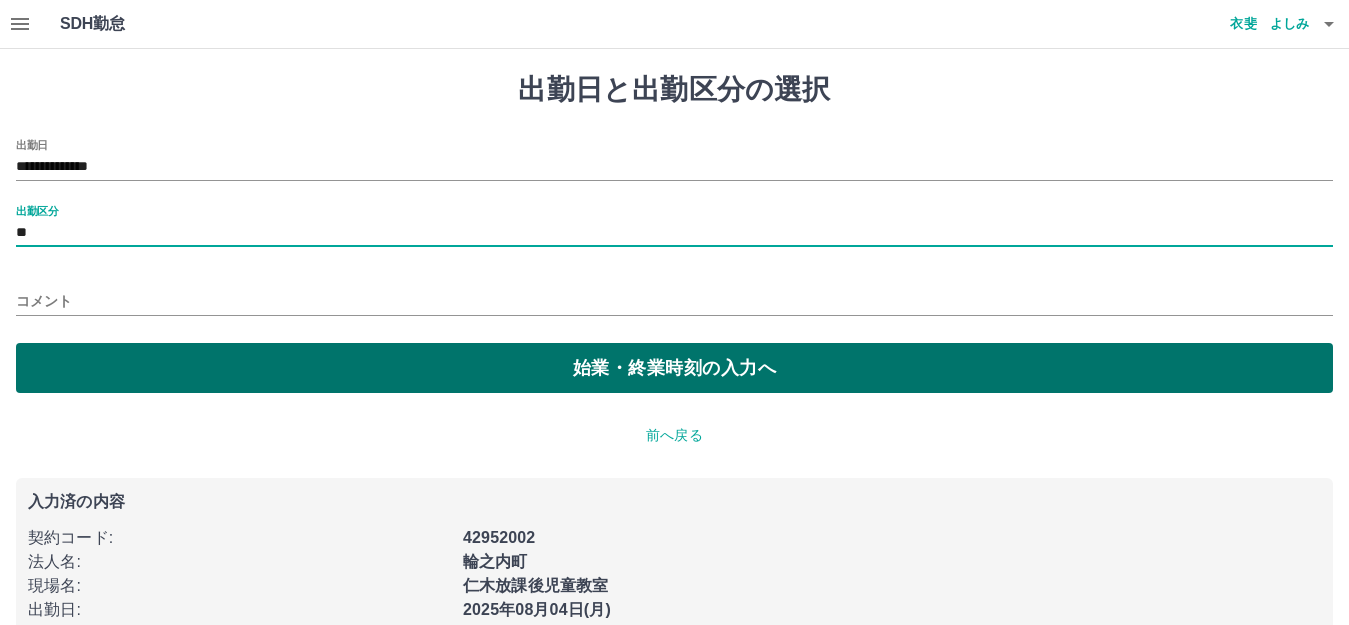 click on "始業・終業時刻の入力へ" at bounding box center [674, 368] 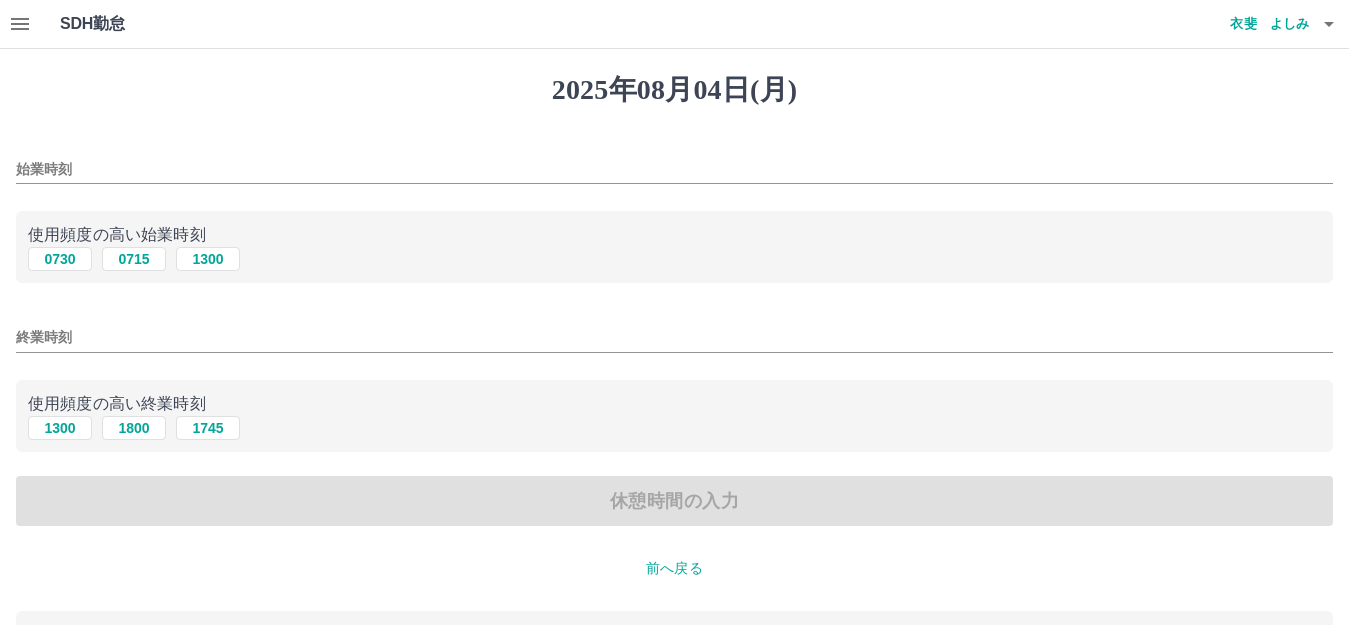 click on "始業時刻" at bounding box center (674, 163) 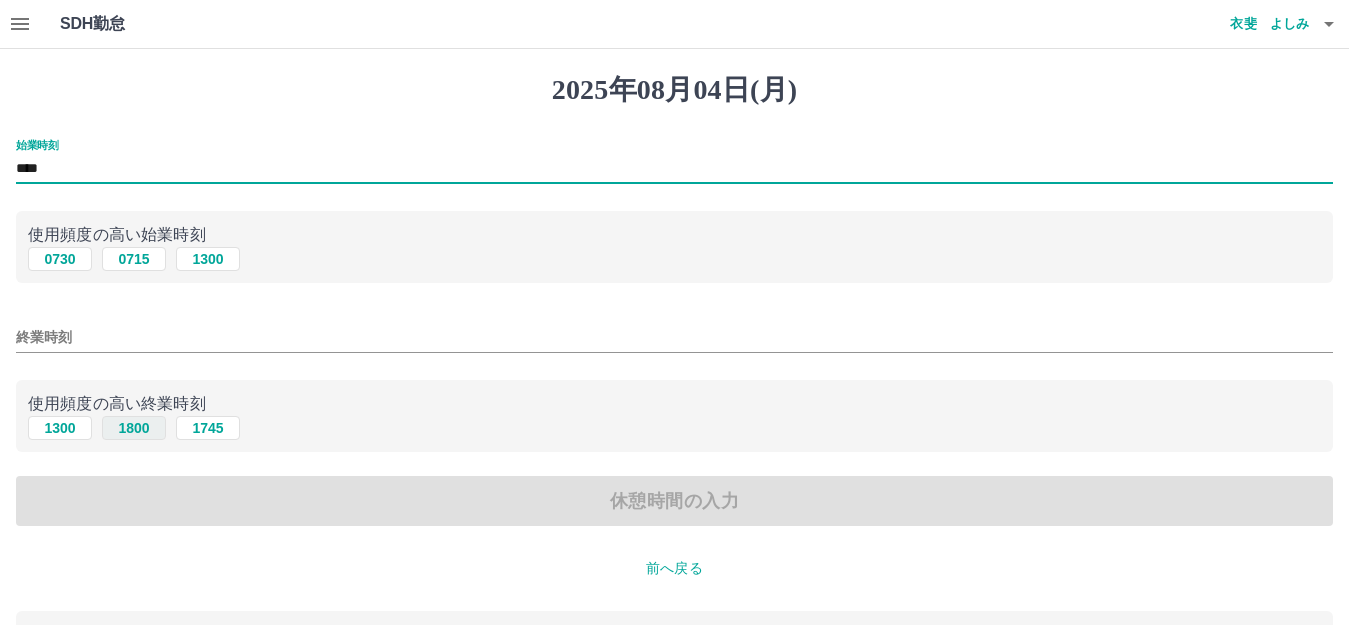 type on "****" 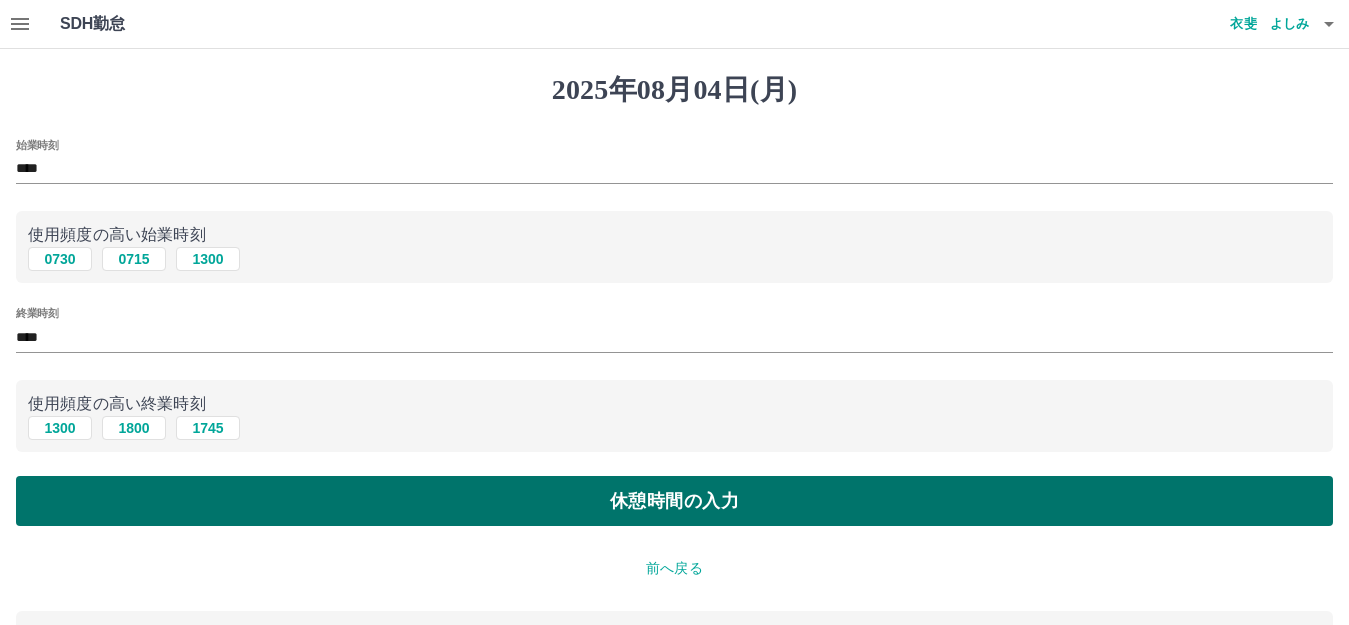 click on "休憩時間の入力" at bounding box center [674, 501] 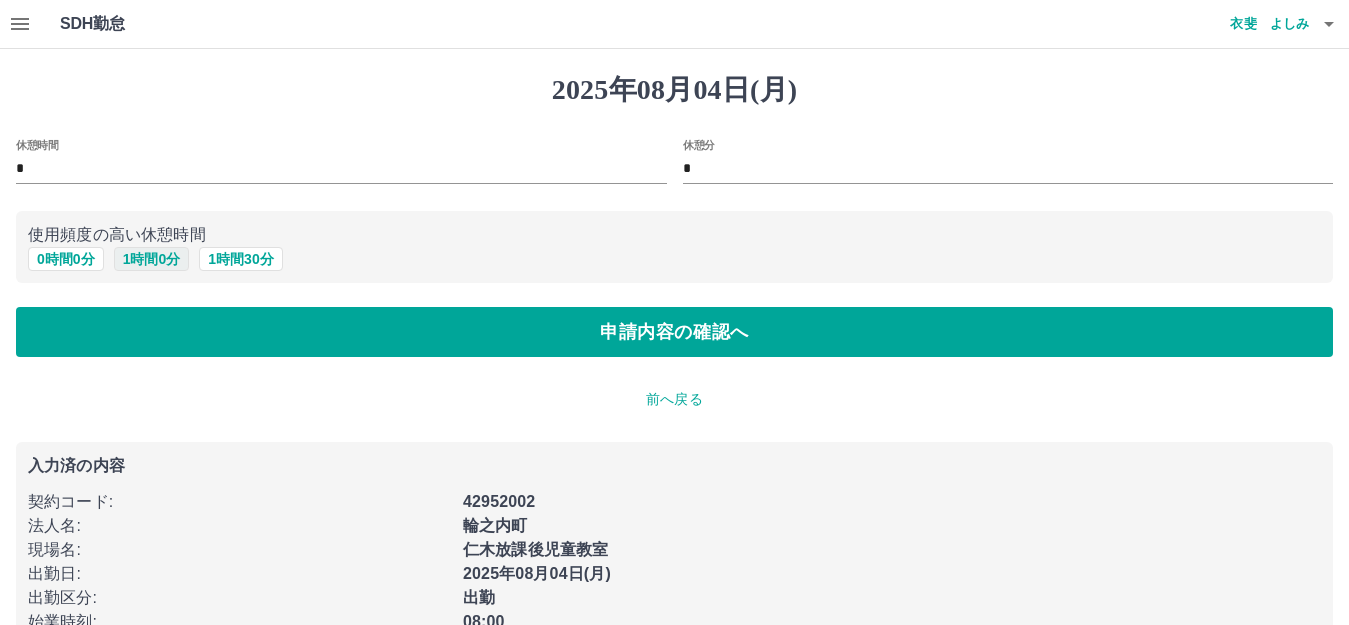 click on "1 時間 0 分" at bounding box center (152, 259) 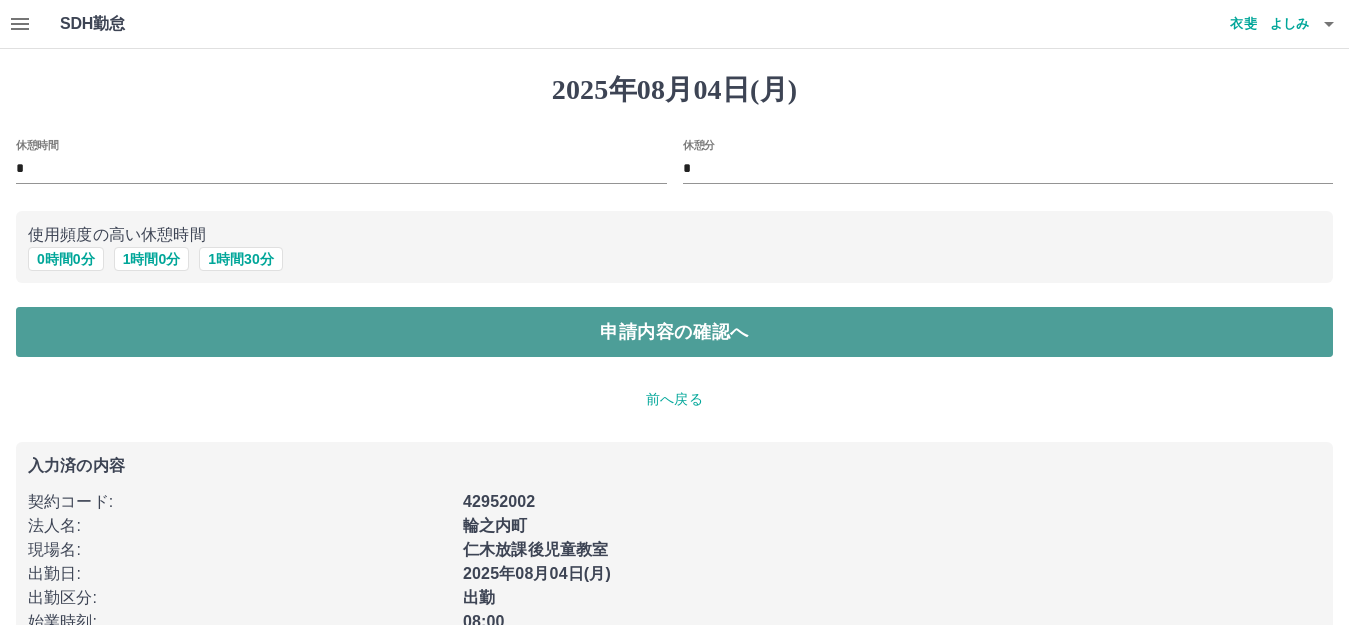 click on "申請内容の確認へ" at bounding box center (674, 332) 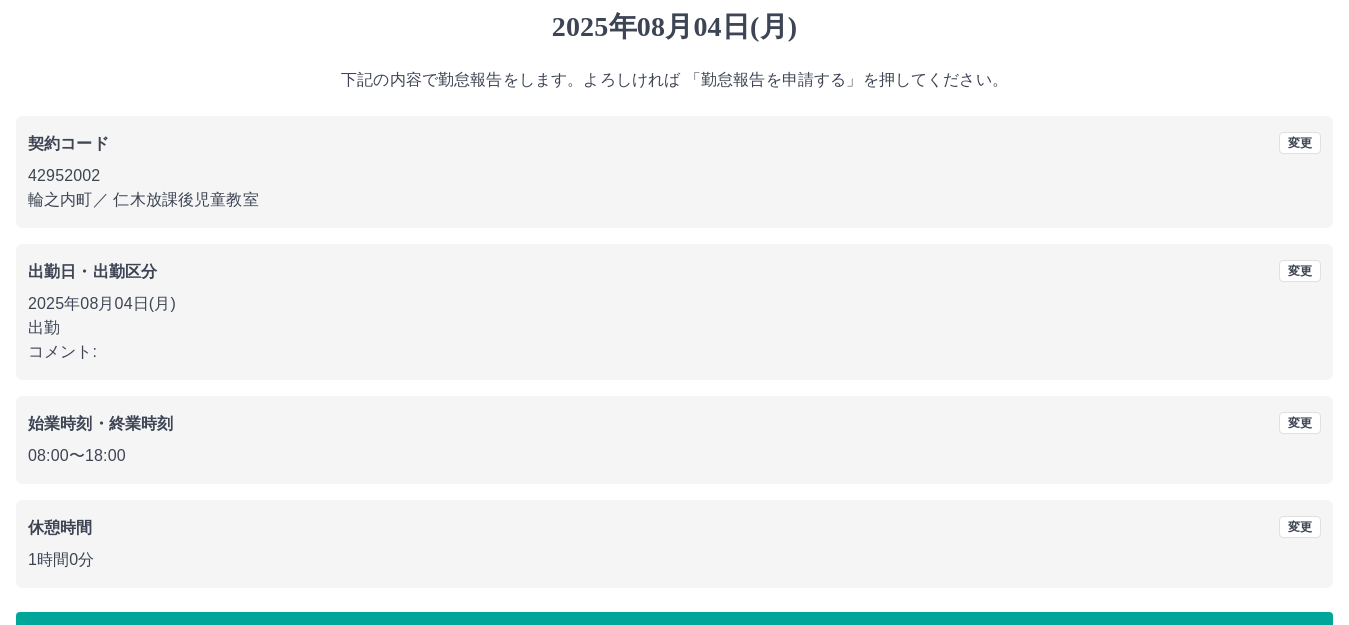 scroll, scrollTop: 124, scrollLeft: 0, axis: vertical 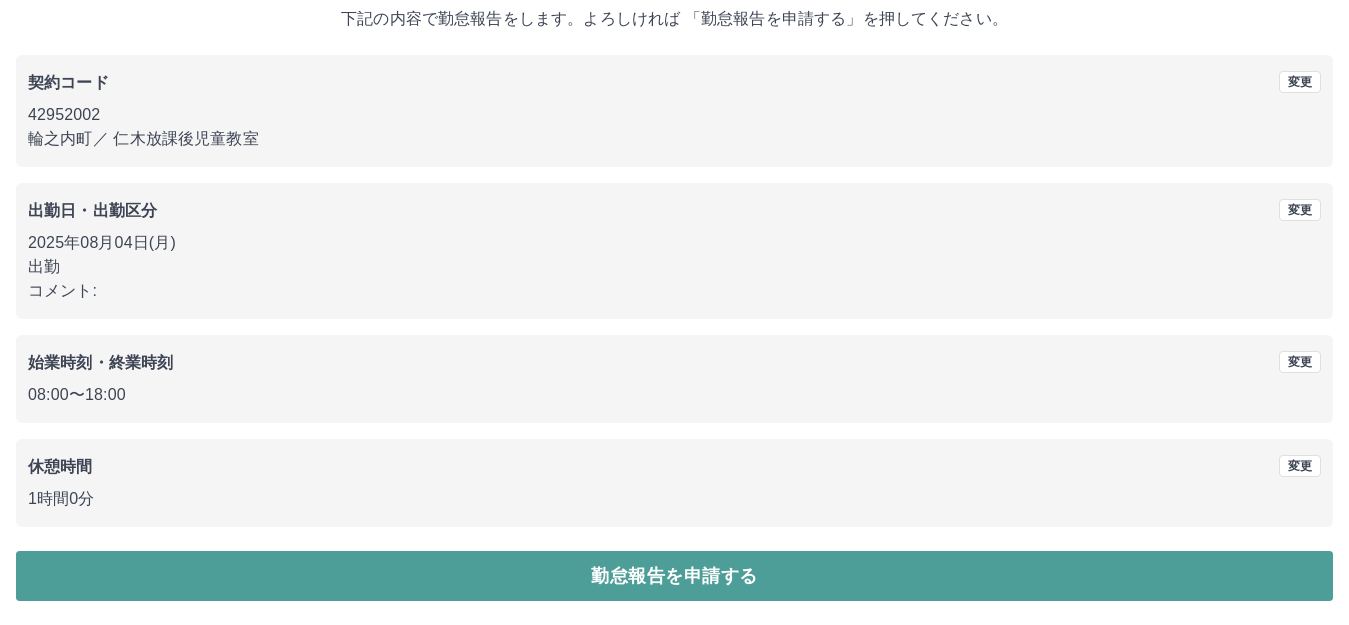 click on "勤怠報告を申請する" at bounding box center [674, 576] 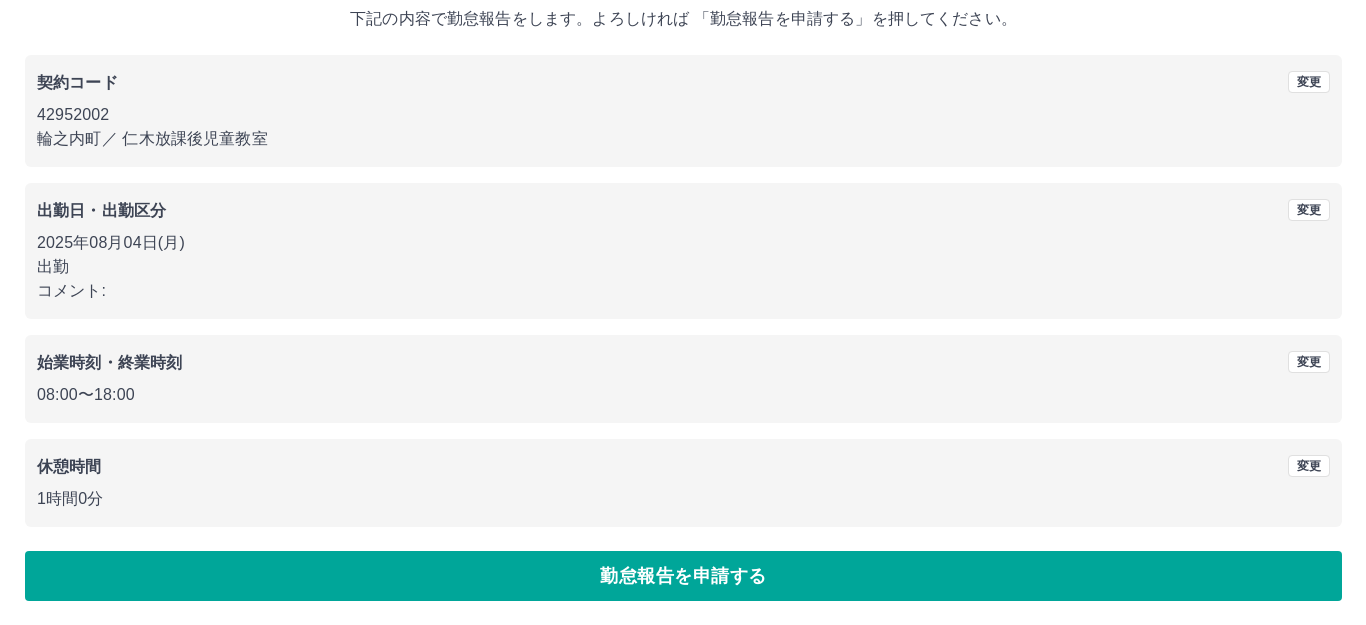 scroll, scrollTop: 0, scrollLeft: 0, axis: both 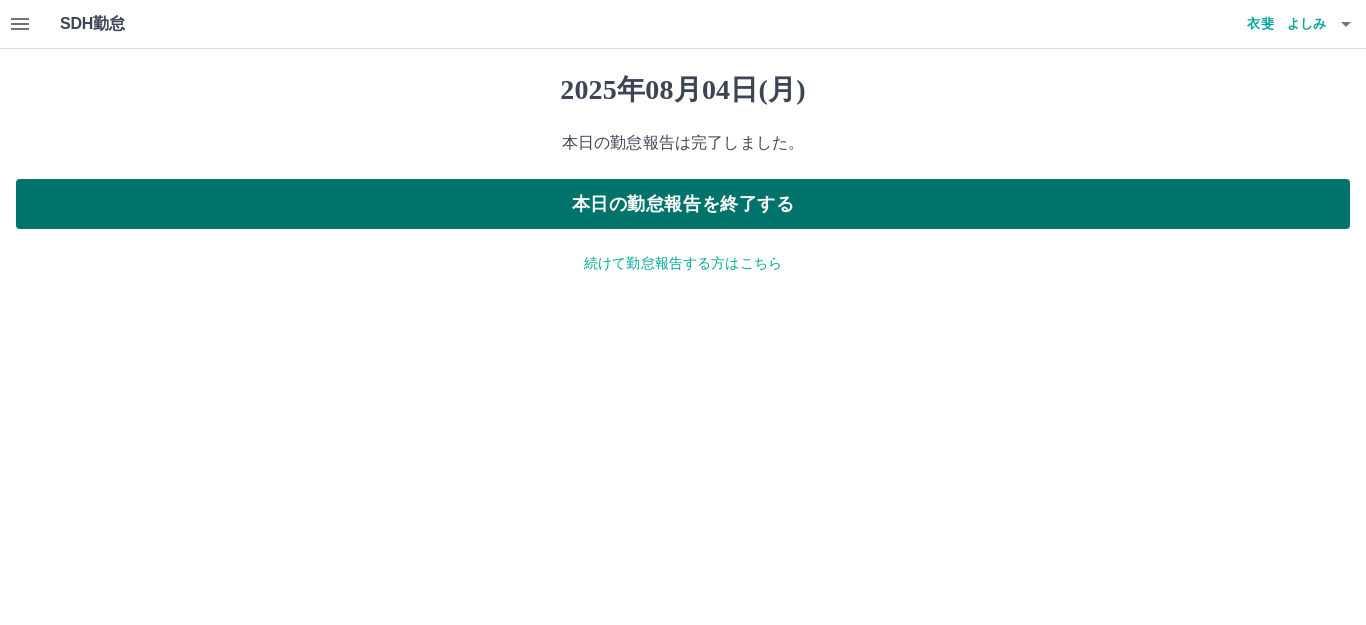 click on "本日の勤怠報告を終了する" at bounding box center (683, 204) 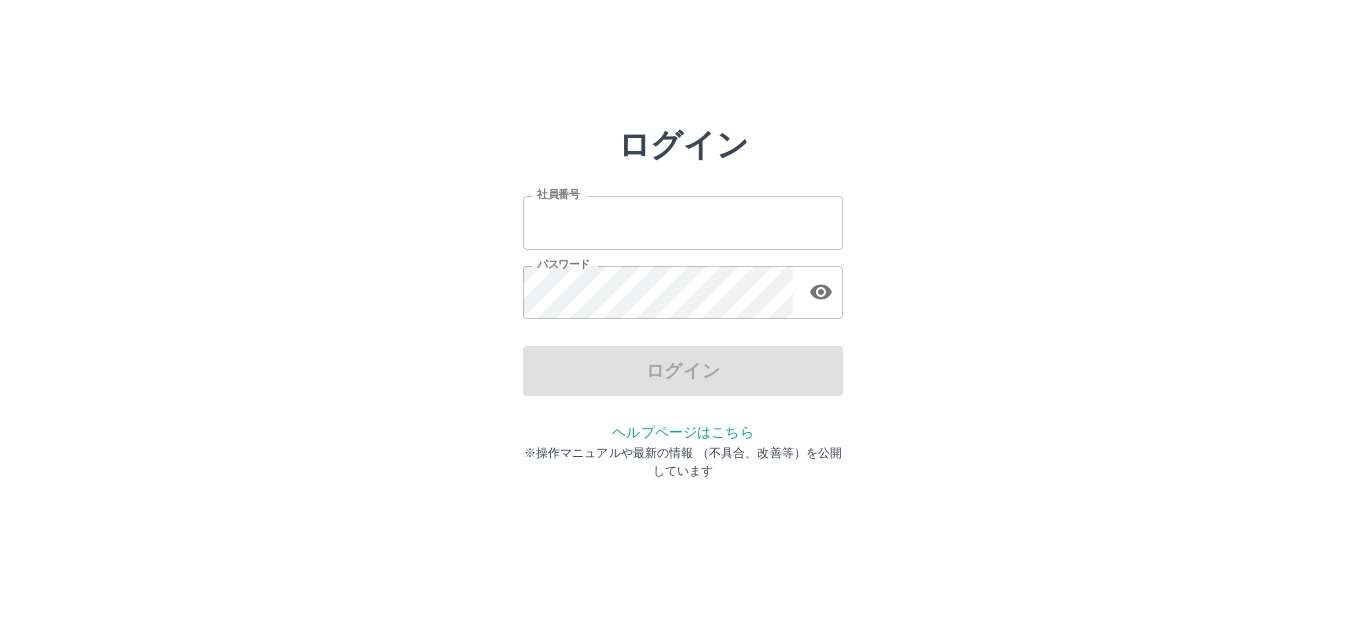 scroll, scrollTop: 0, scrollLeft: 0, axis: both 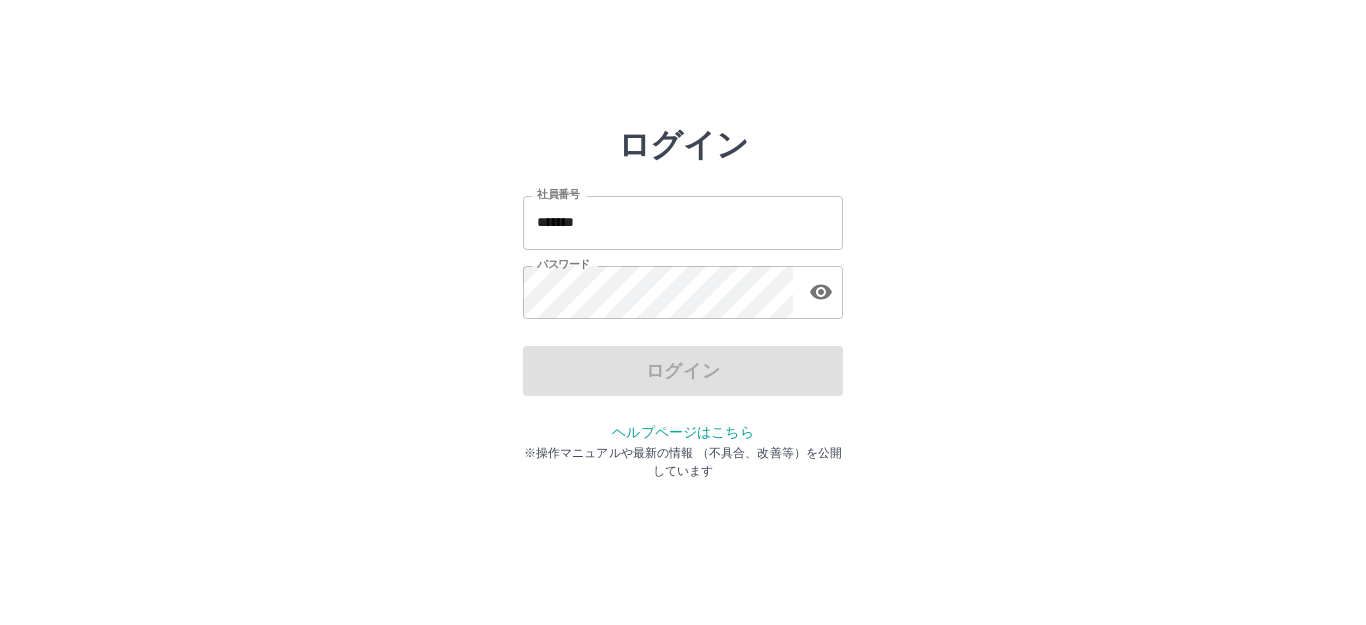 drag, startPoint x: 0, startPoint y: 0, endPoint x: 673, endPoint y: 222, distance: 708.66986 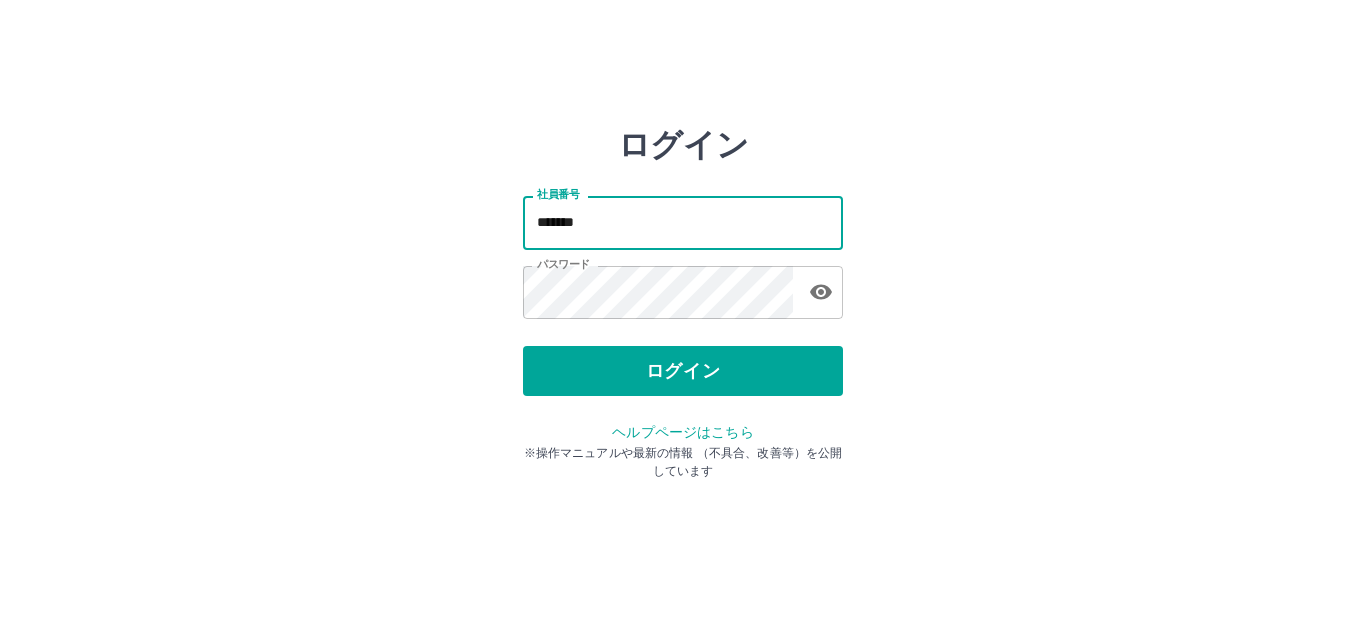 type on "*******" 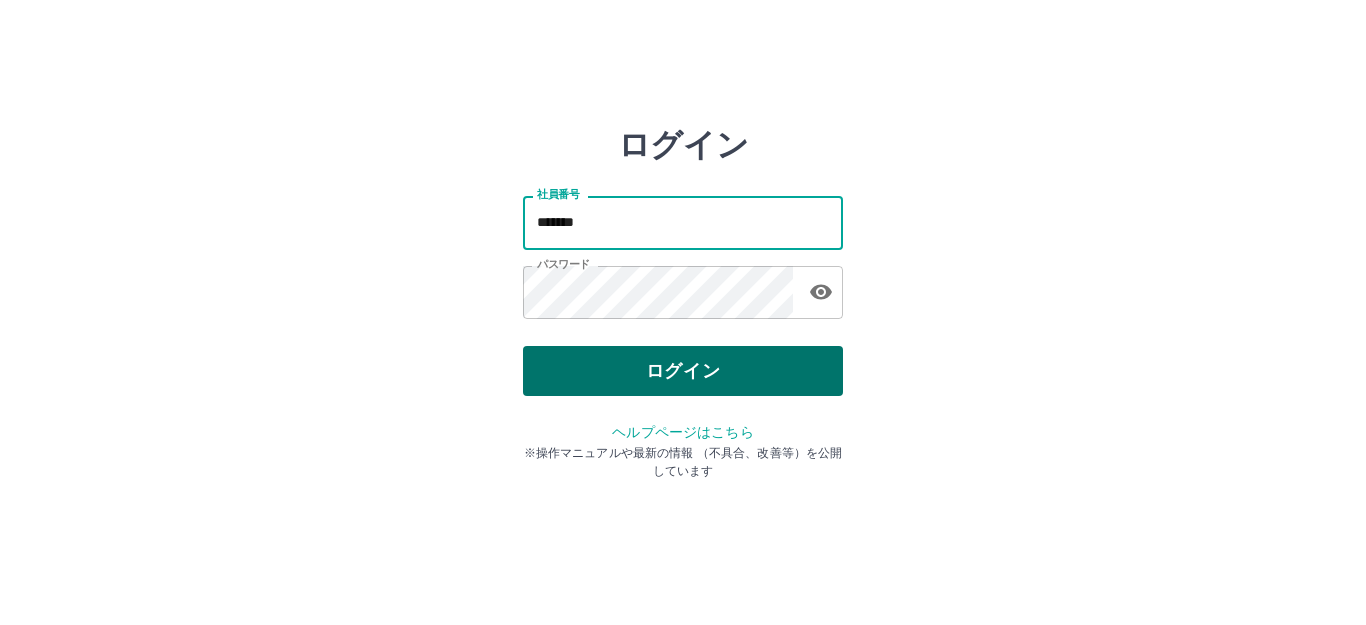 click on "ログイン" at bounding box center [683, 371] 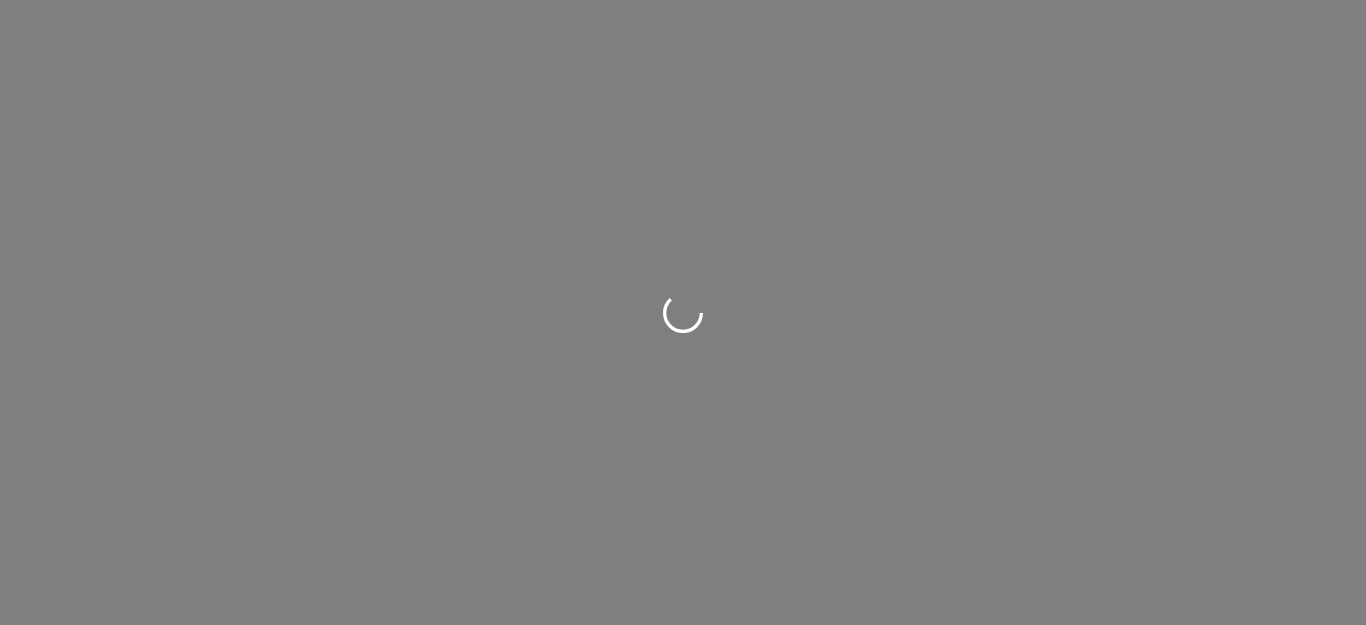 scroll, scrollTop: 0, scrollLeft: 0, axis: both 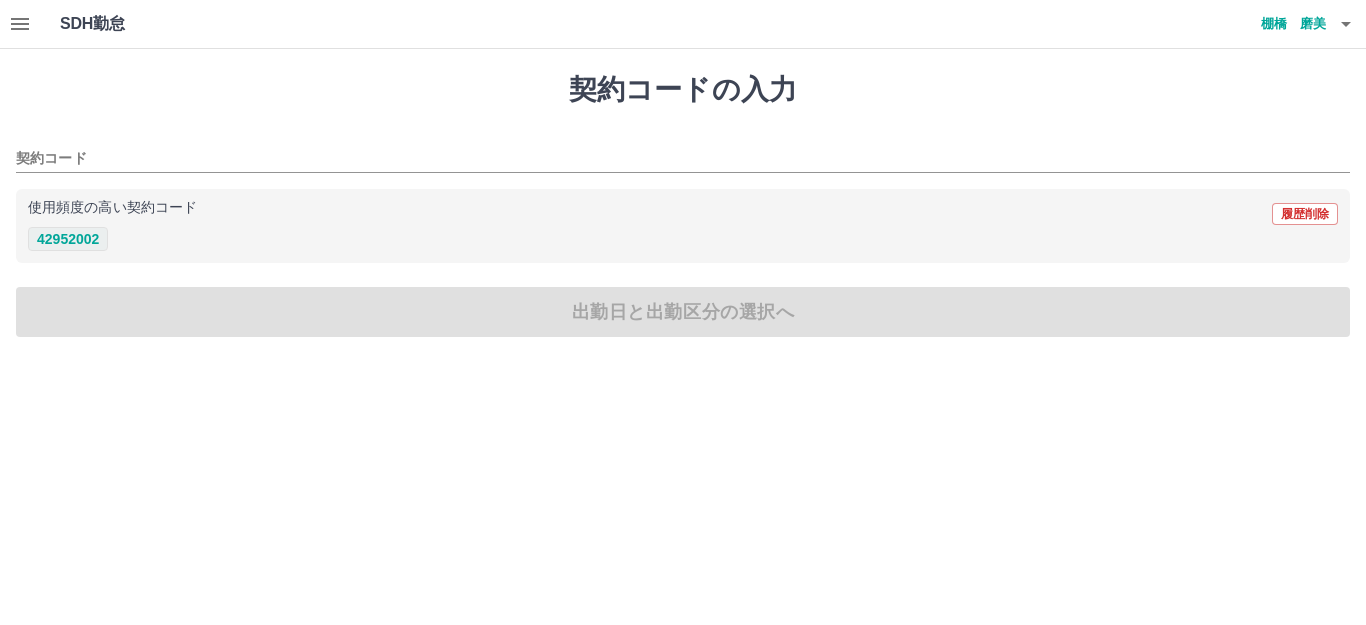 click on "42952002" at bounding box center (68, 239) 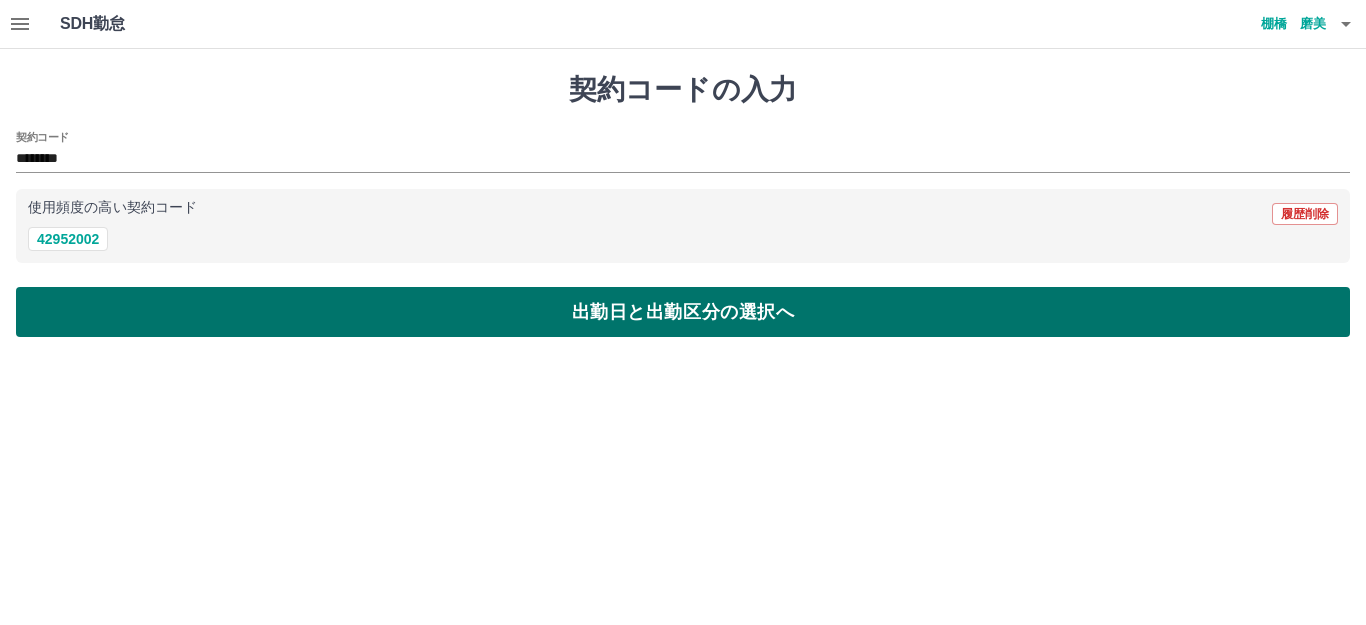 click on "出勤日と出勤区分の選択へ" at bounding box center (683, 312) 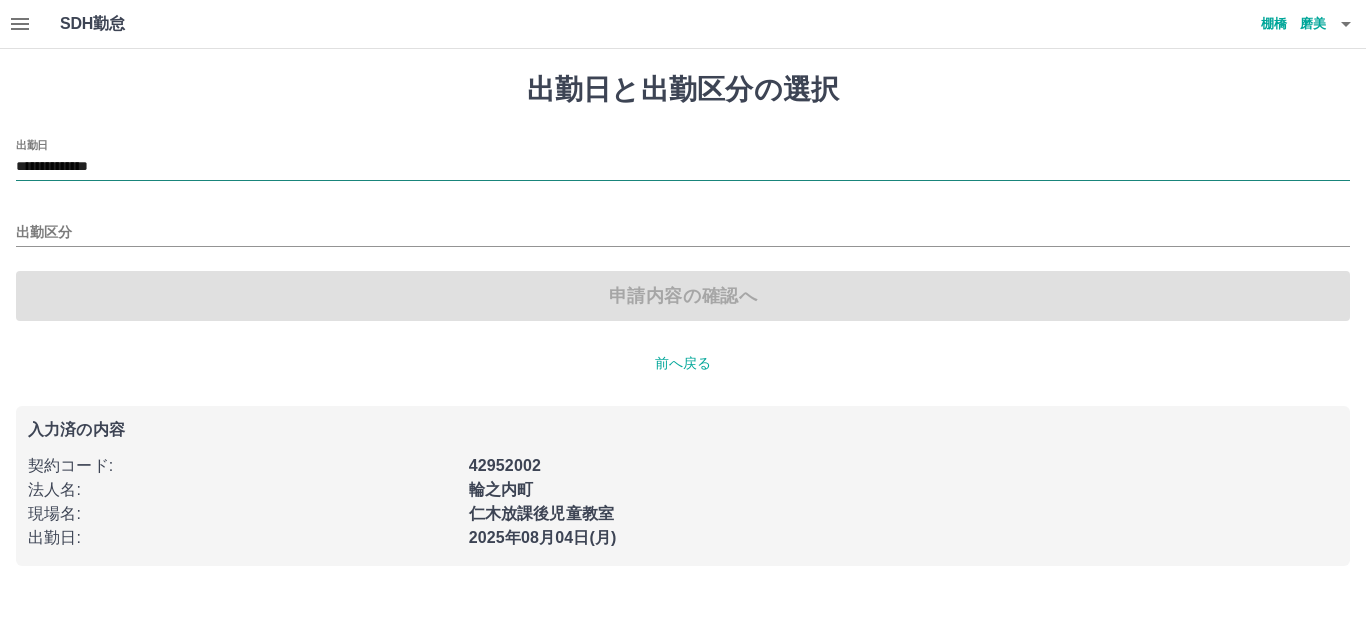 click on "**********" at bounding box center (683, 167) 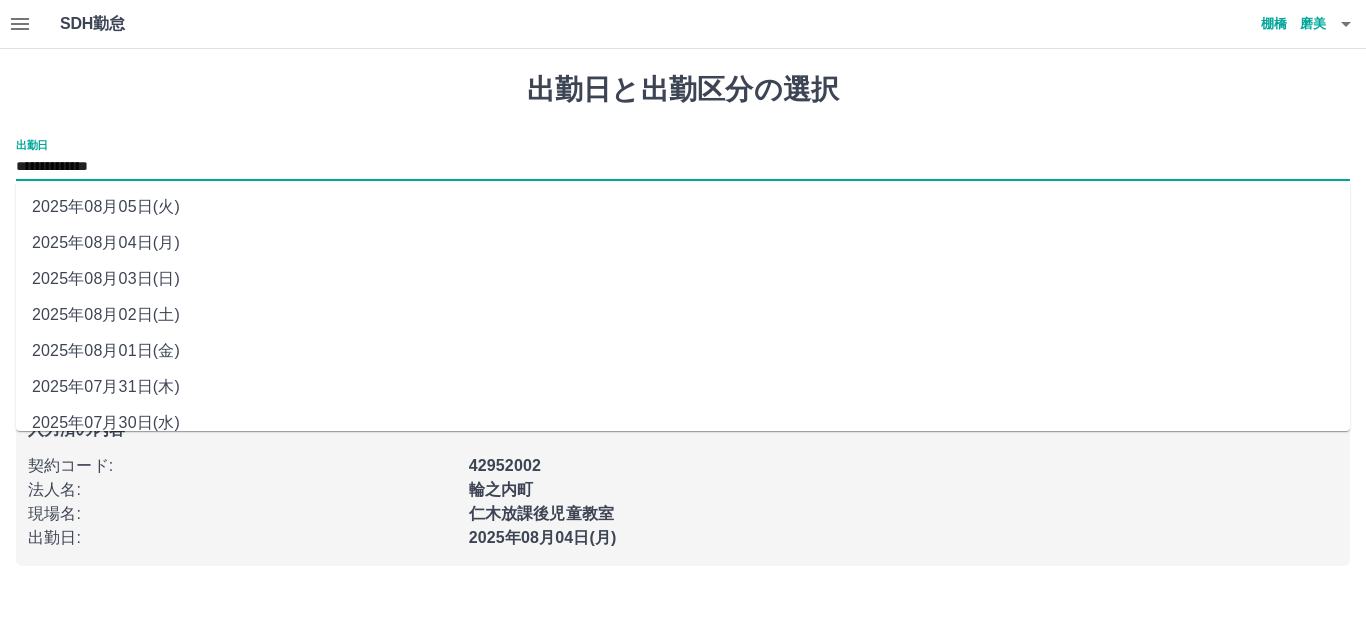 click on "2025年08月03日(日)" at bounding box center [683, 279] 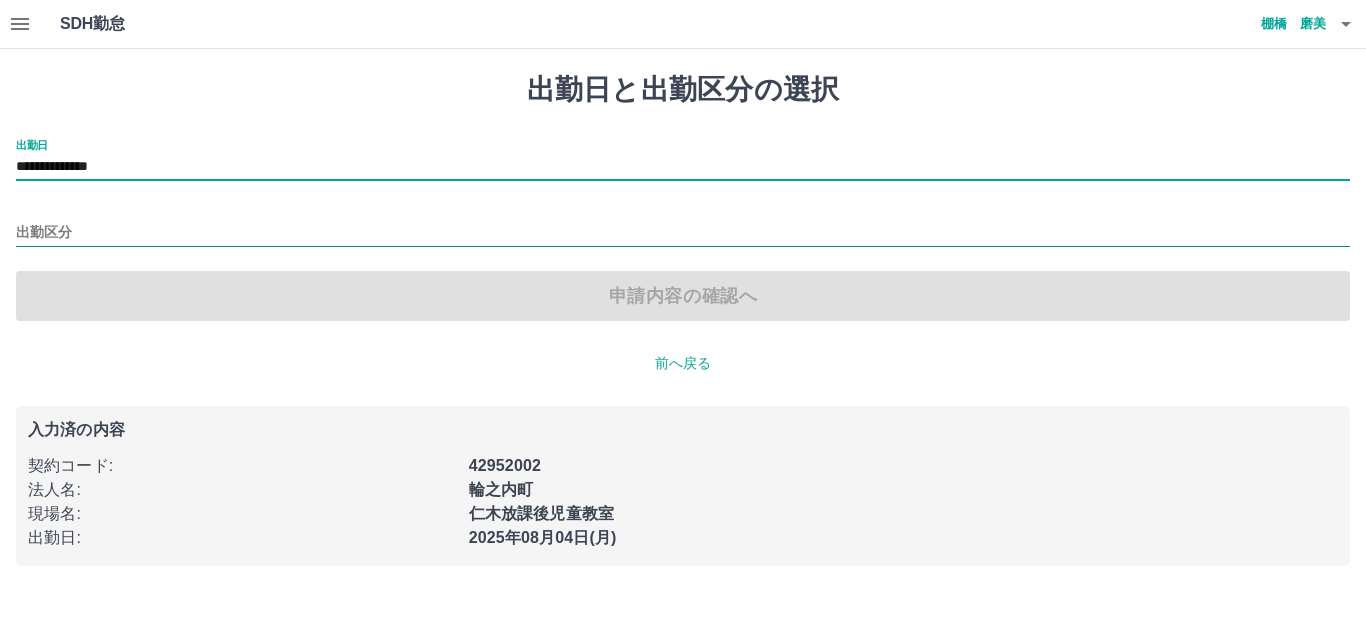click on "出勤区分" at bounding box center [683, 233] 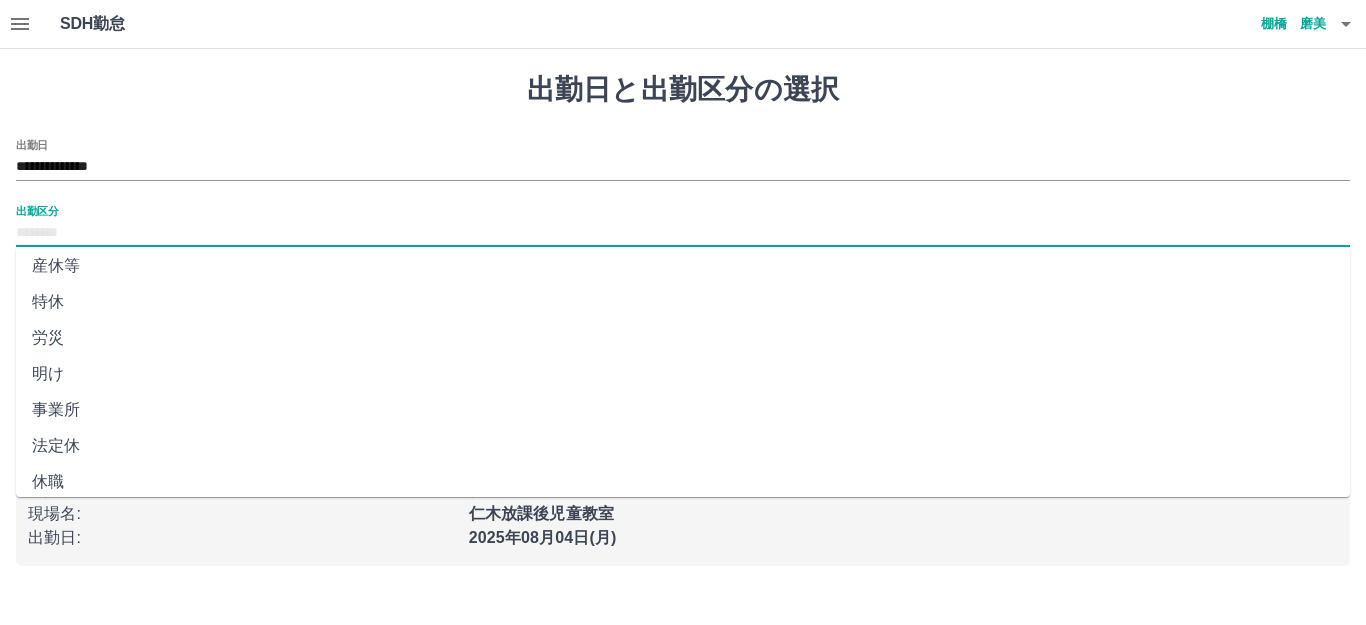 scroll, scrollTop: 414, scrollLeft: 0, axis: vertical 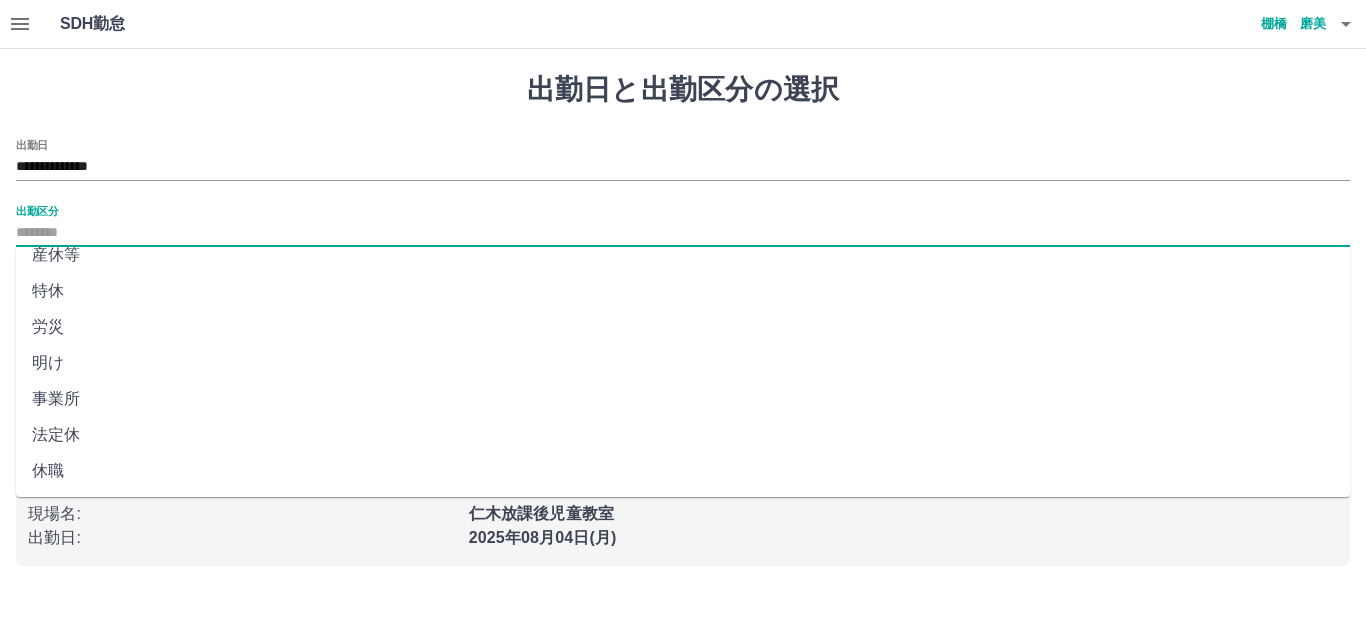 click on "法定休" at bounding box center [683, 435] 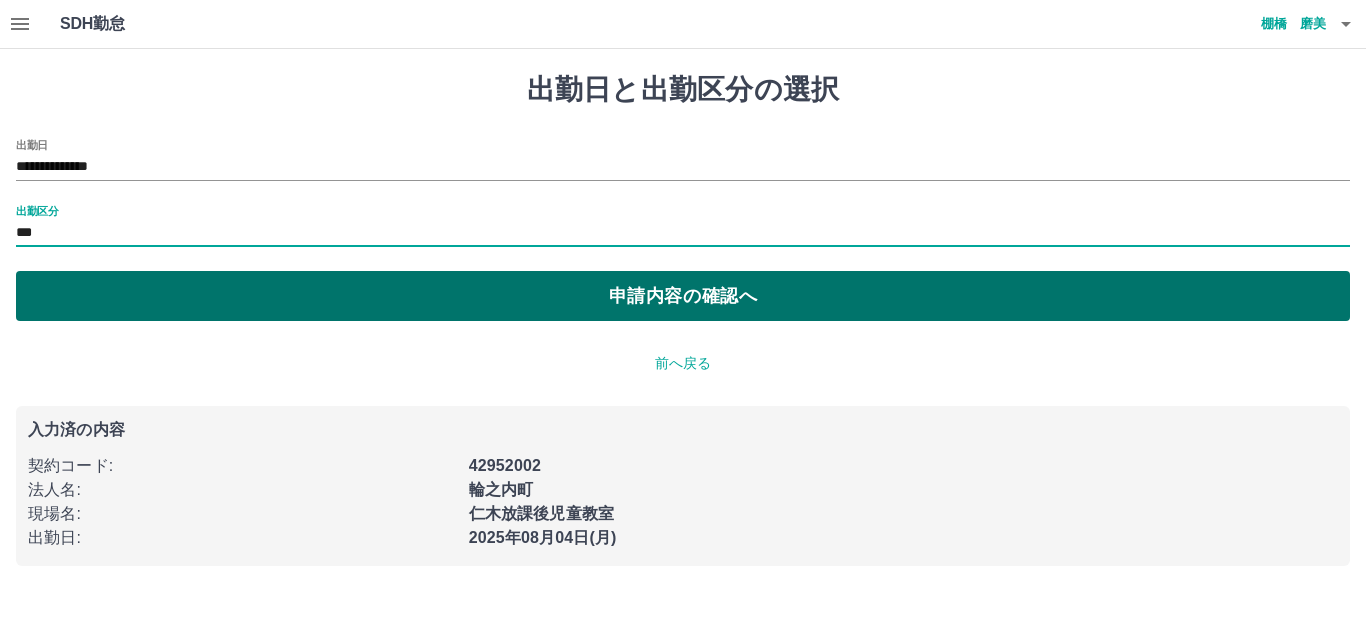 click on "申請内容の確認へ" at bounding box center (683, 296) 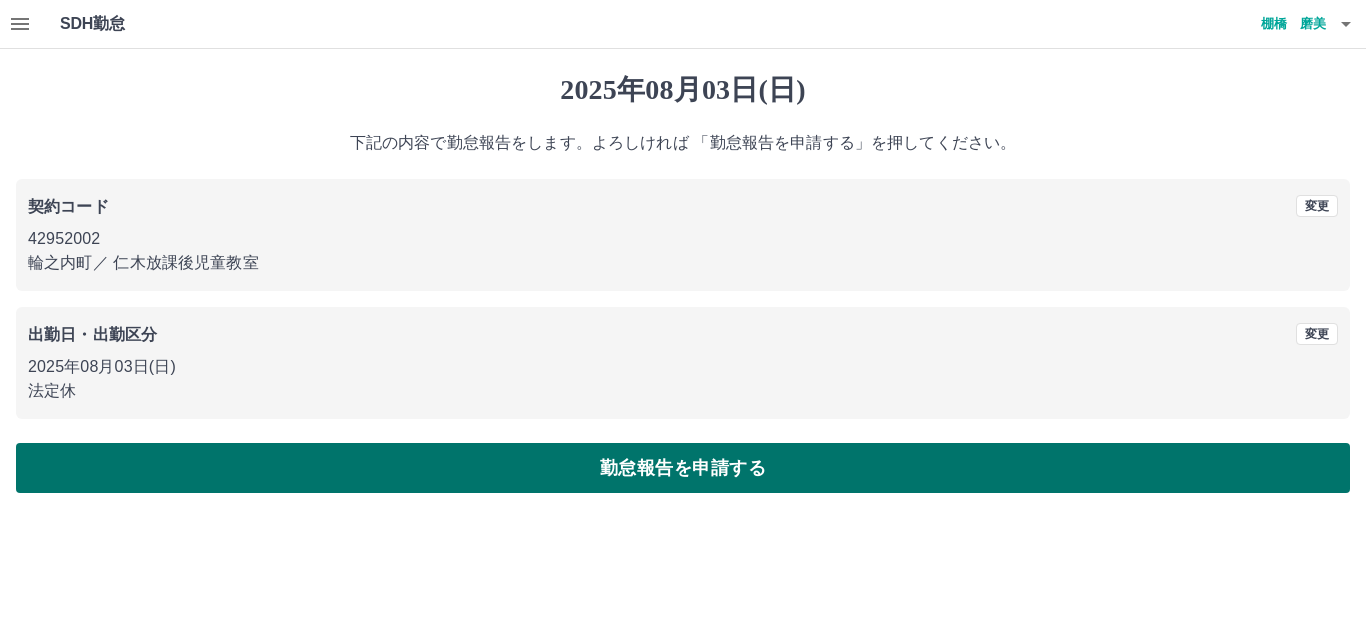 click on "勤怠報告を申請する" at bounding box center (683, 468) 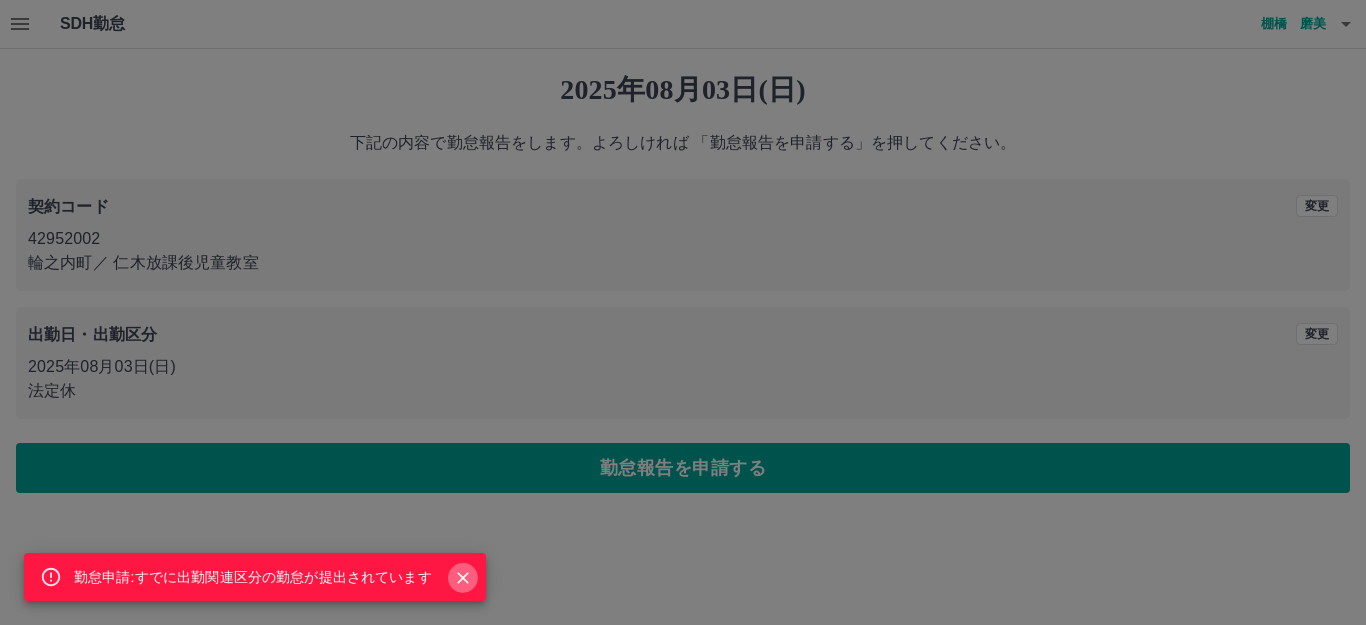 click 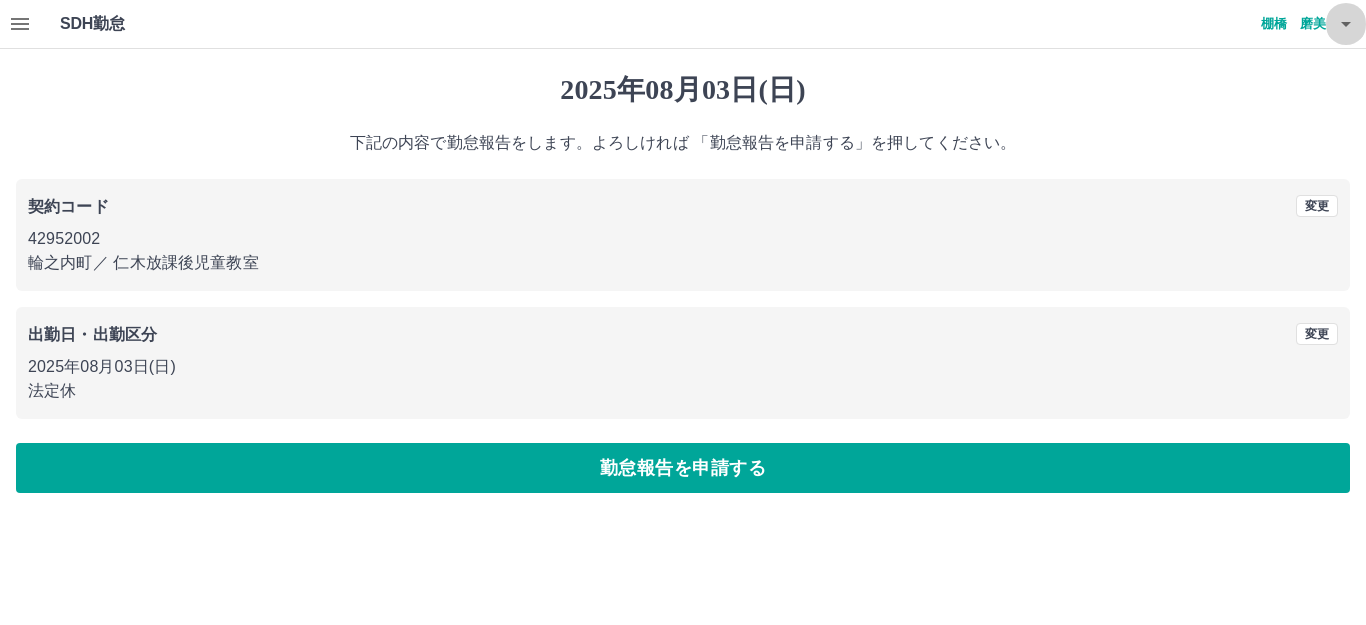 click 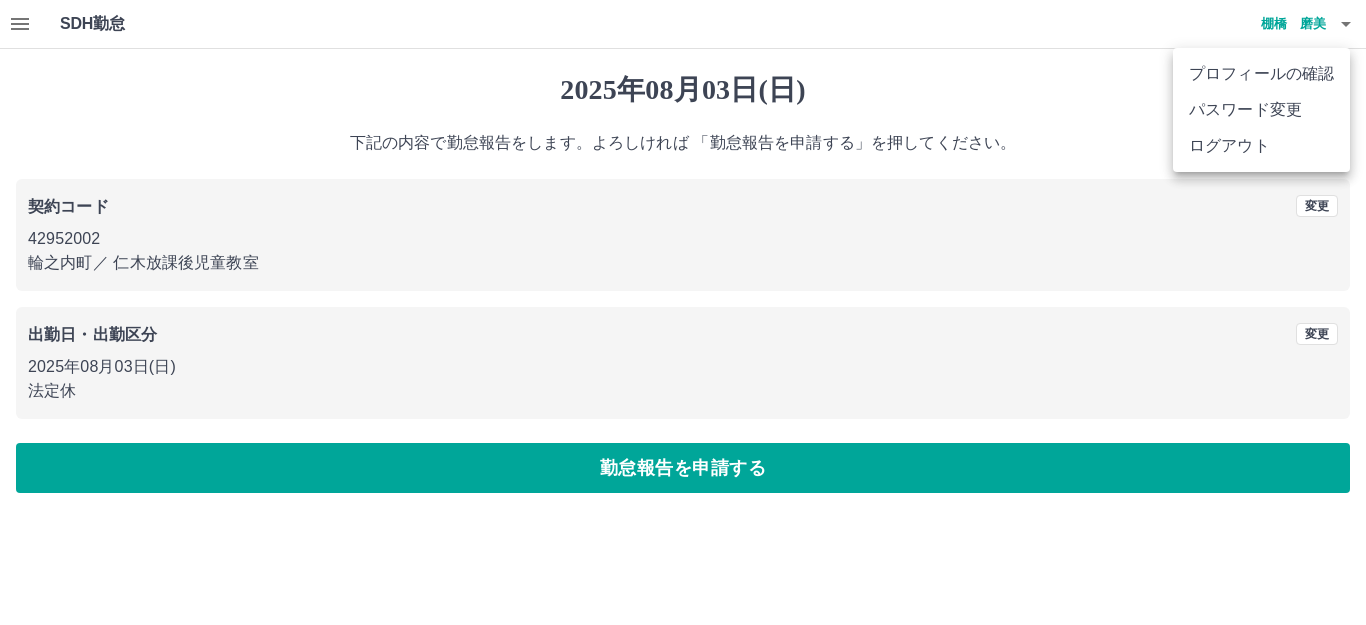 click on "ログアウト" at bounding box center [1261, 146] 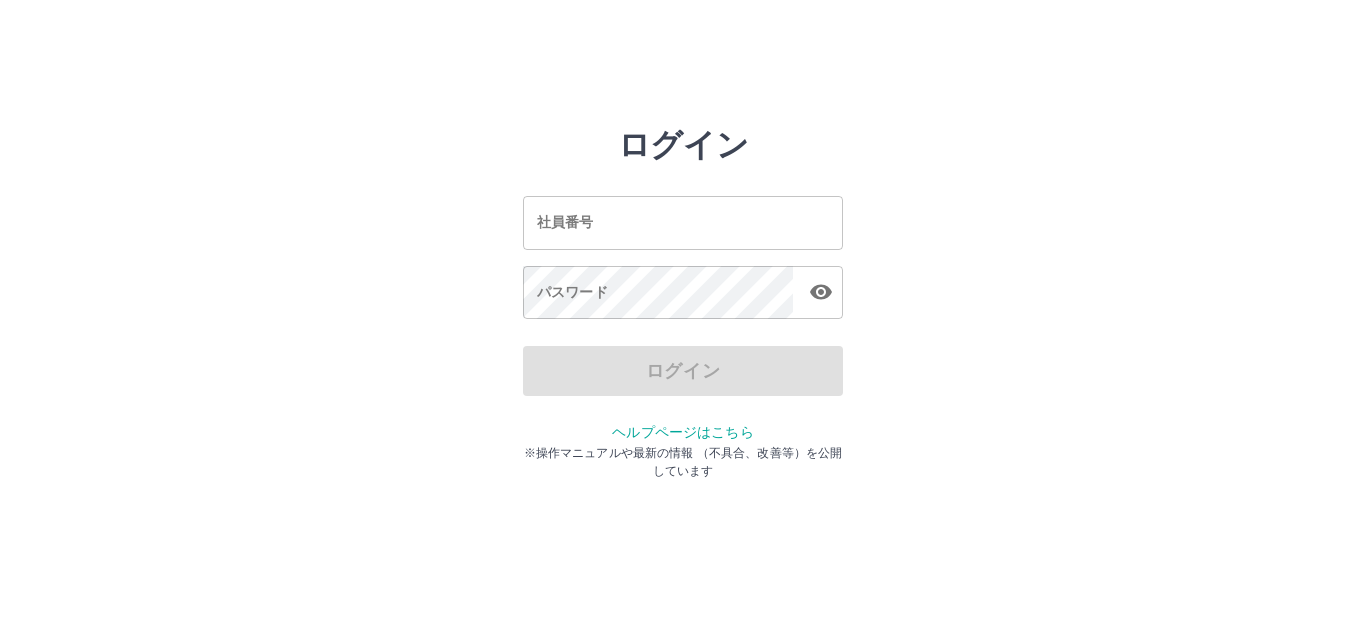 scroll, scrollTop: 0, scrollLeft: 0, axis: both 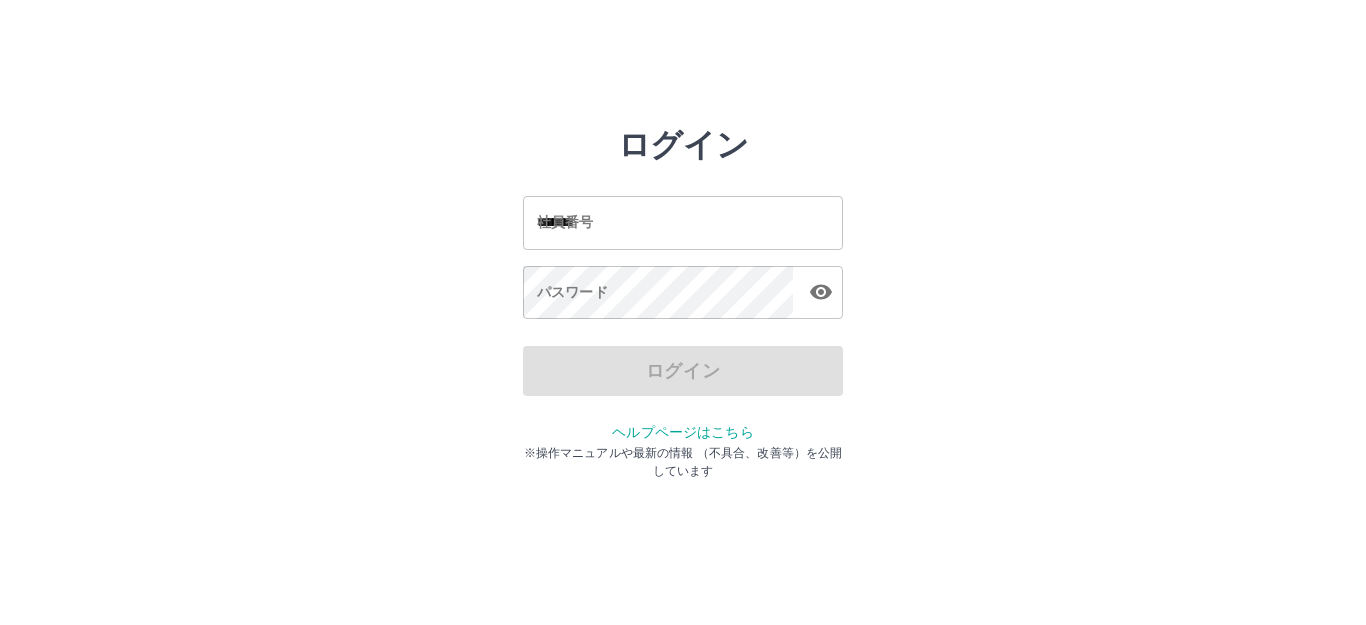 click on "*******" at bounding box center (683, 222) 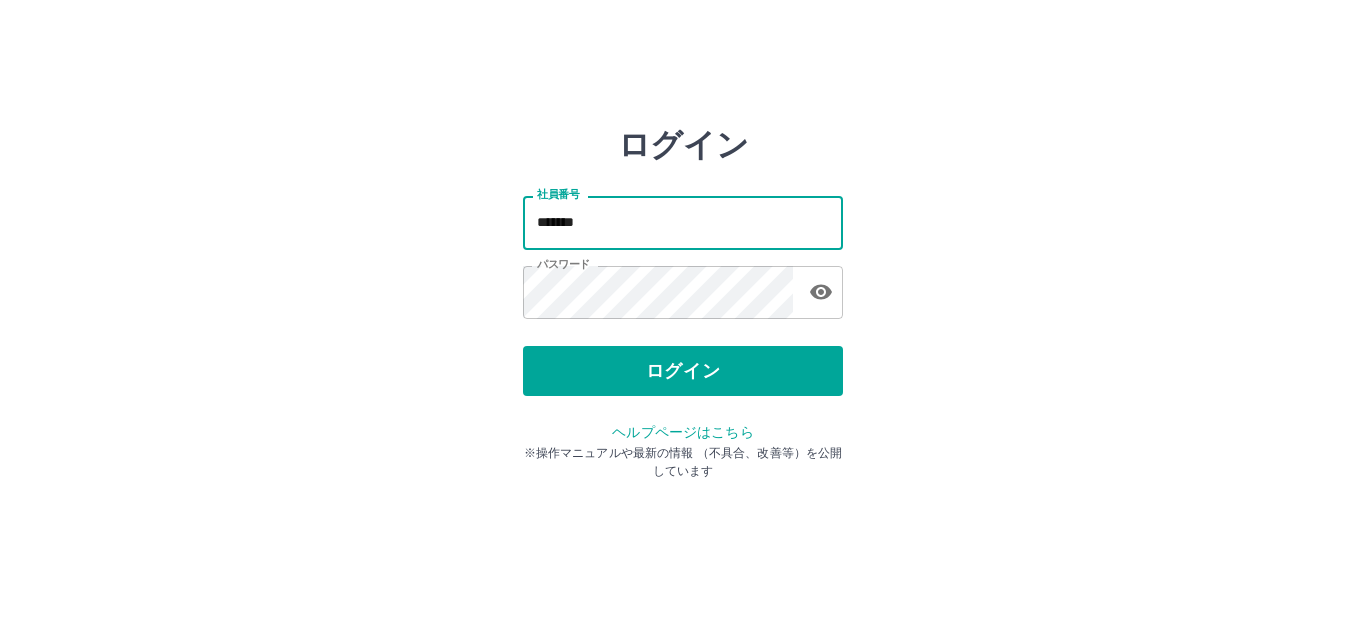 type on "*******" 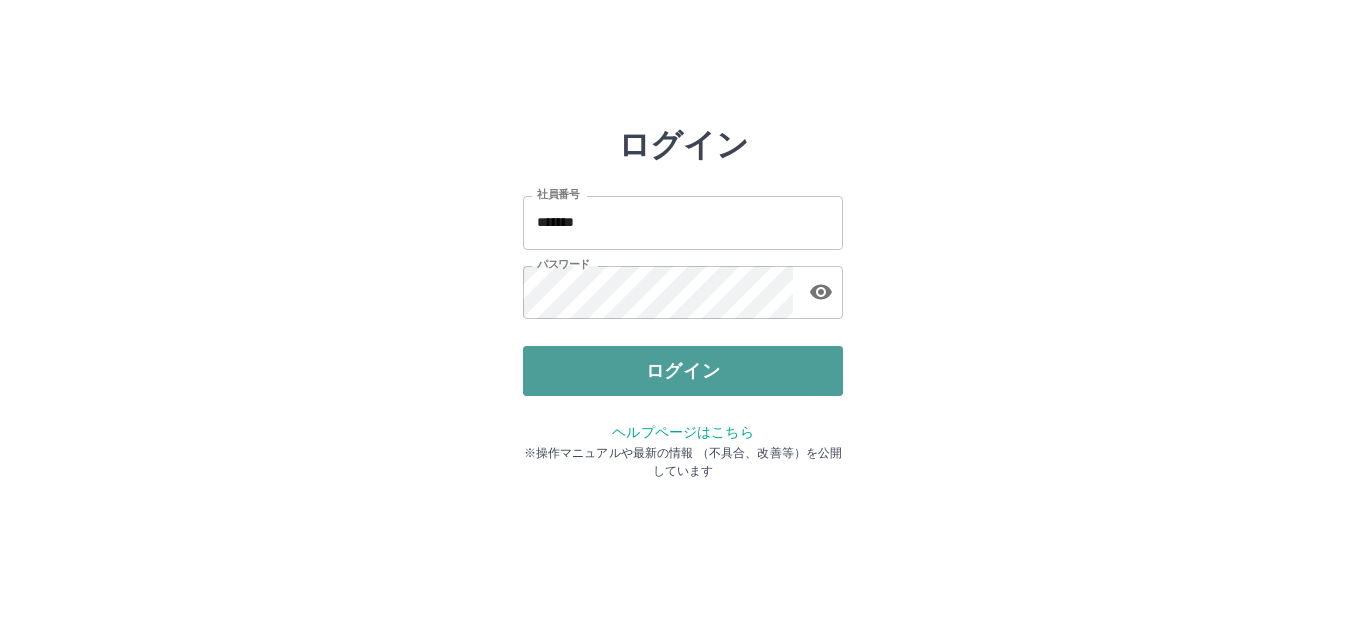 click on "ログイン" at bounding box center [683, 371] 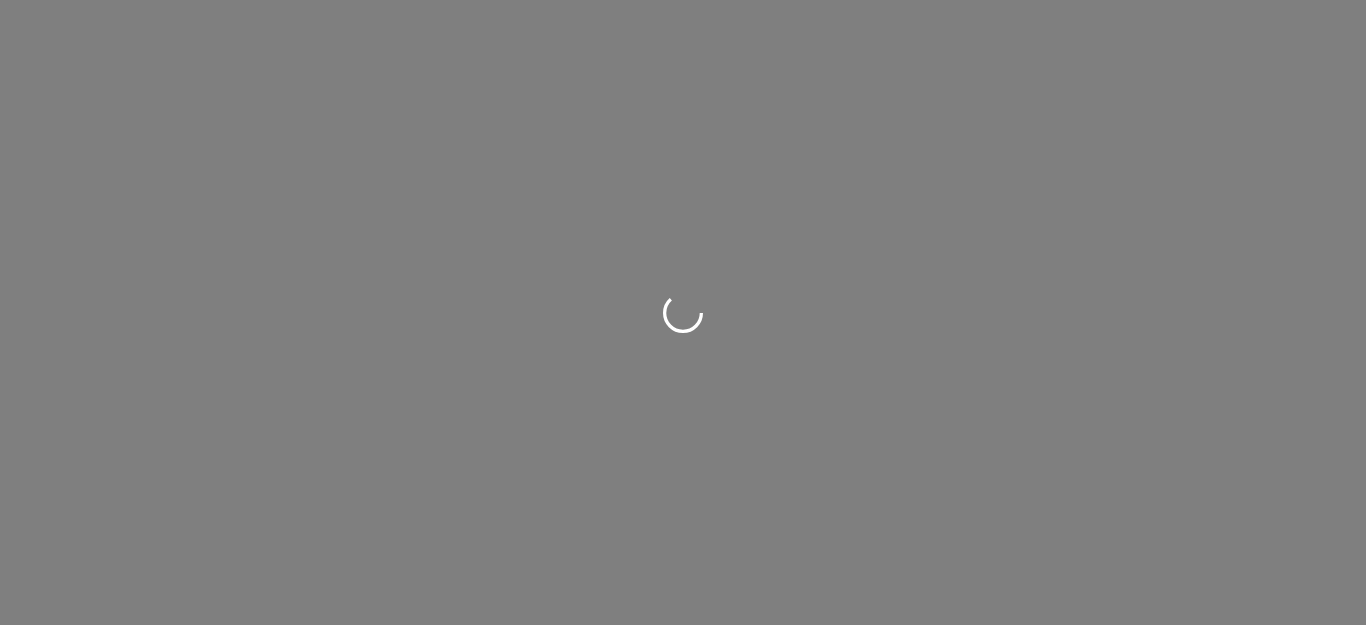 scroll, scrollTop: 0, scrollLeft: 0, axis: both 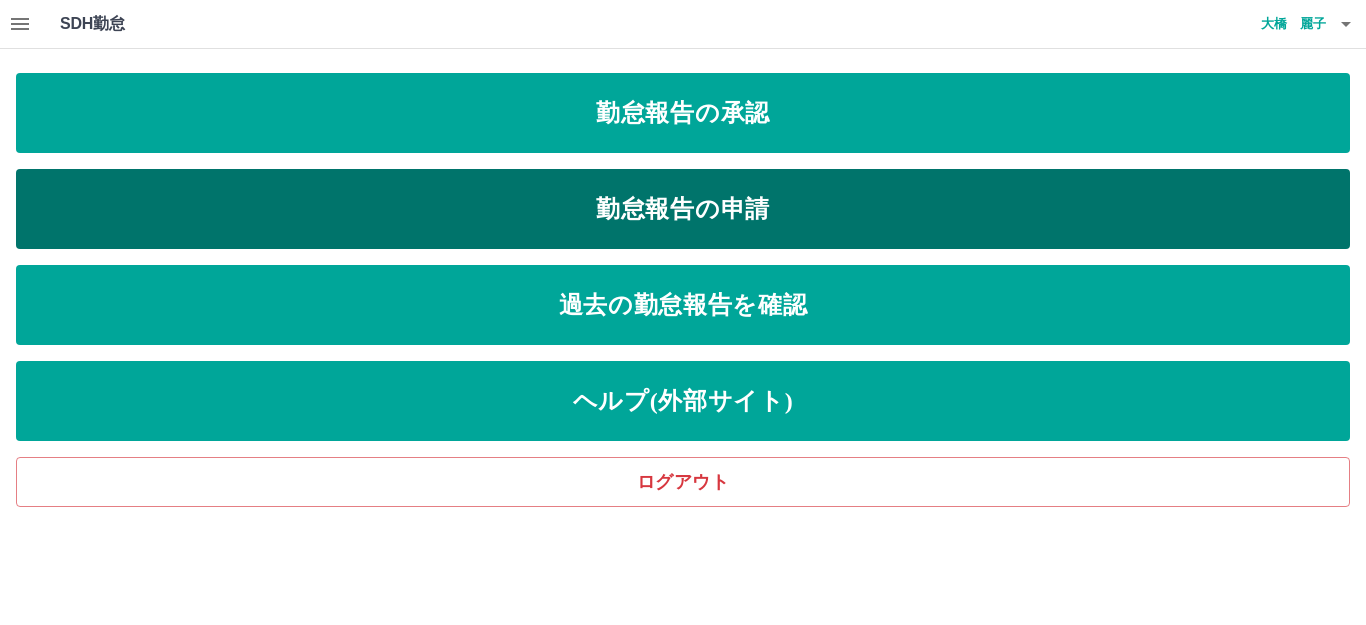 click on "勤怠報告の申請" at bounding box center [683, 209] 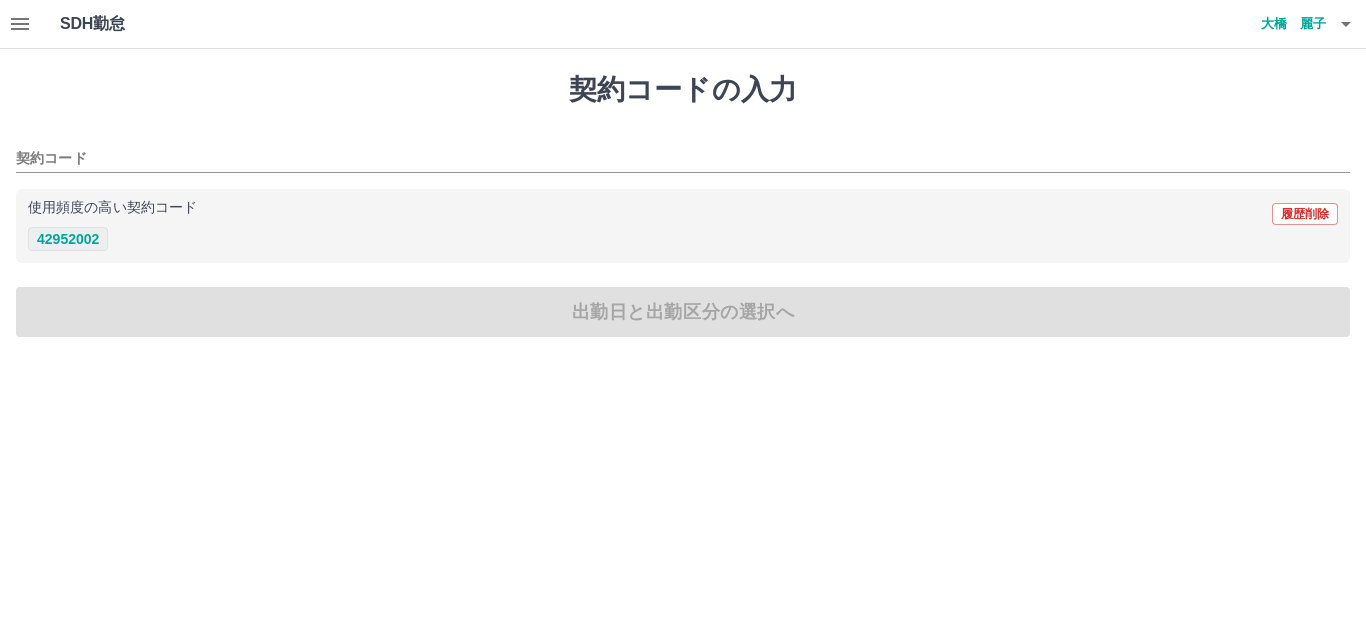 click on "42952002" at bounding box center (68, 239) 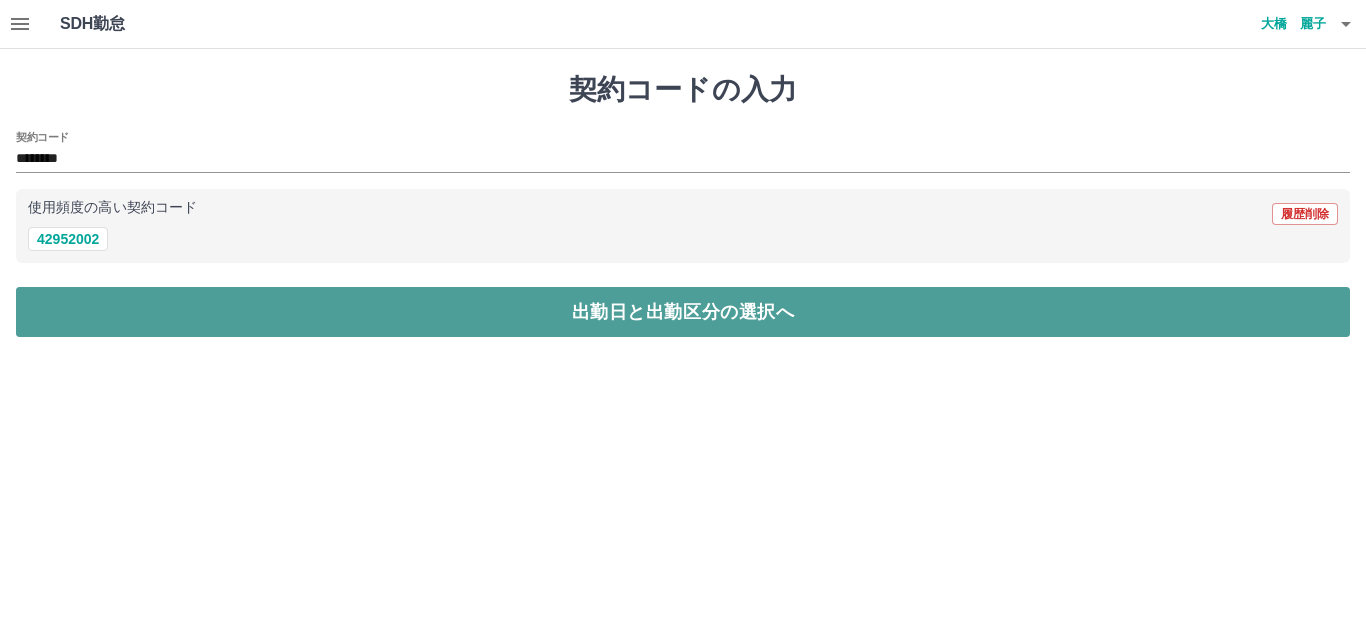 click on "出勤日と出勤区分の選択へ" at bounding box center (683, 312) 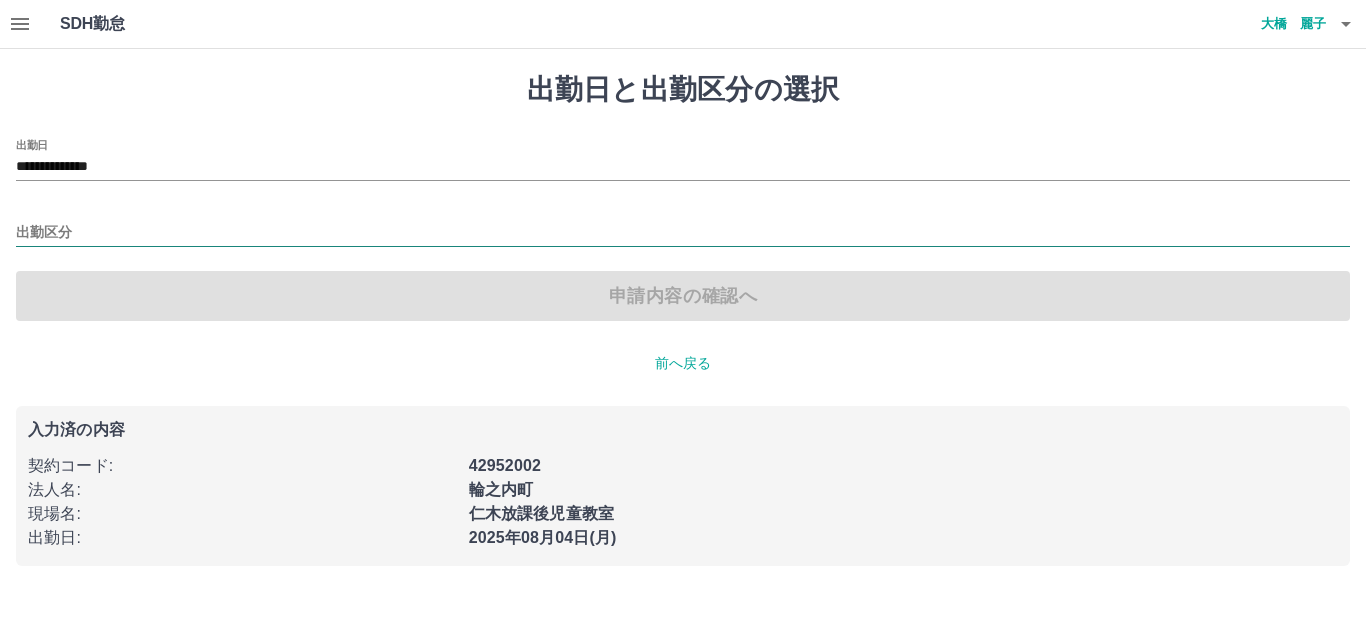 click on "出勤区分" at bounding box center [683, 233] 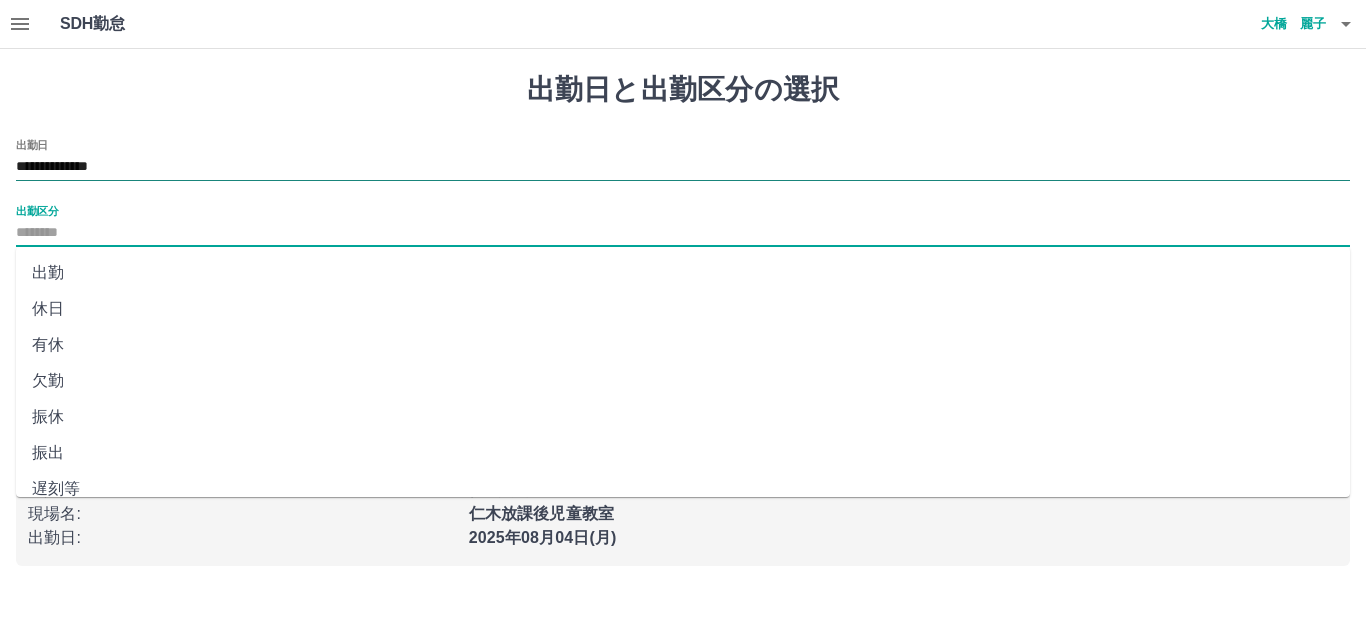 click on "**********" at bounding box center [683, 167] 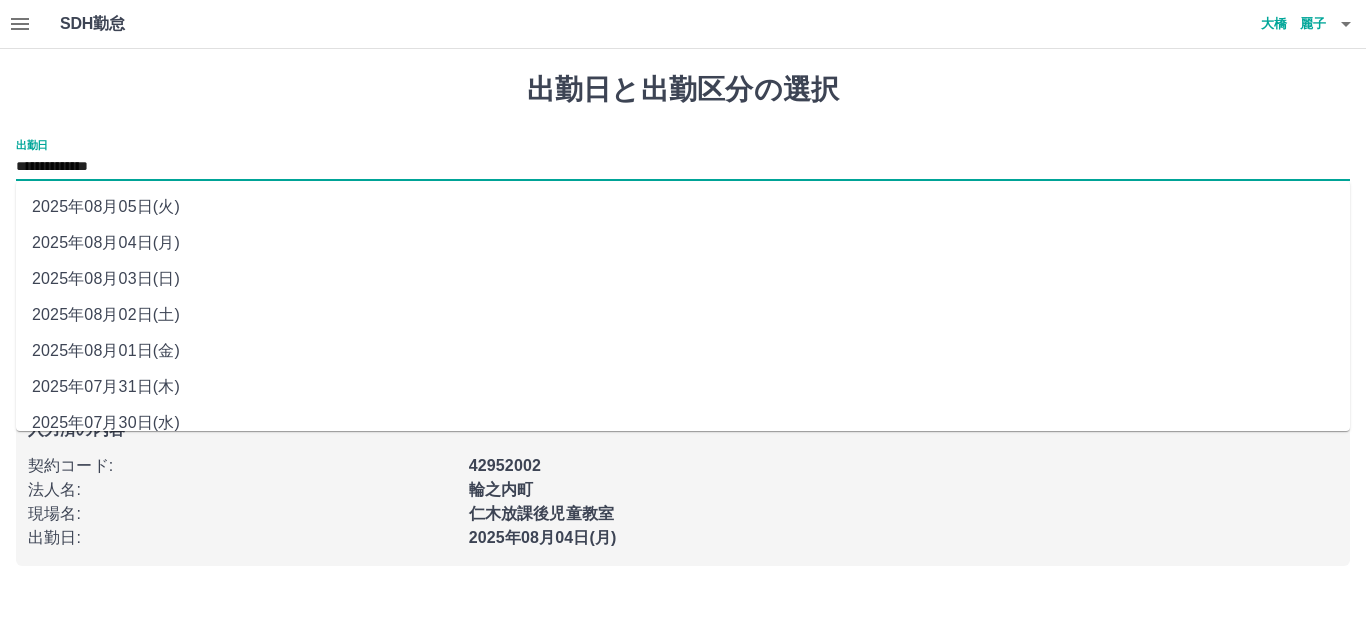 click on "2025年08月03日(日)" at bounding box center (683, 279) 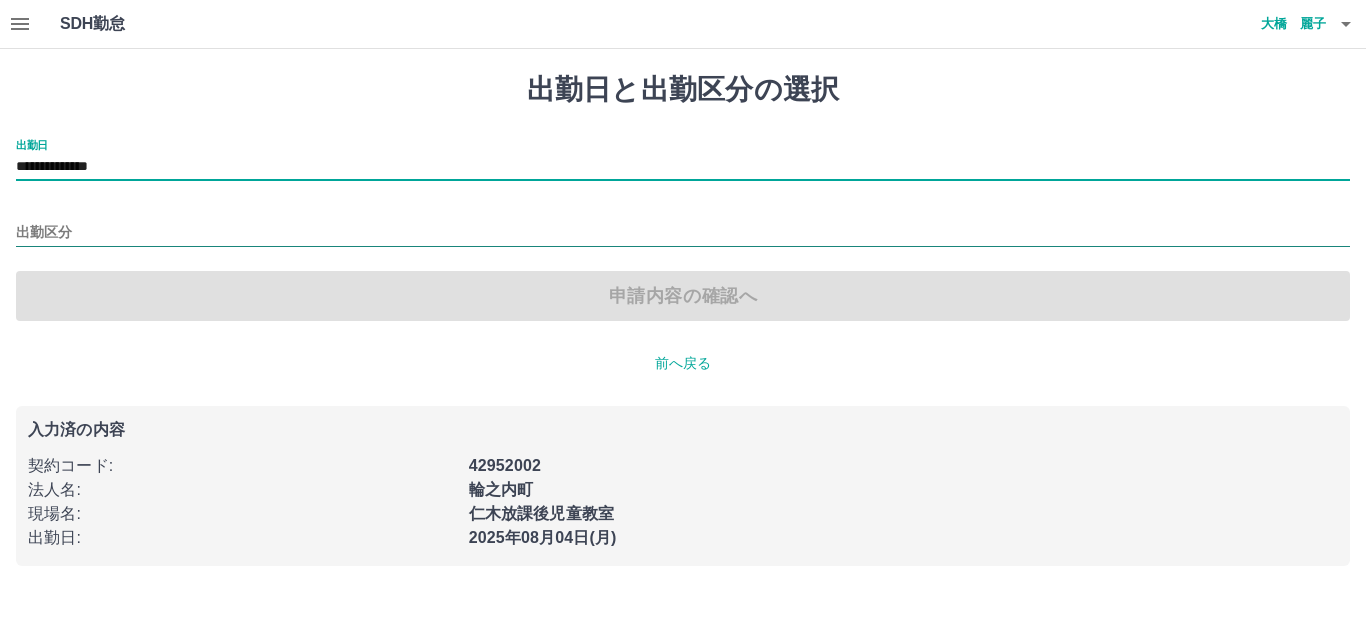 click at bounding box center (683, 234) 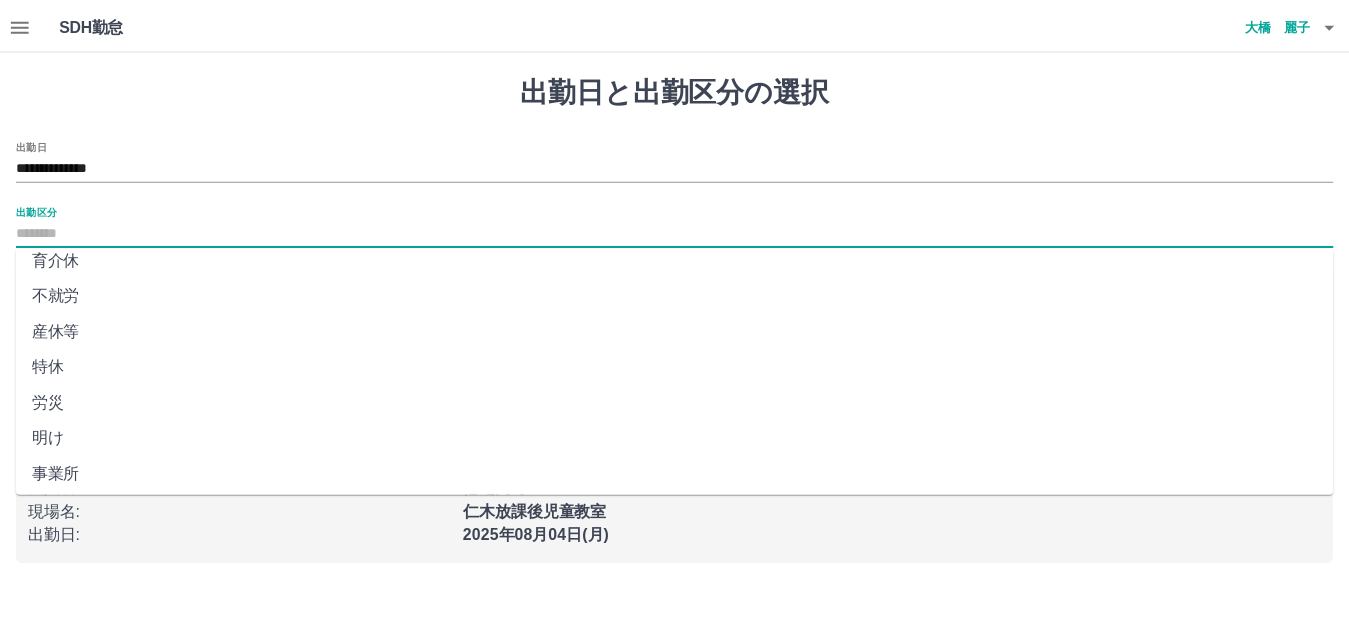 scroll, scrollTop: 400, scrollLeft: 0, axis: vertical 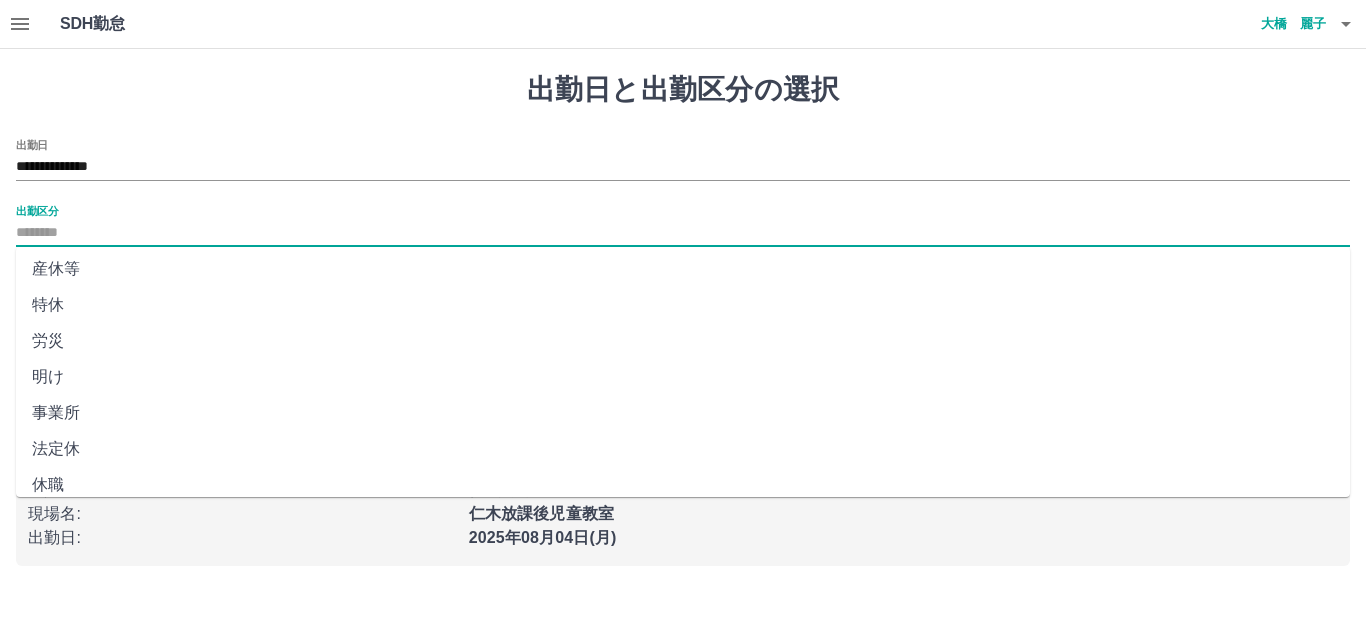 click on "法定休" at bounding box center [683, 449] 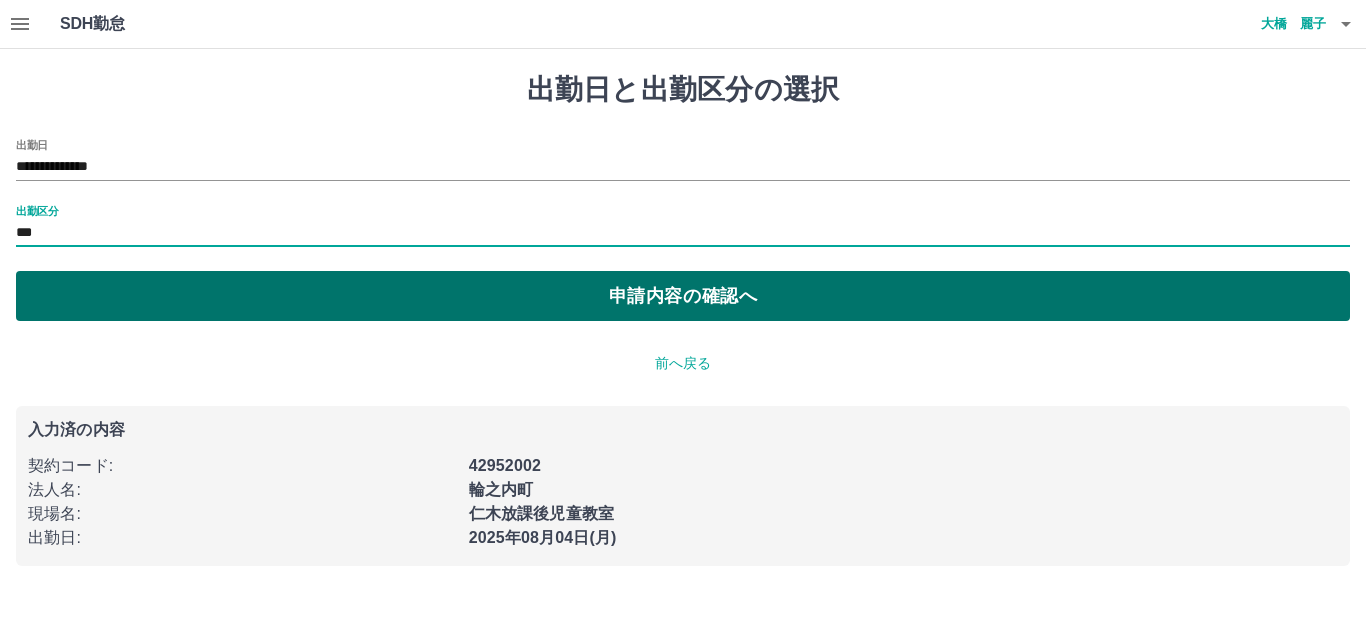 click on "申請内容の確認へ" at bounding box center [683, 296] 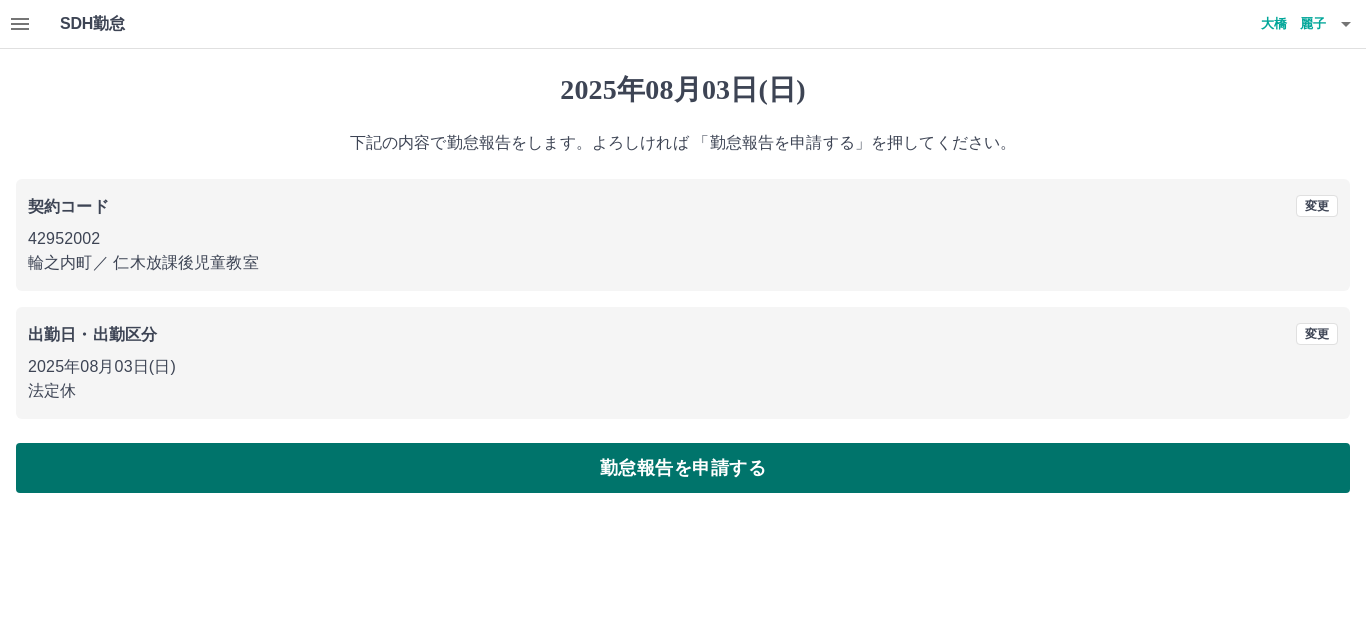 click on "勤怠報告を申請する" at bounding box center (683, 468) 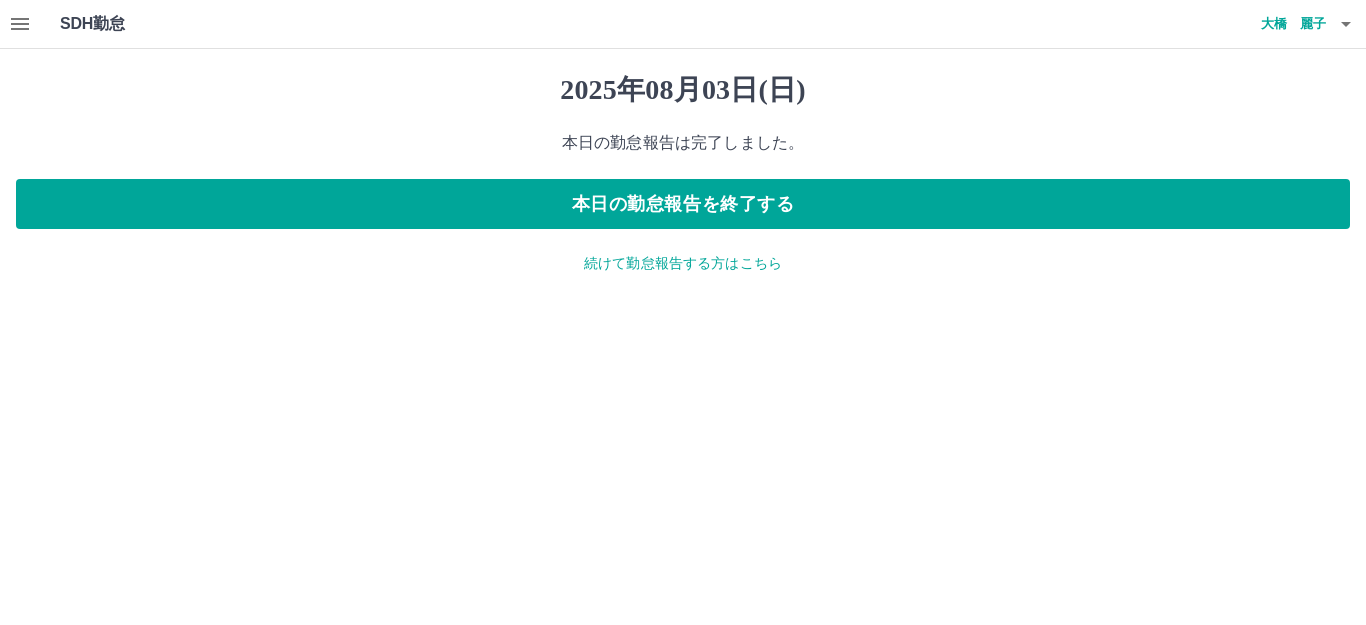 click on "続けて勤怠報告する方はこちら" at bounding box center [683, 263] 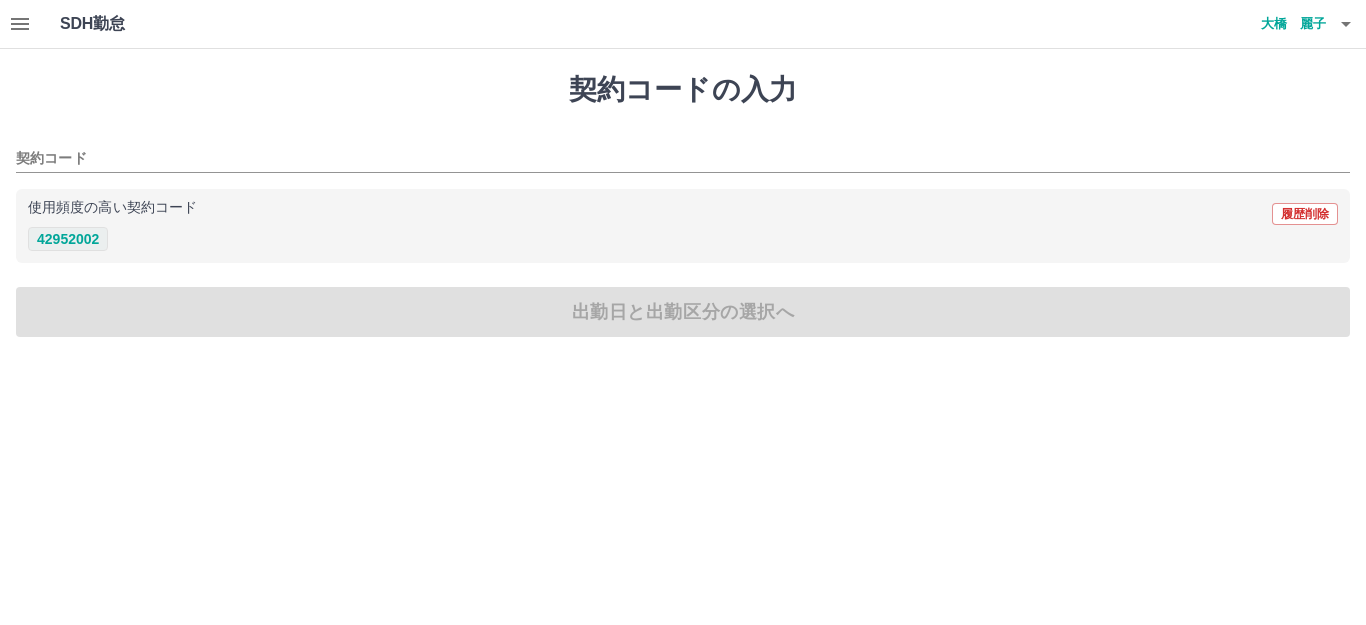 click on "42952002" at bounding box center [68, 239] 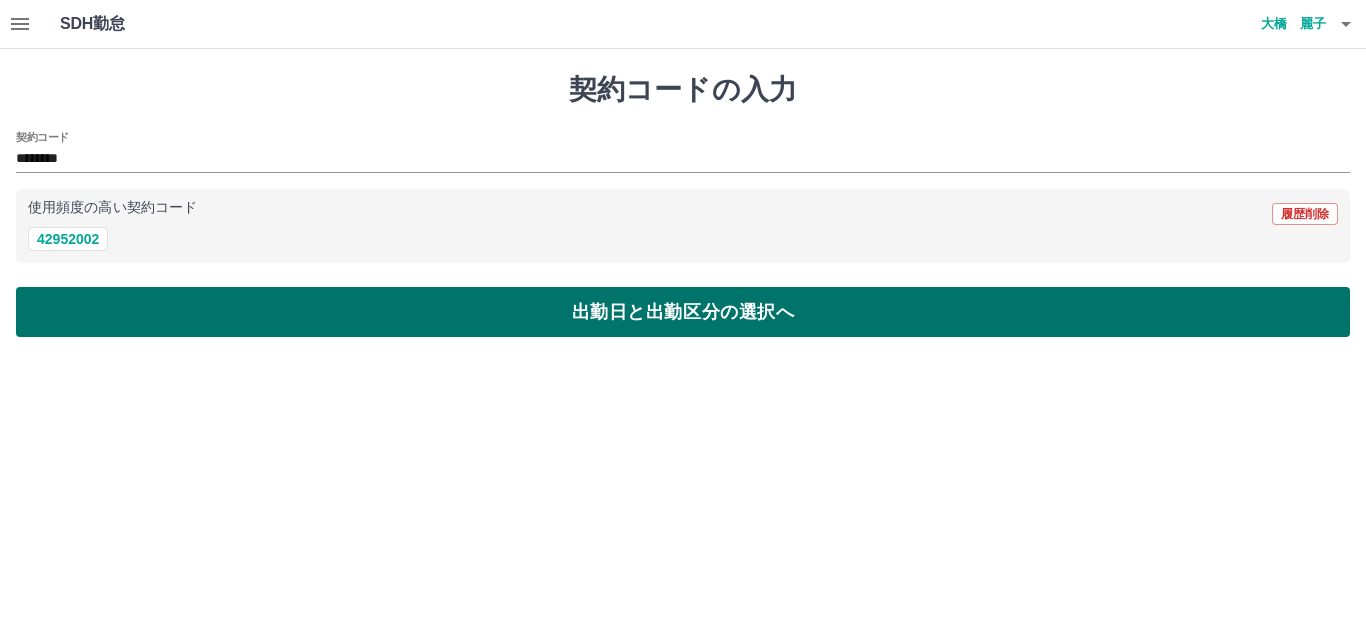 click on "出勤日と出勤区分の選択へ" at bounding box center (683, 312) 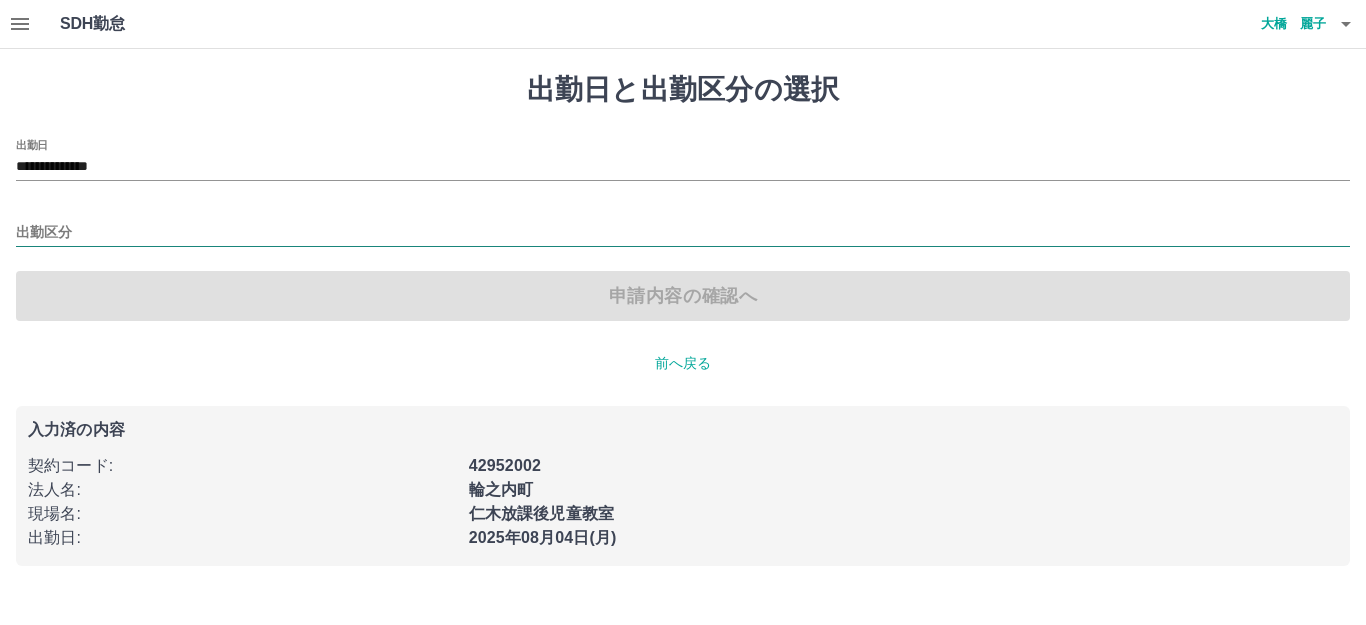 click on "出勤区分" at bounding box center [683, 233] 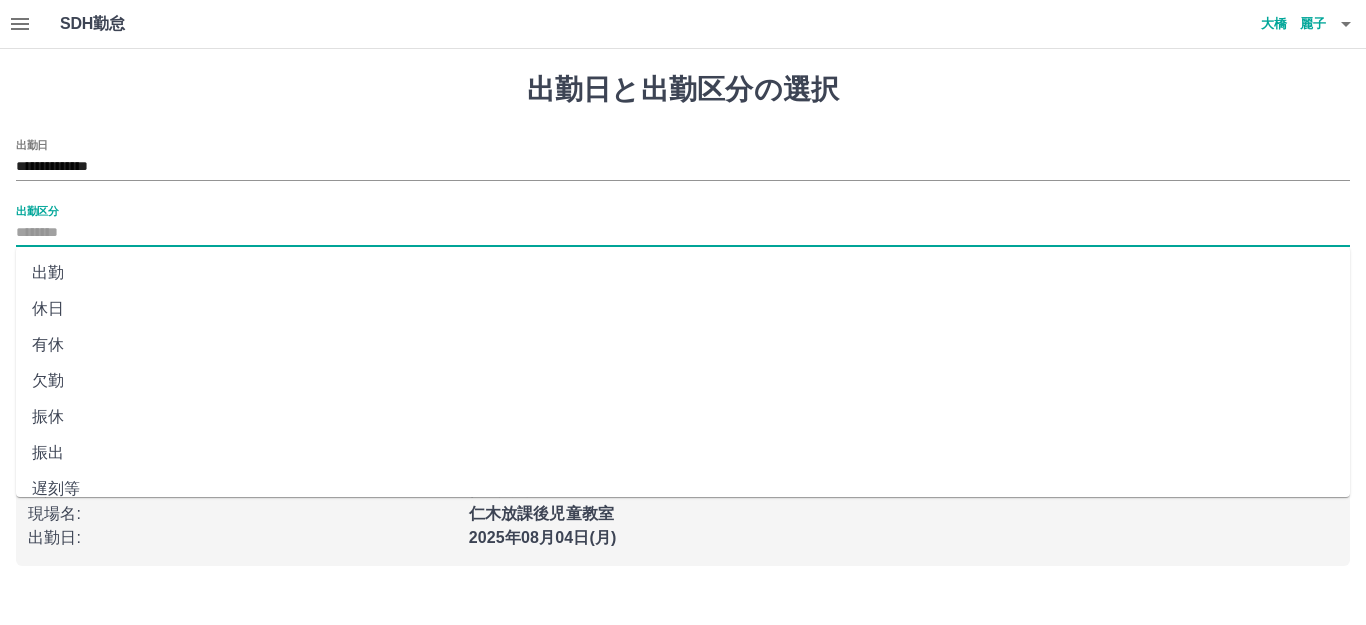 click on "出勤" at bounding box center (683, 273) 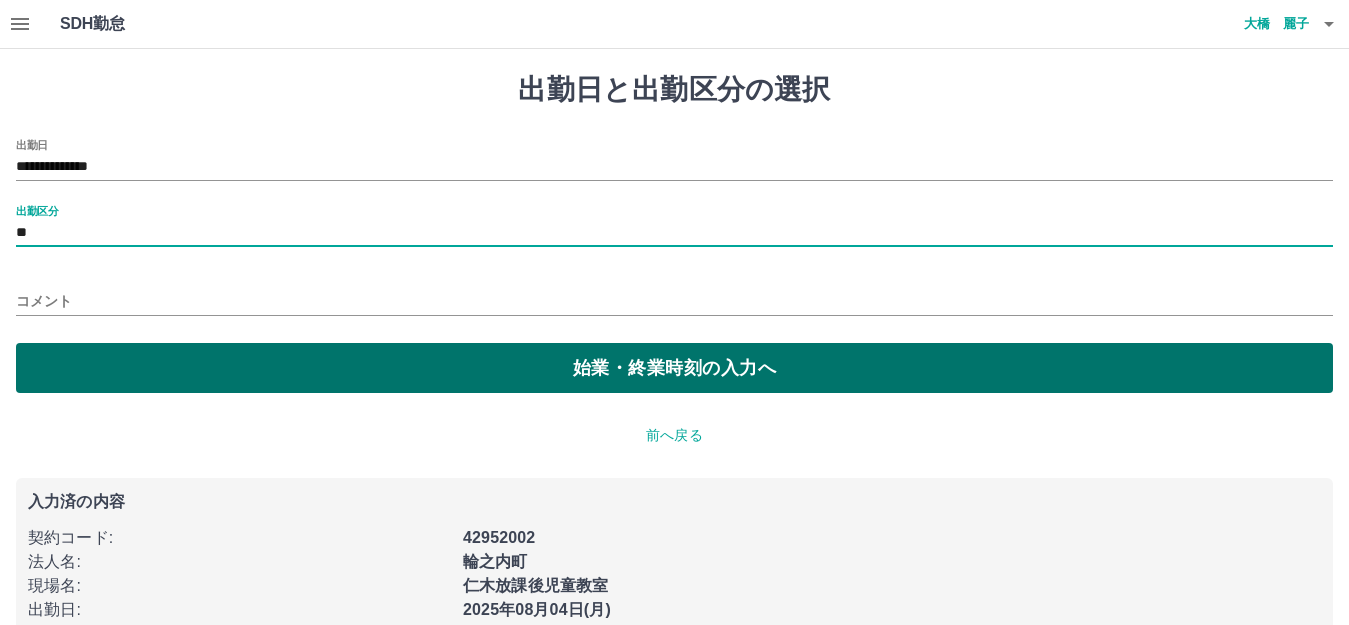 click on "始業・終業時刻の入力へ" at bounding box center (674, 368) 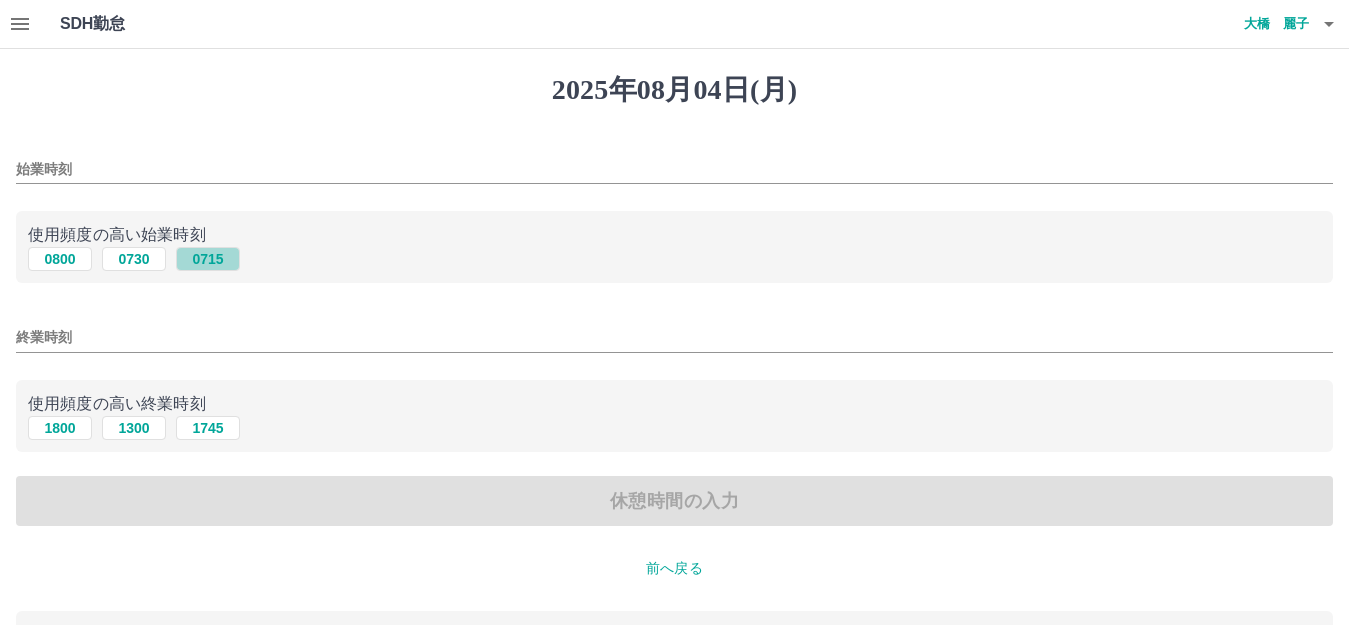 click on "0715" at bounding box center [208, 259] 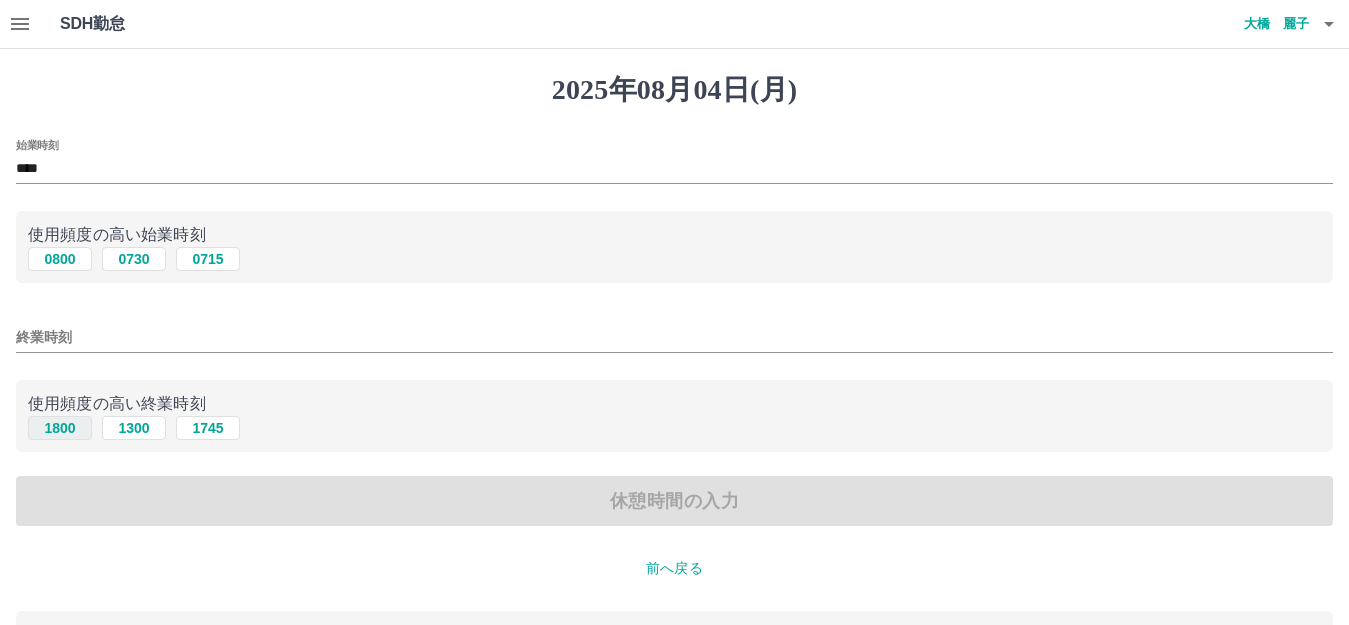 click on "1800" at bounding box center [60, 428] 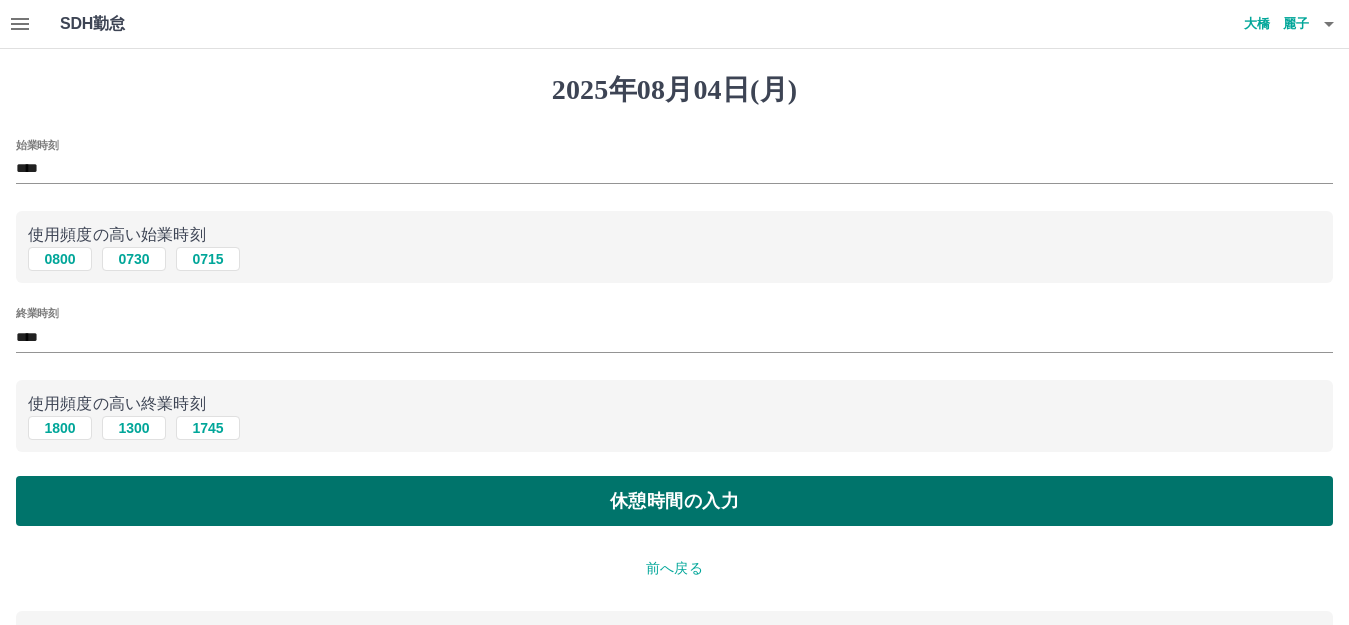 click on "休憩時間の入力" at bounding box center (674, 501) 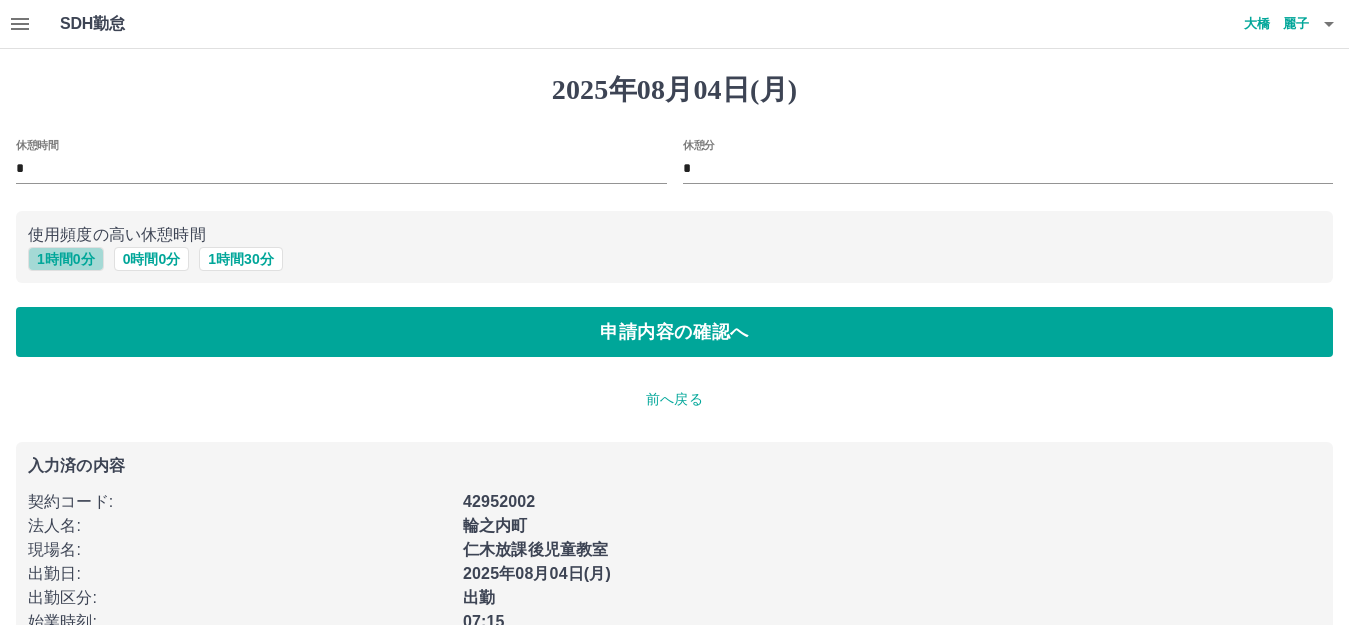 click on "1 時間 0 分" at bounding box center (66, 259) 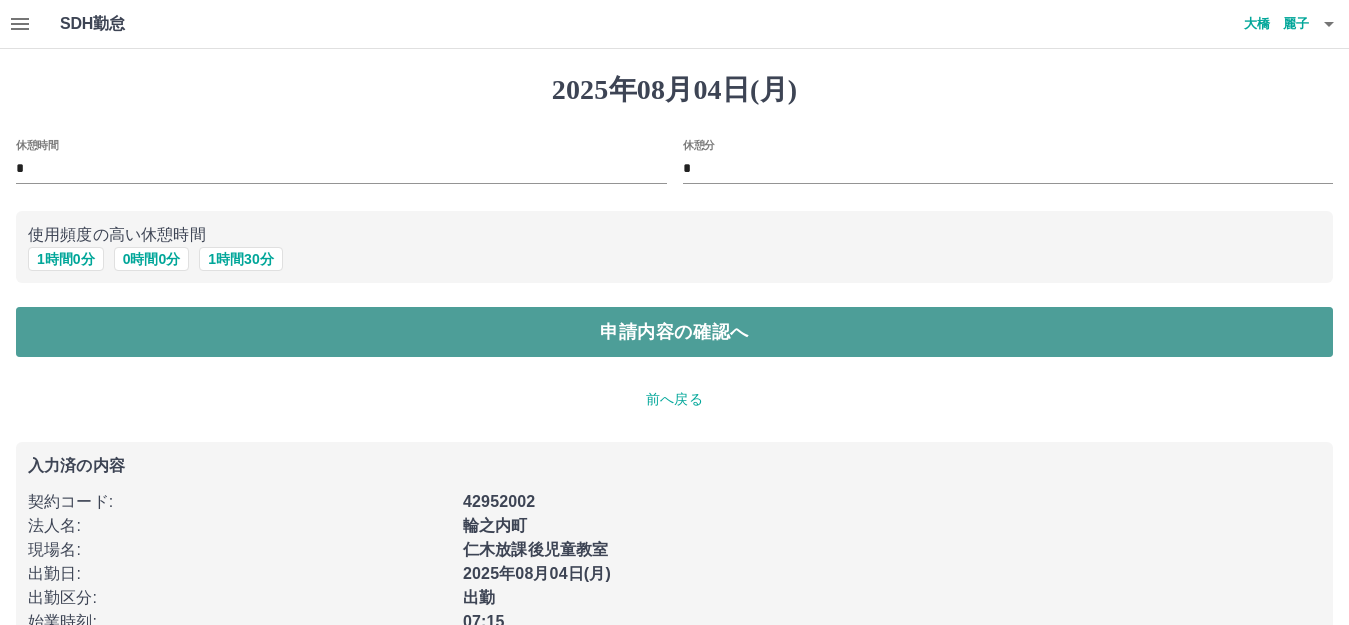 click on "申請内容の確認へ" at bounding box center [674, 332] 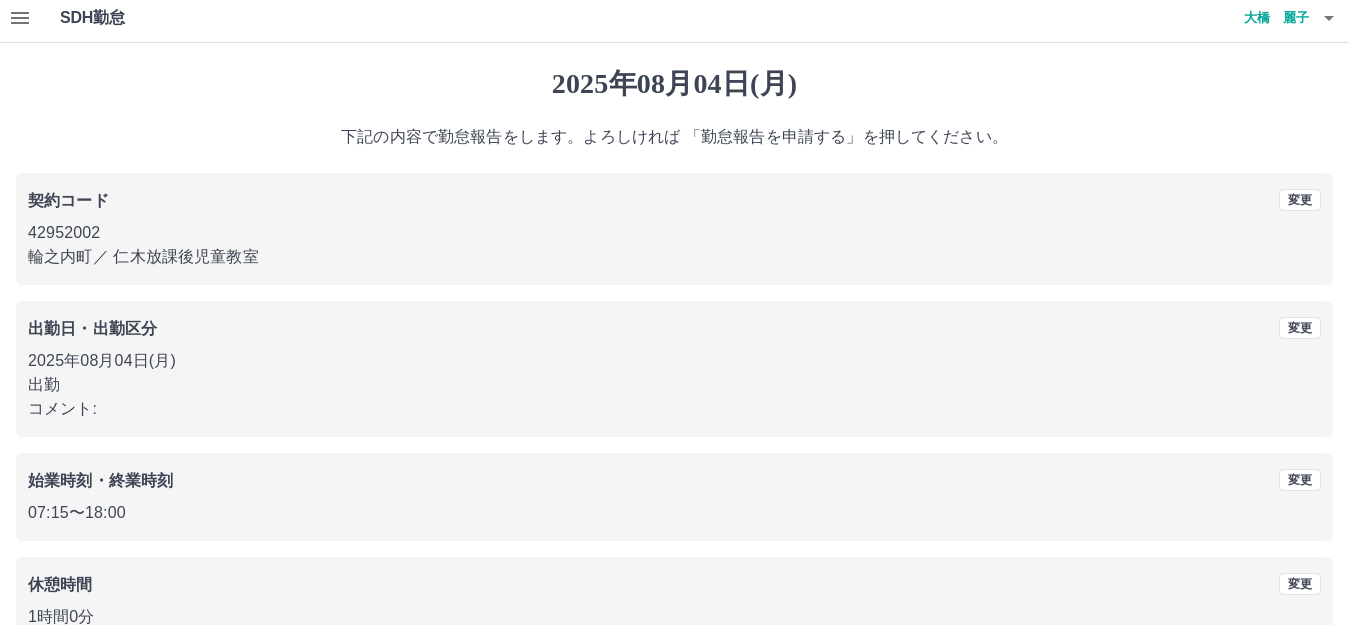 scroll, scrollTop: 124, scrollLeft: 0, axis: vertical 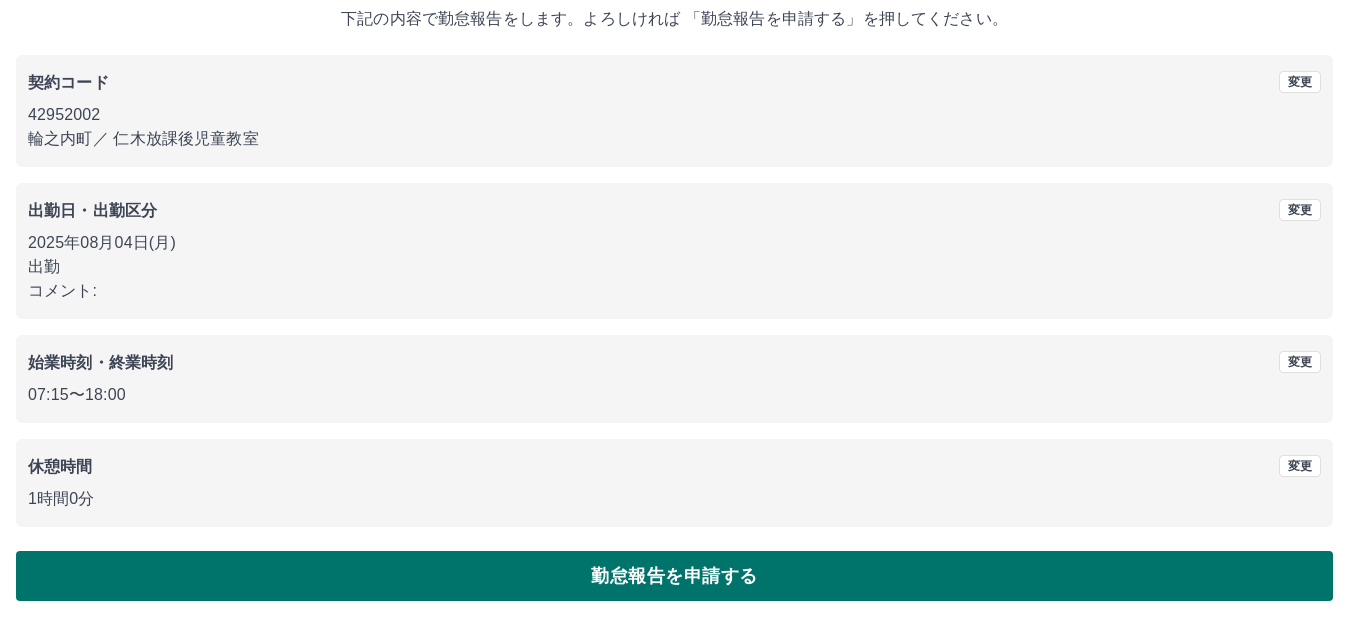 click on "勤怠報告を申請する" at bounding box center [674, 576] 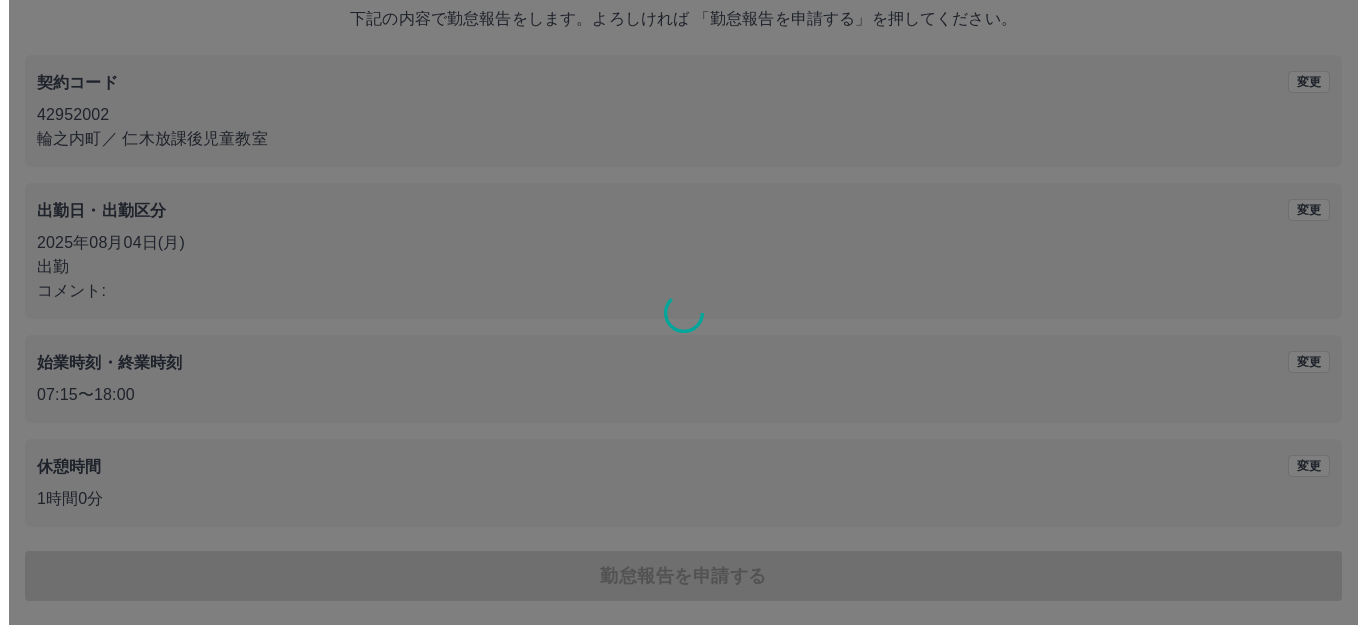 scroll, scrollTop: 0, scrollLeft: 0, axis: both 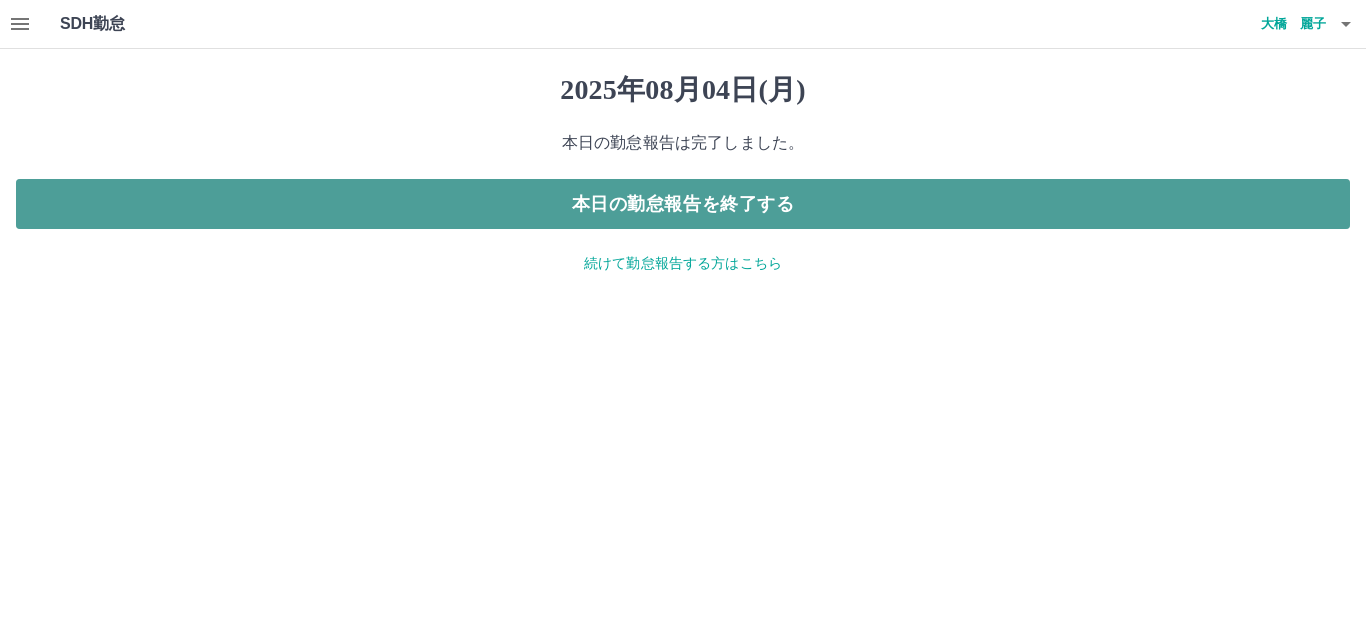 click on "本日の勤怠報告を終了する" at bounding box center [683, 204] 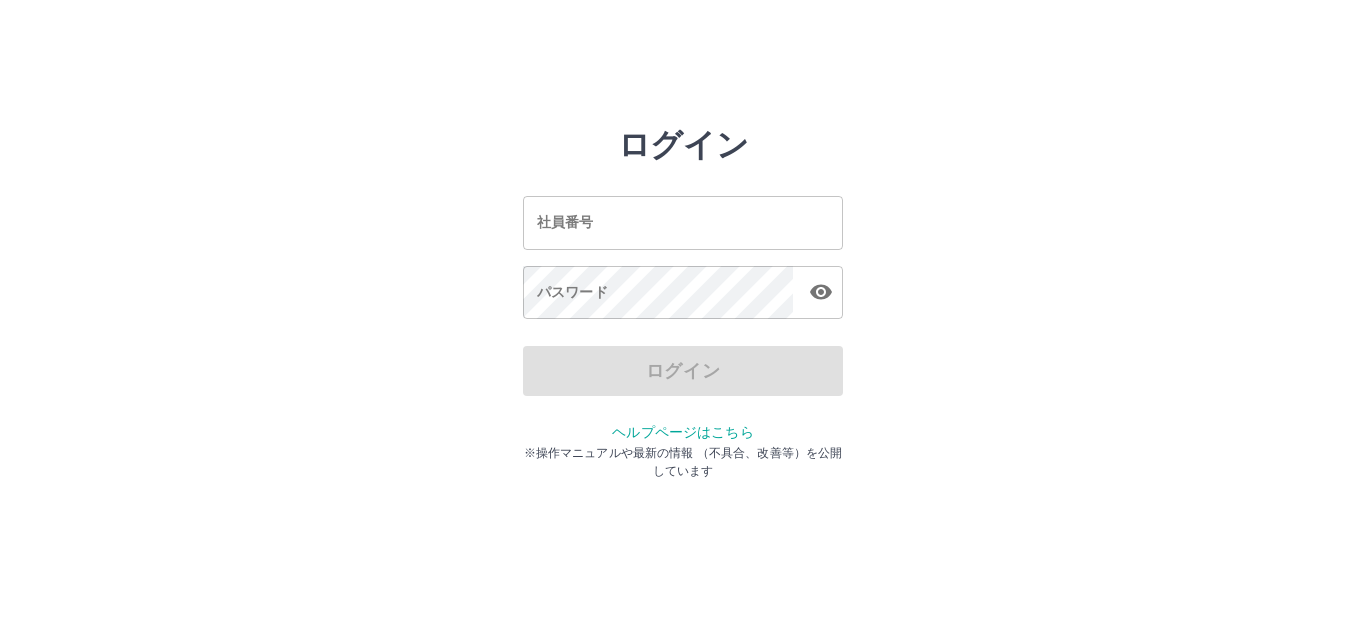 scroll, scrollTop: 0, scrollLeft: 0, axis: both 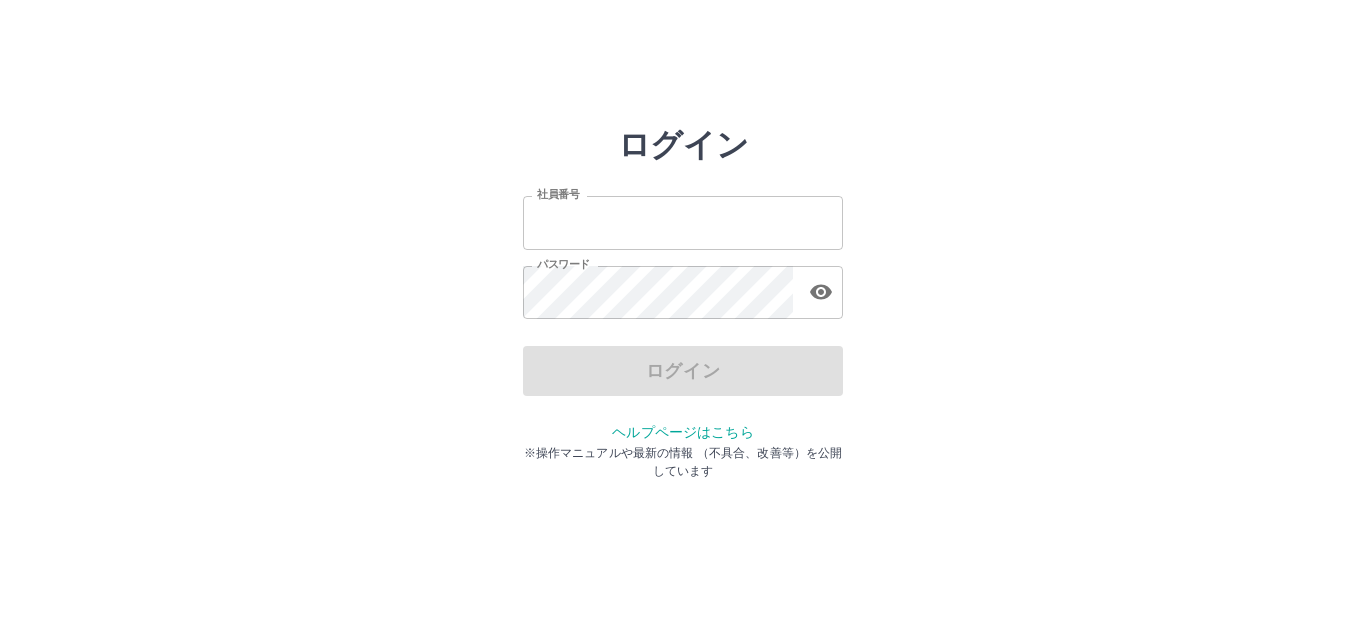 type on "*******" 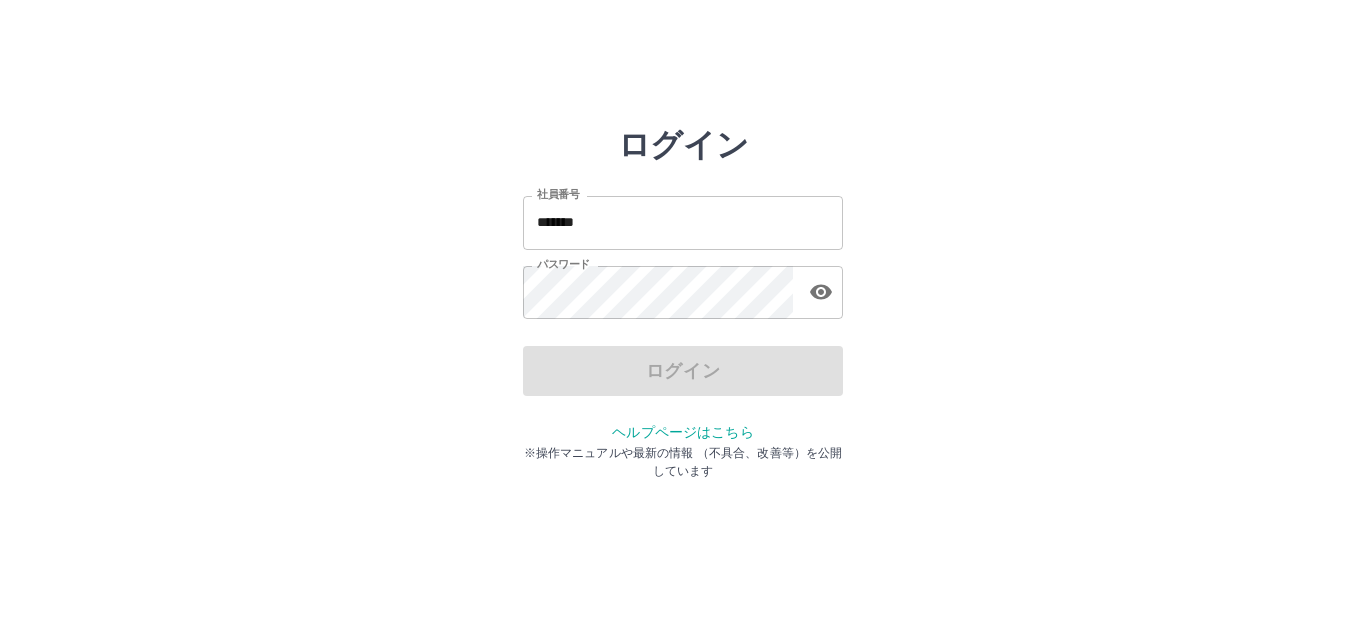 click on "*******" at bounding box center [683, 222] 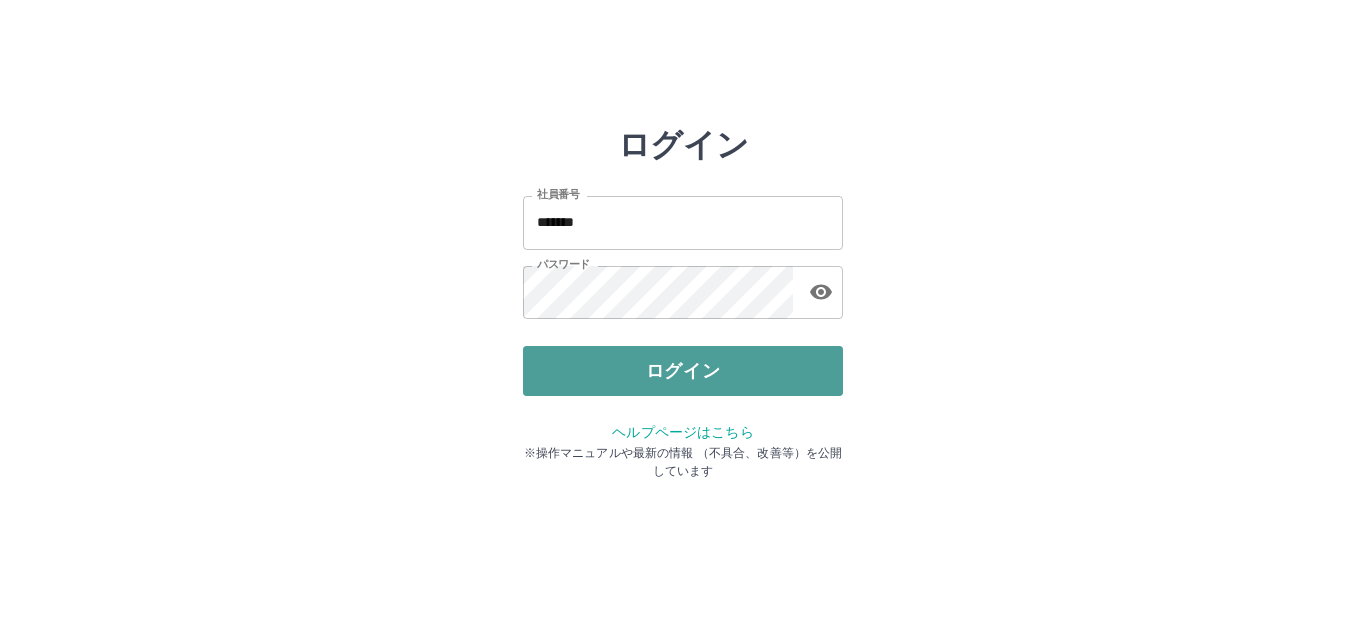 click on "ログイン" at bounding box center (683, 371) 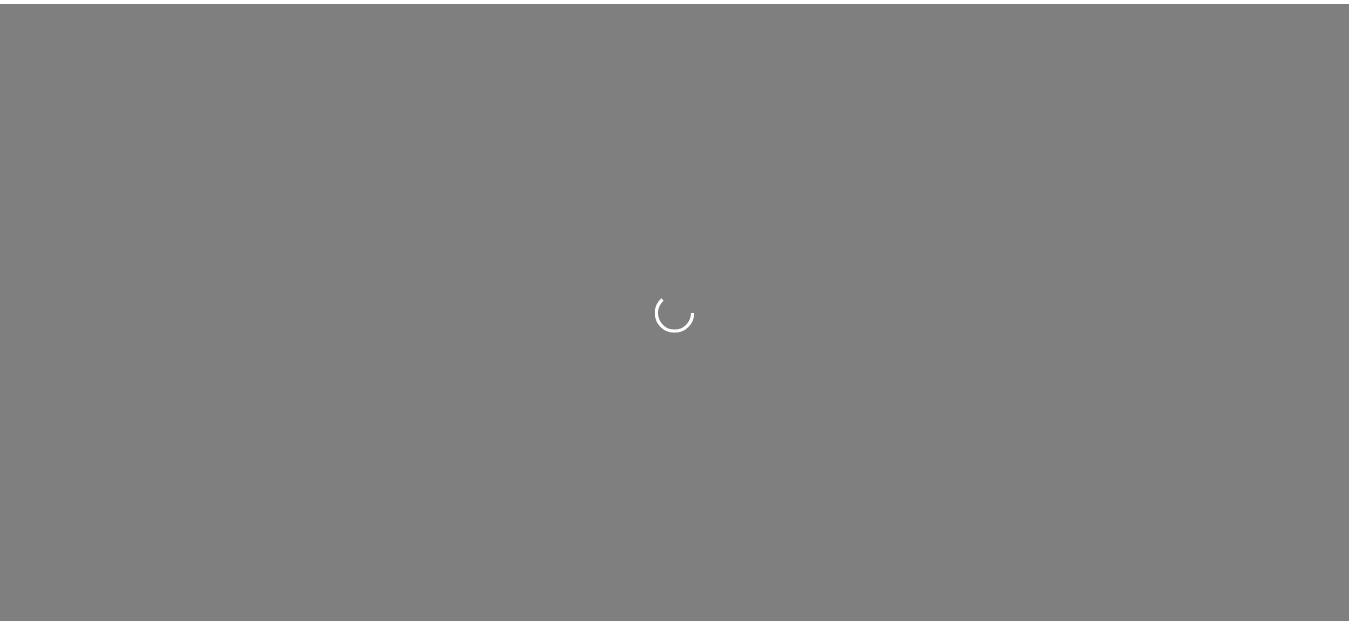 scroll, scrollTop: 0, scrollLeft: 0, axis: both 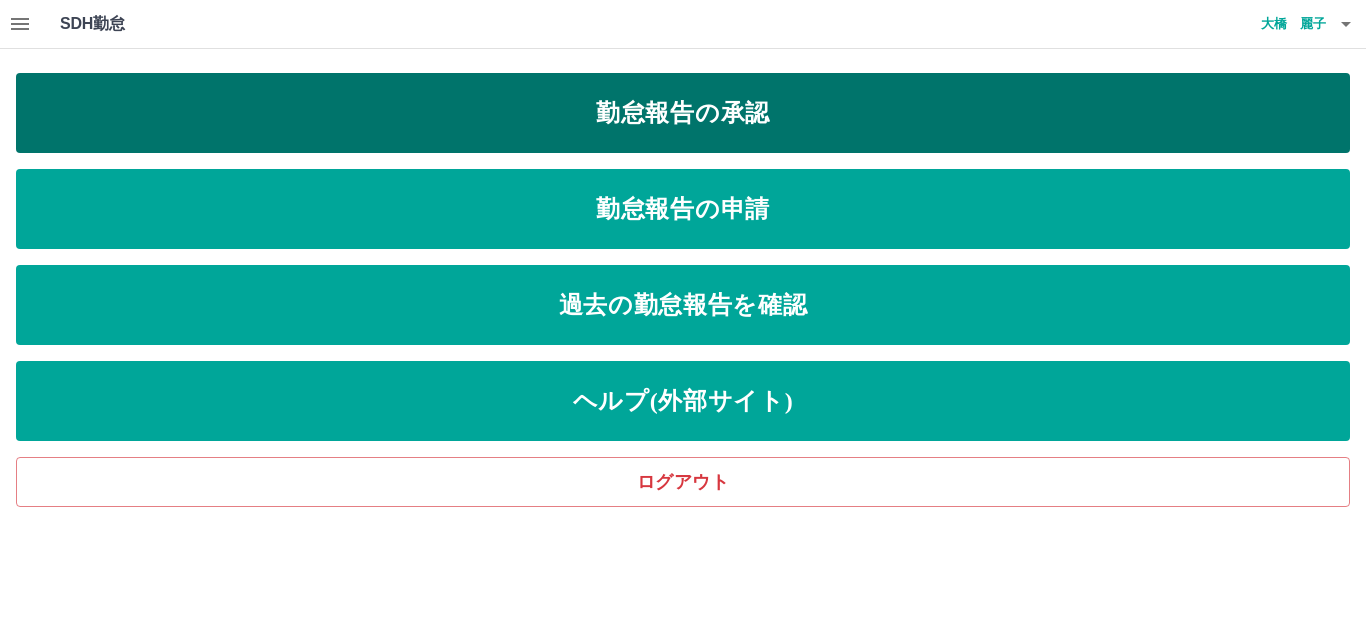 click on "勤怠報告の承認" at bounding box center [683, 113] 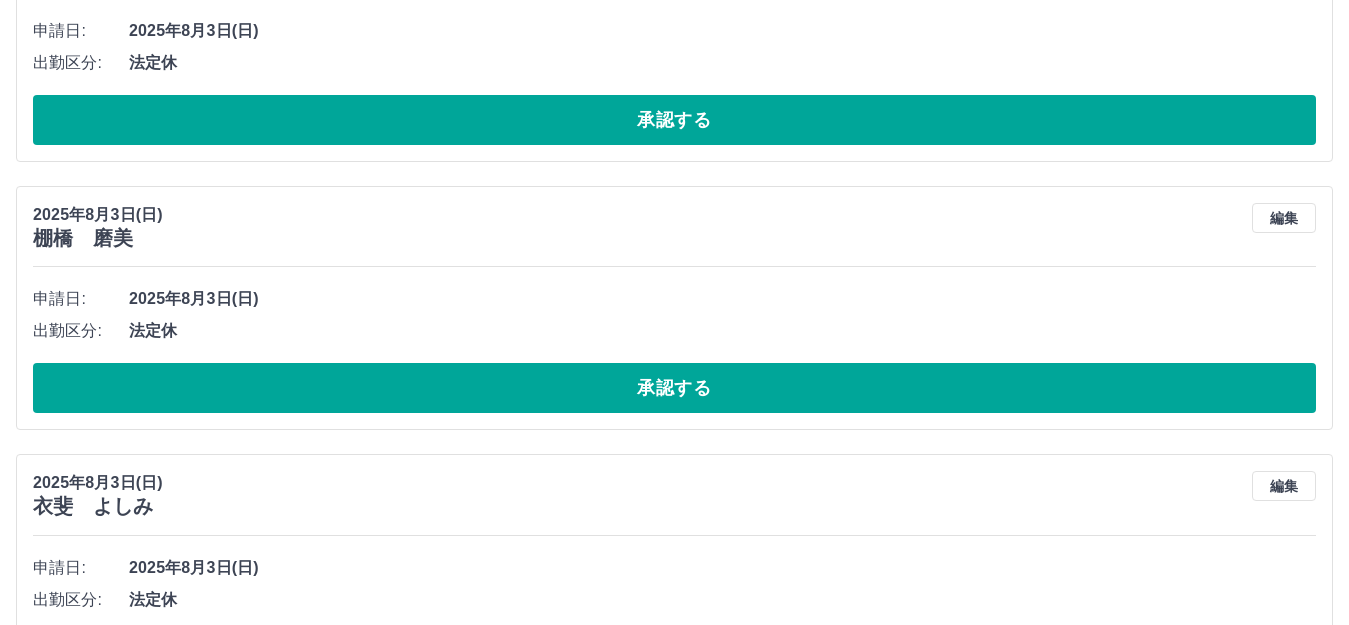 scroll, scrollTop: 3180, scrollLeft: 0, axis: vertical 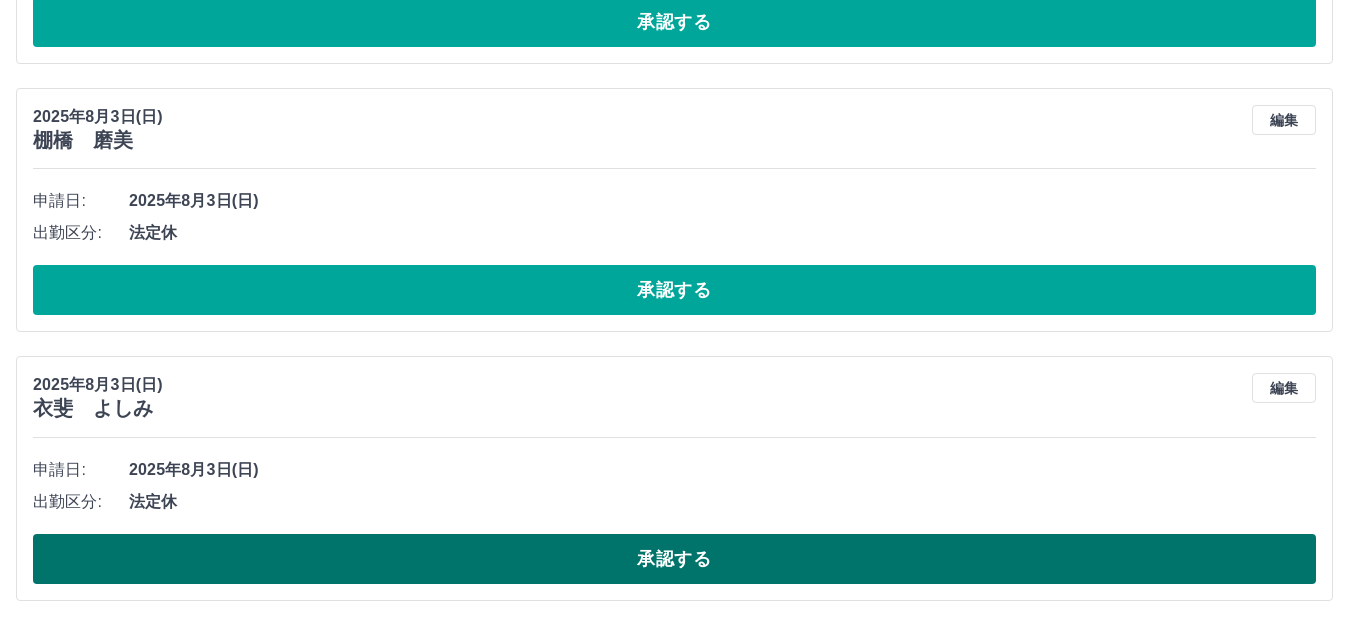 click on "承認する" at bounding box center [674, 559] 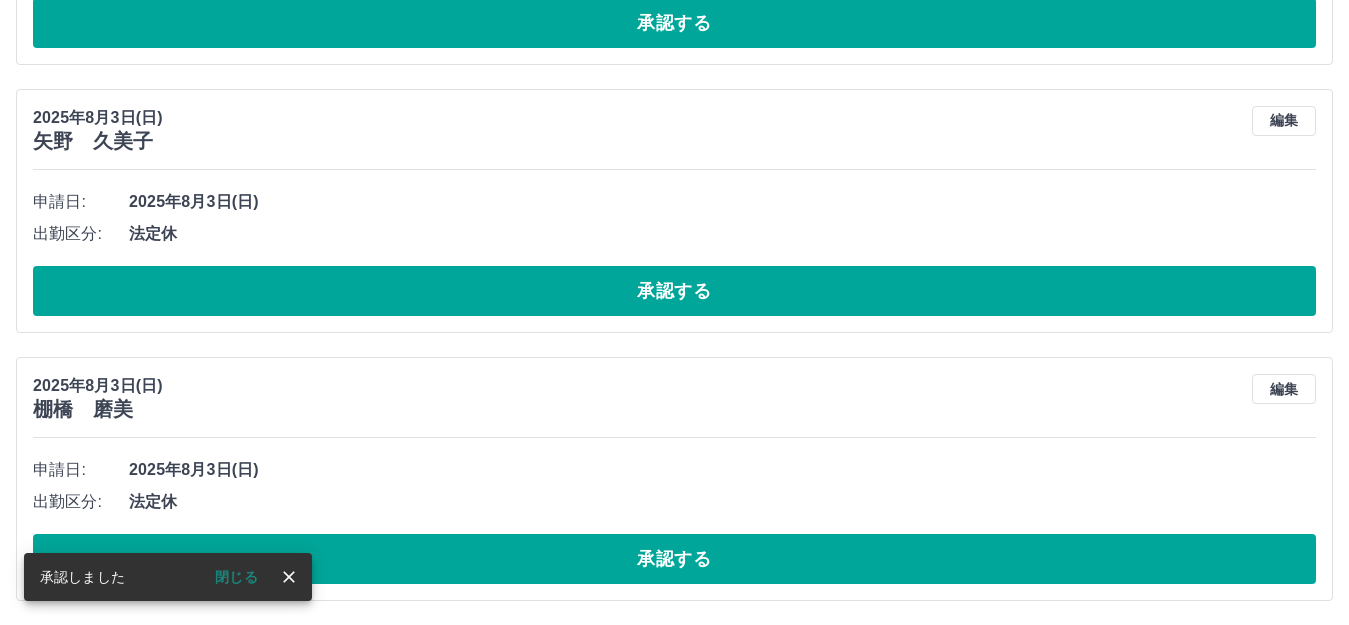 scroll, scrollTop: 2911, scrollLeft: 0, axis: vertical 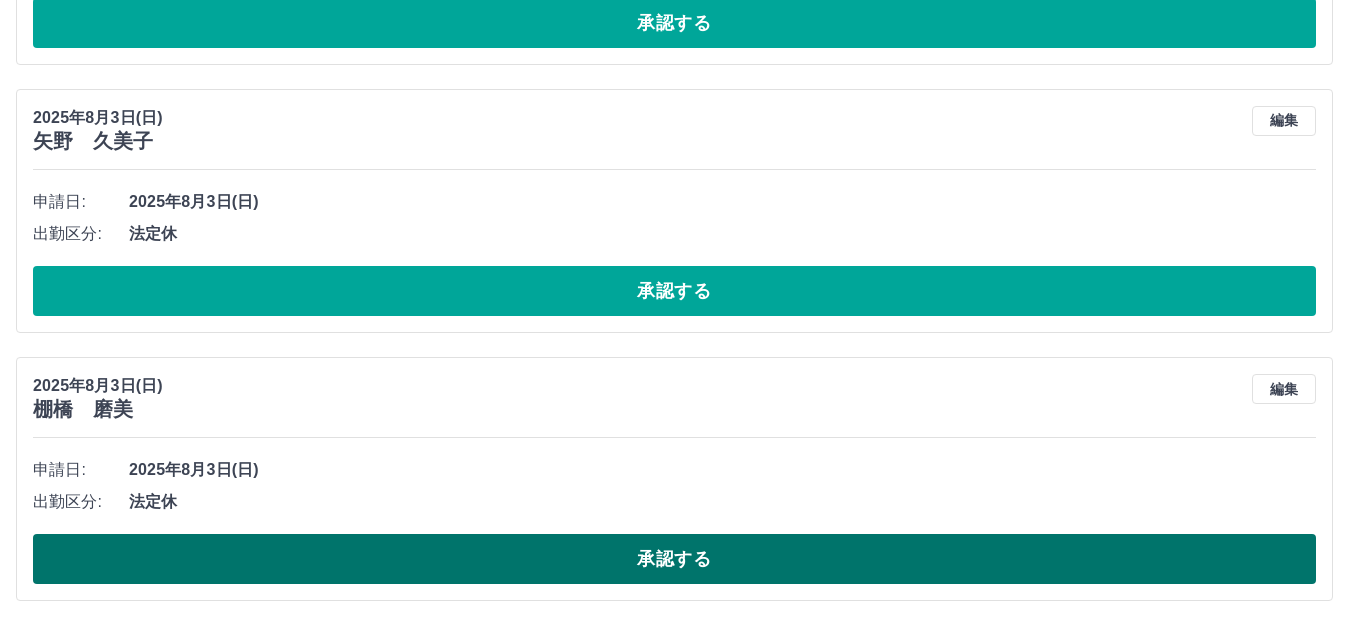 click on "承認する" at bounding box center [674, 559] 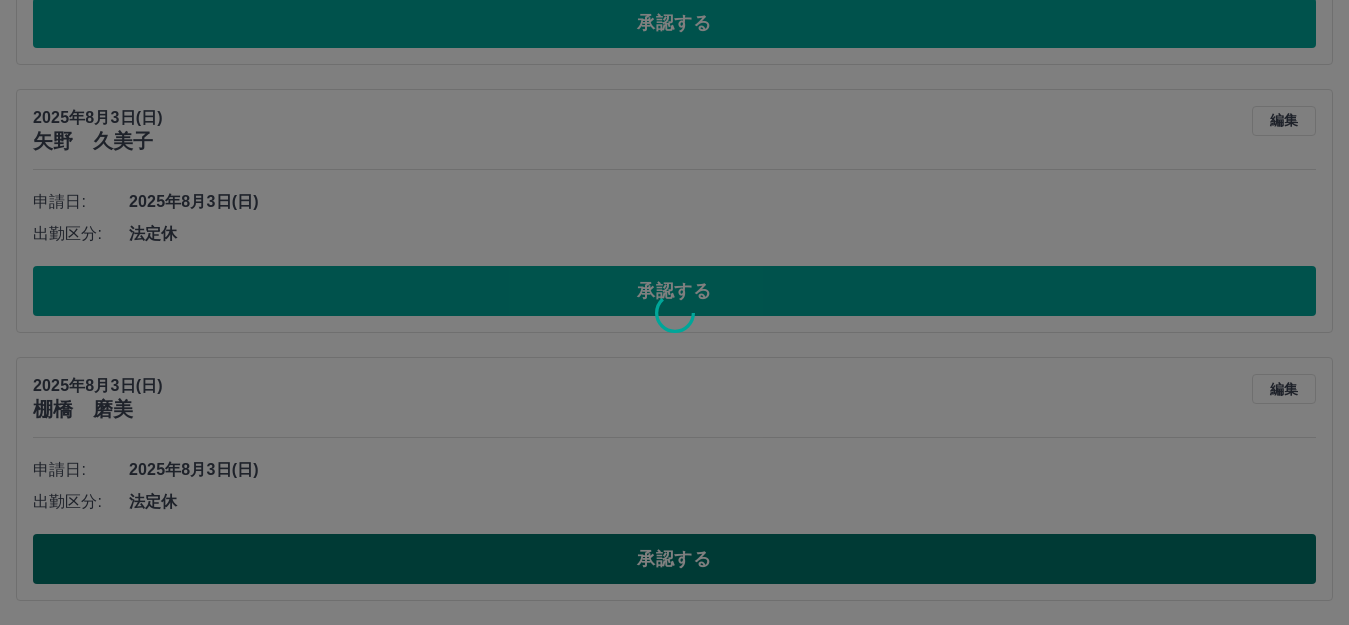 scroll, scrollTop: 2643, scrollLeft: 0, axis: vertical 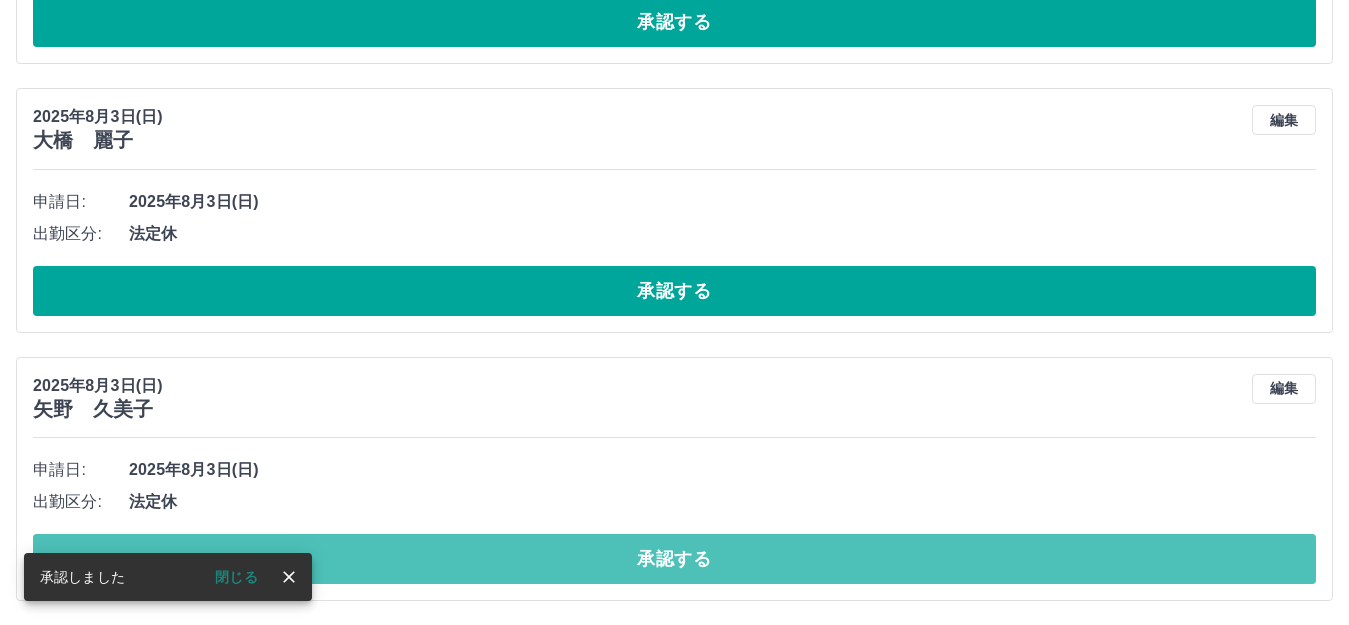 click on "承認する" at bounding box center (674, 559) 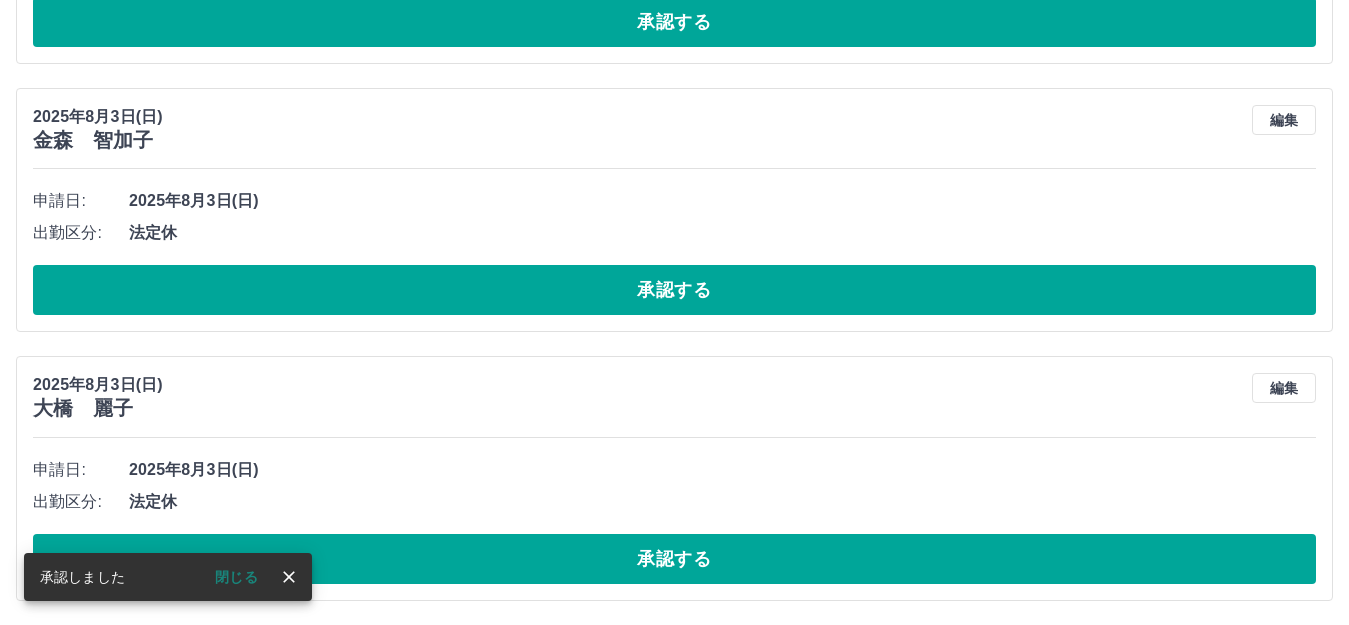 scroll, scrollTop: 2375, scrollLeft: 0, axis: vertical 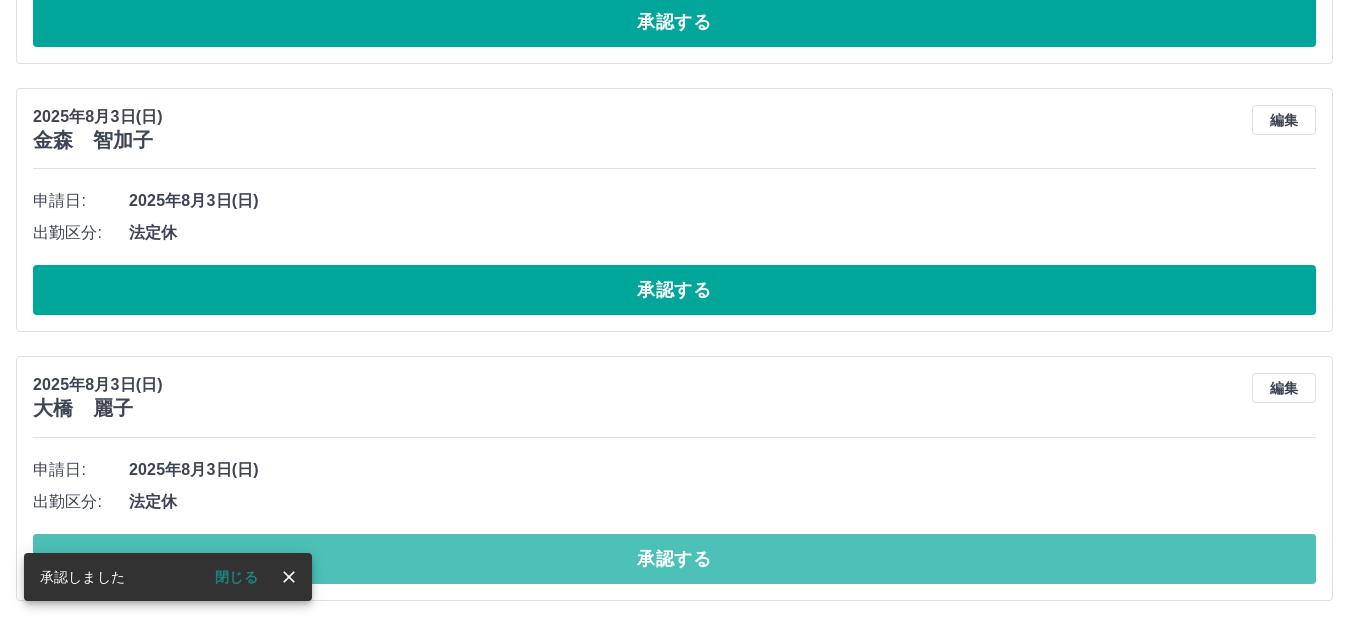 click on "承認する" at bounding box center (674, 559) 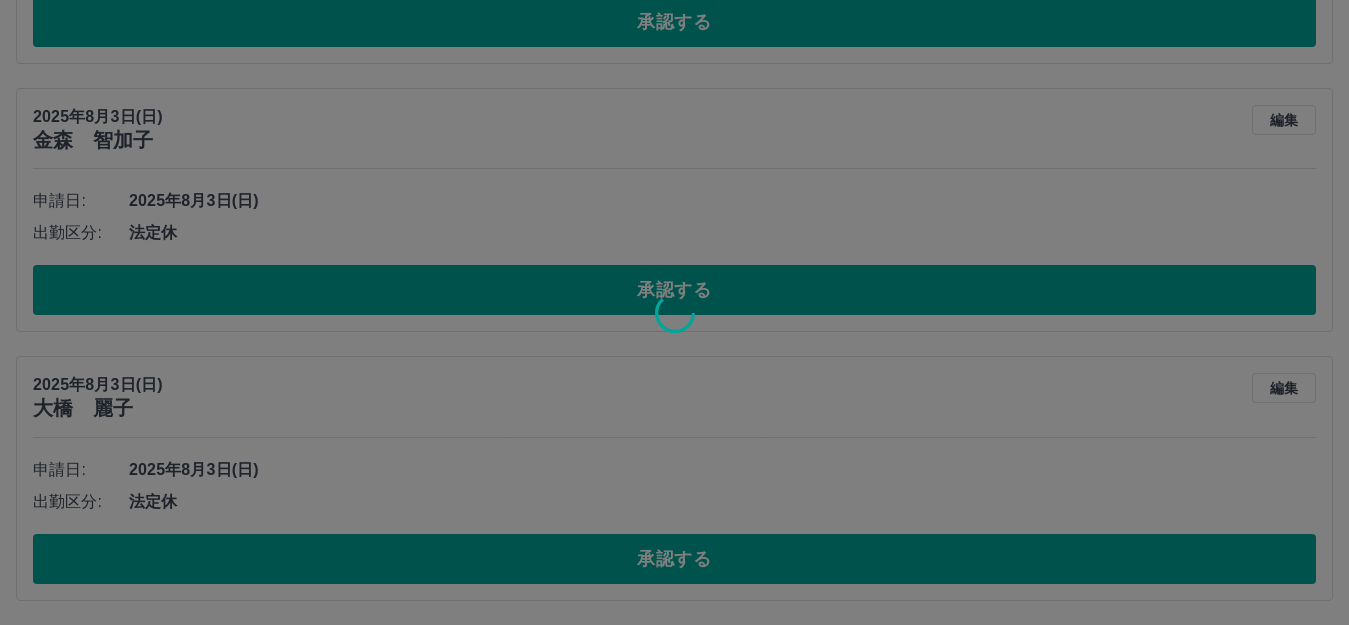 scroll, scrollTop: 2106, scrollLeft: 0, axis: vertical 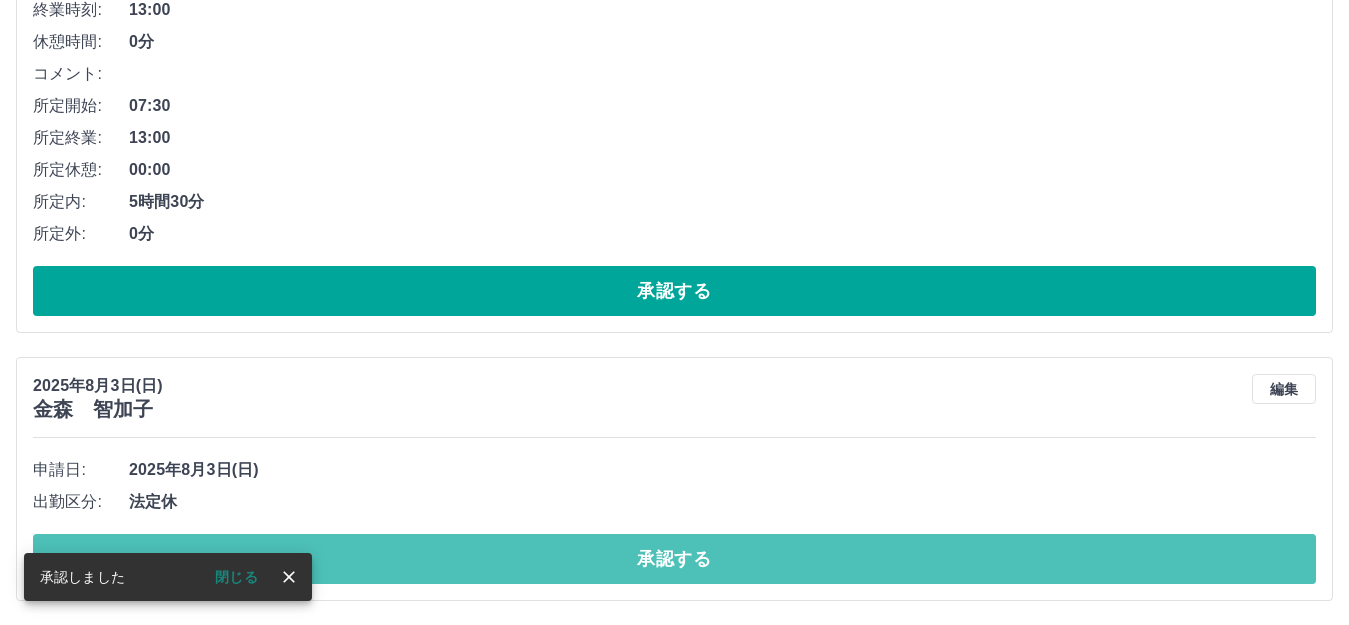 click on "承認する" at bounding box center [674, 559] 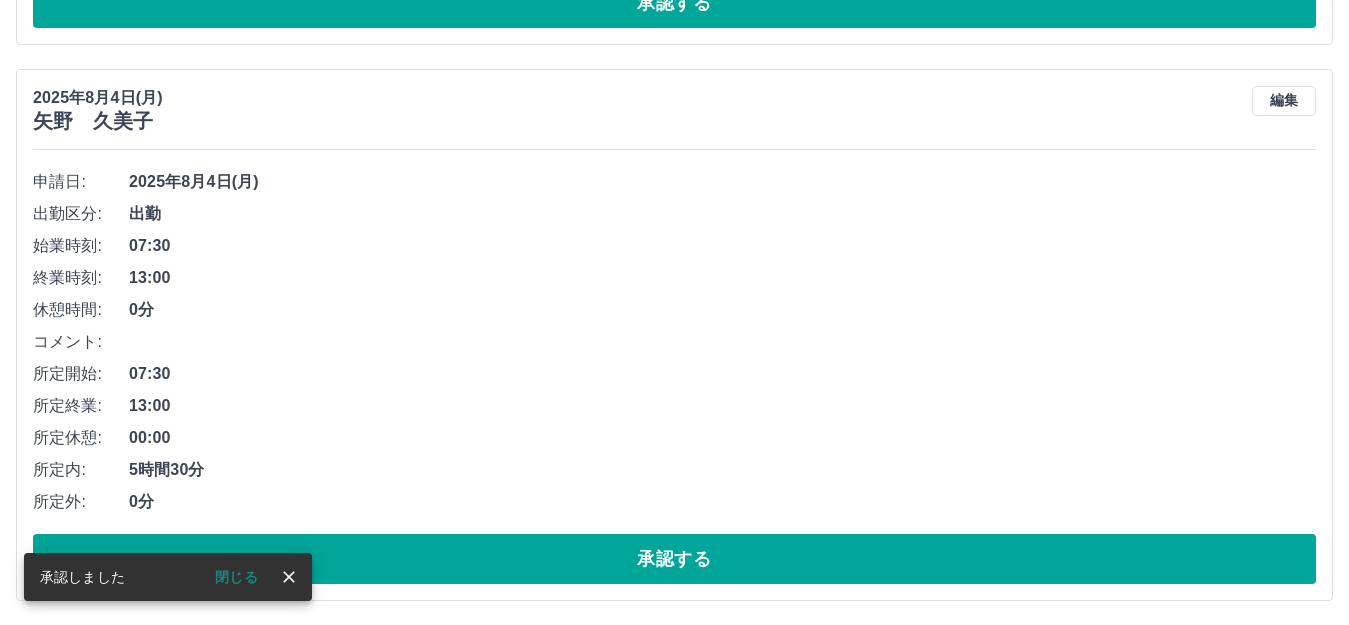 scroll, scrollTop: 1838, scrollLeft: 0, axis: vertical 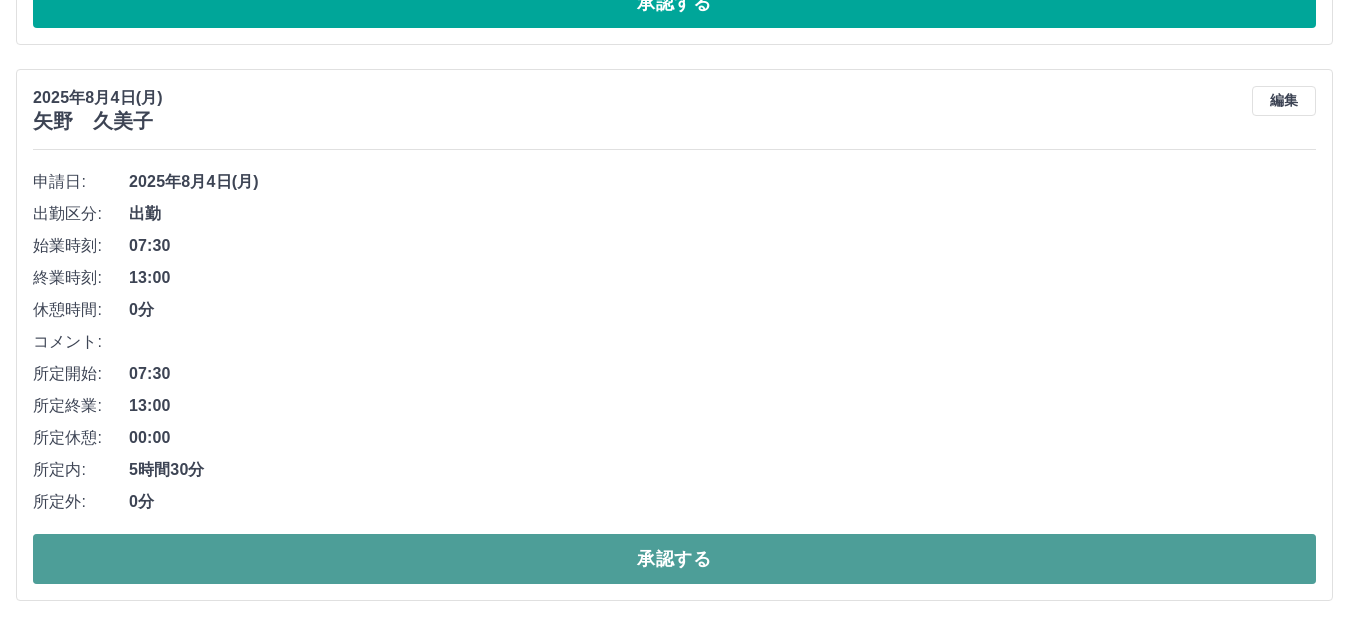 click on "承認する" at bounding box center (674, 559) 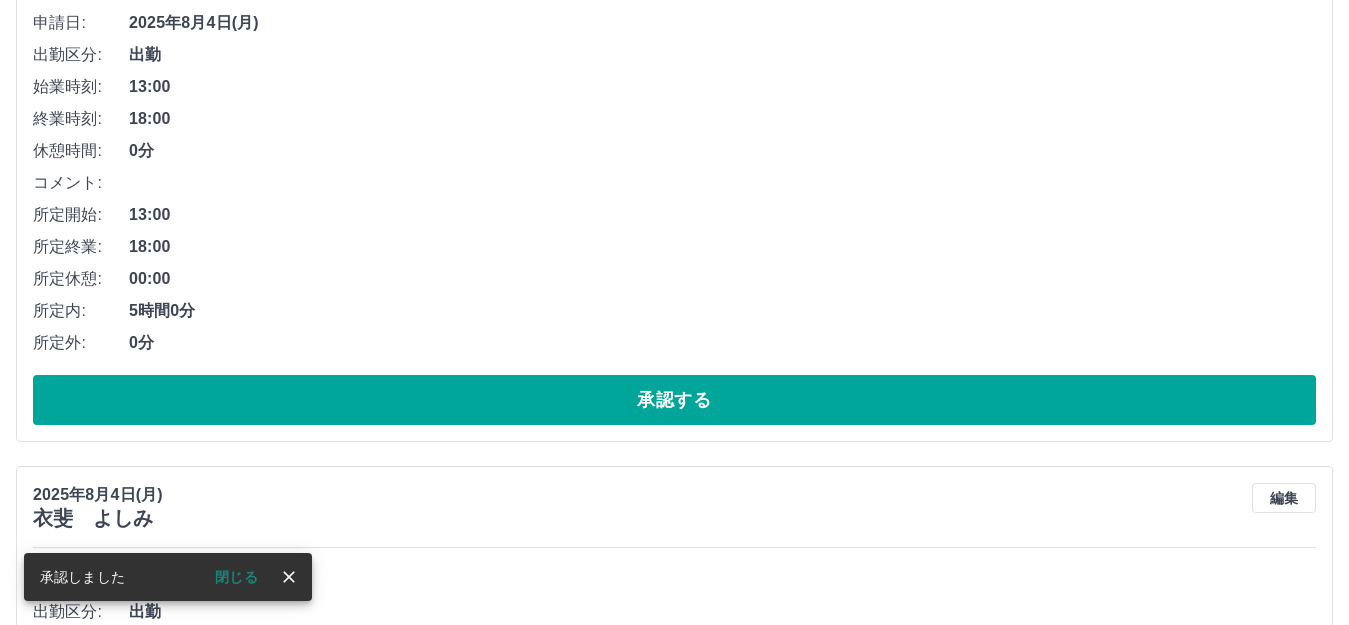 scroll, scrollTop: 682, scrollLeft: 0, axis: vertical 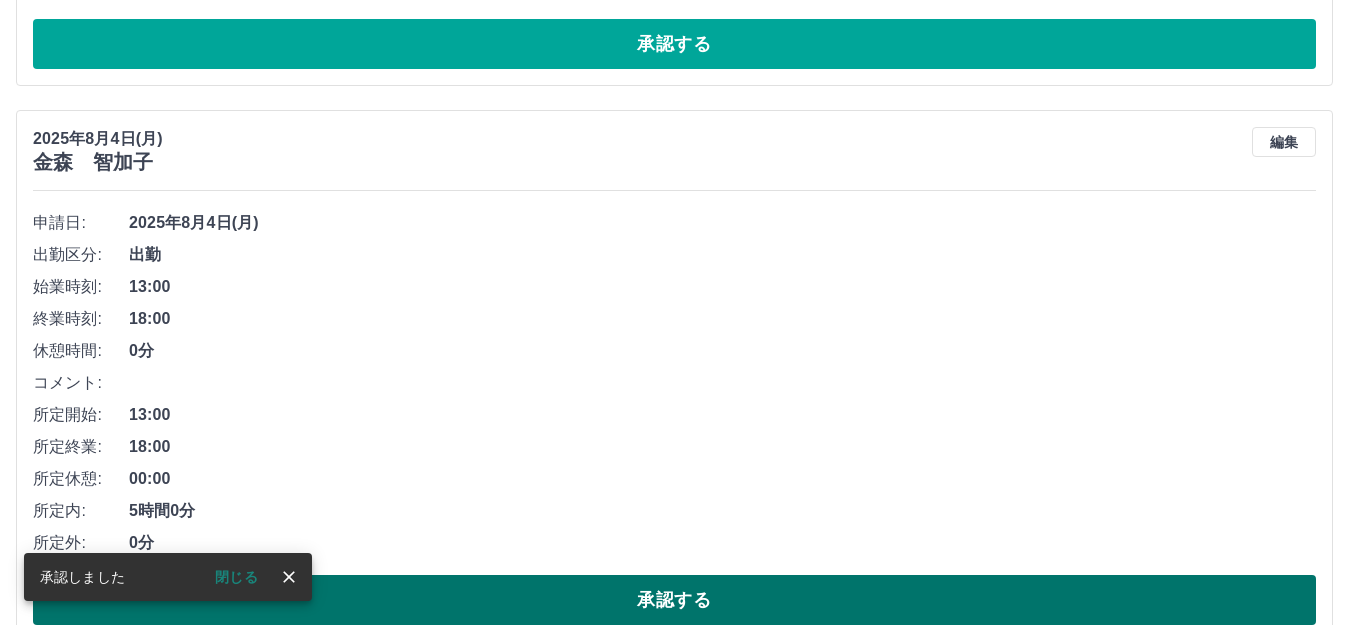 click on "承認する" at bounding box center (674, 600) 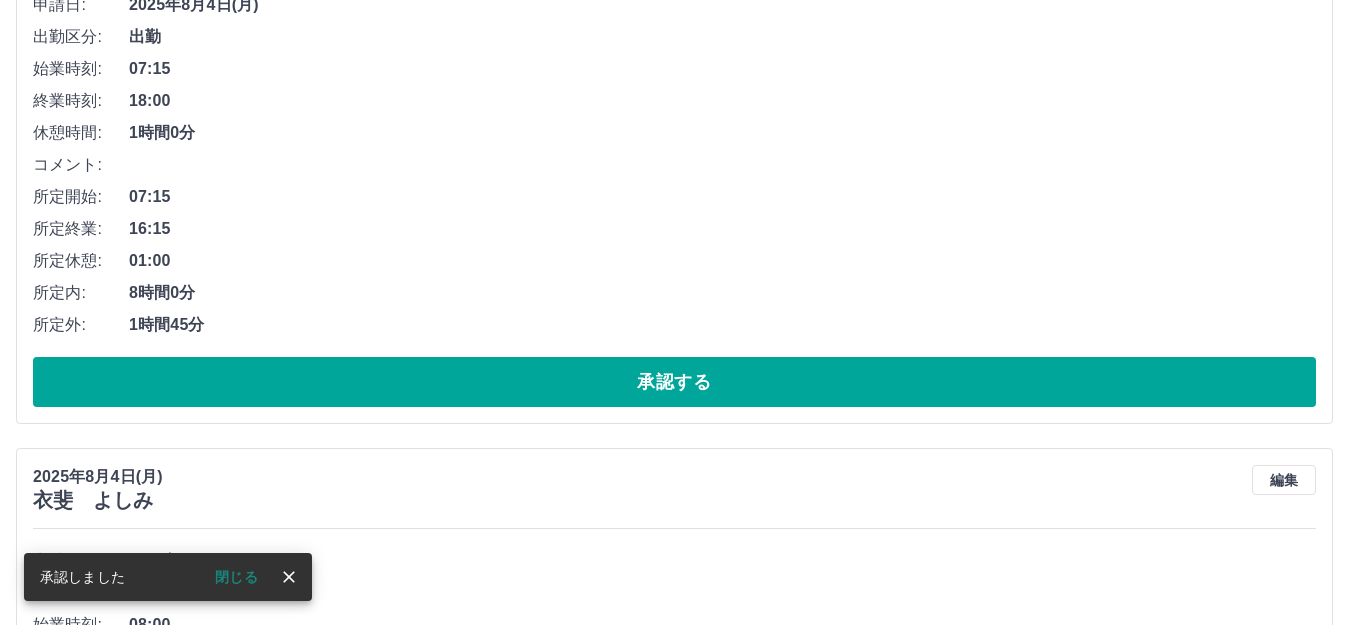 scroll, scrollTop: 400, scrollLeft: 0, axis: vertical 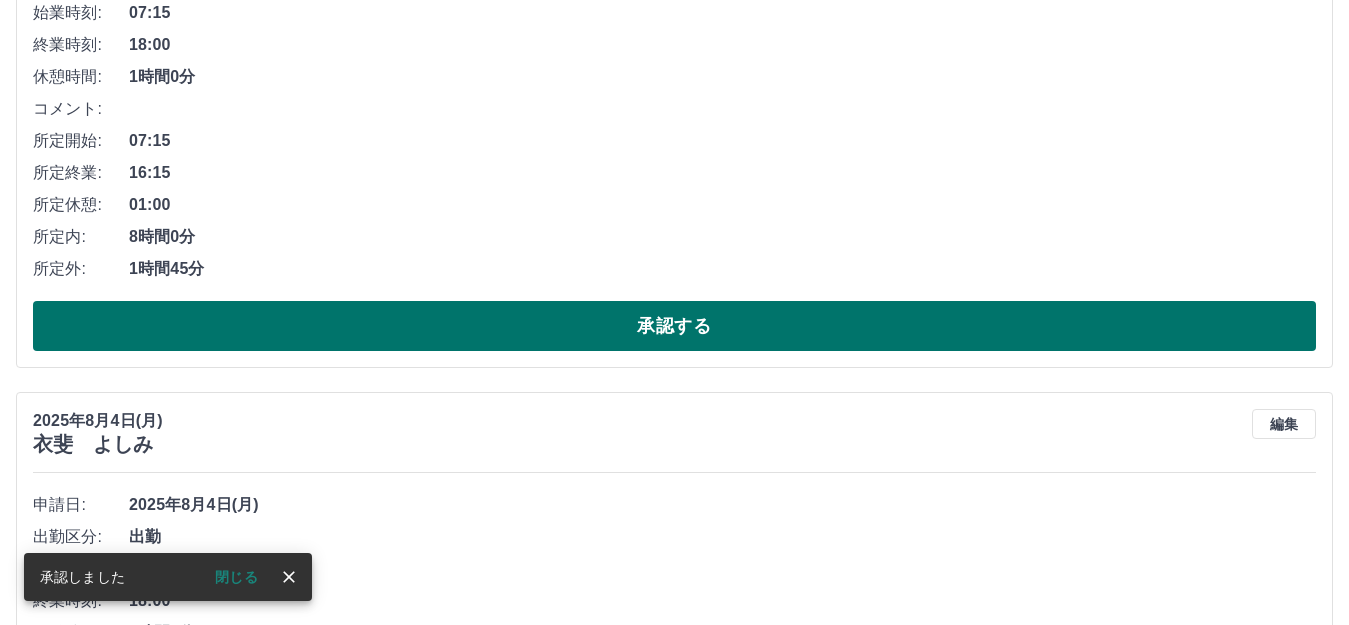 click on "承認する" at bounding box center [674, 326] 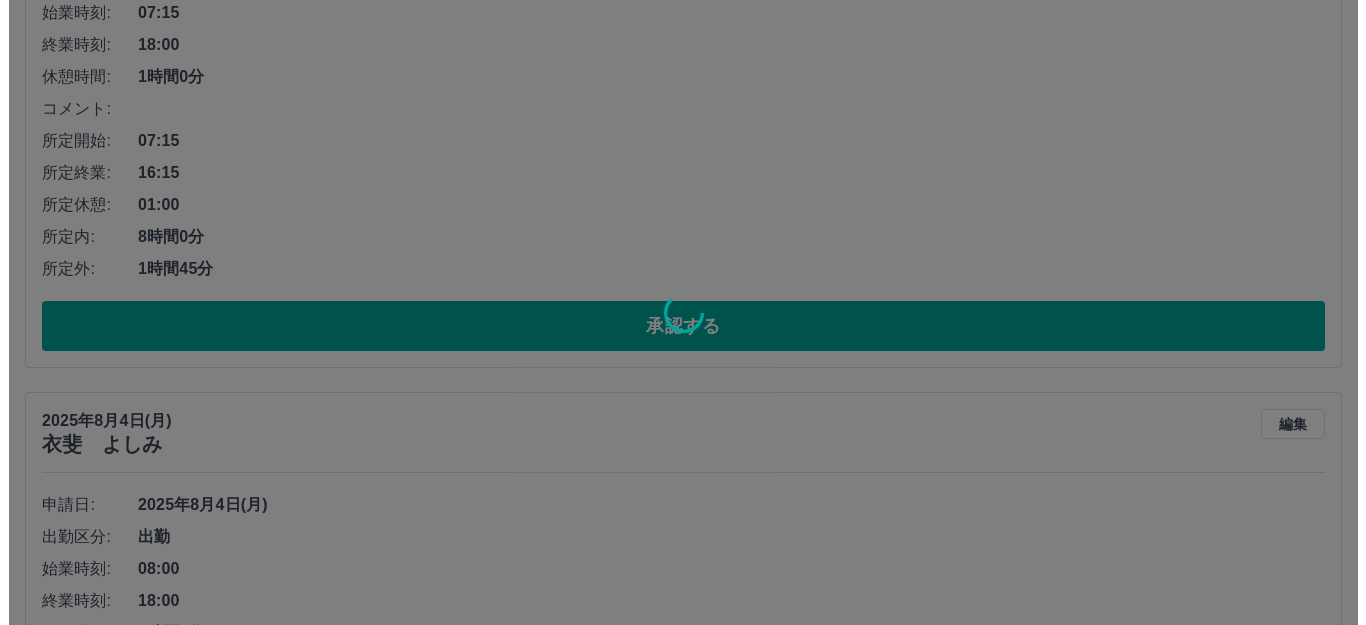 scroll, scrollTop: 0, scrollLeft: 0, axis: both 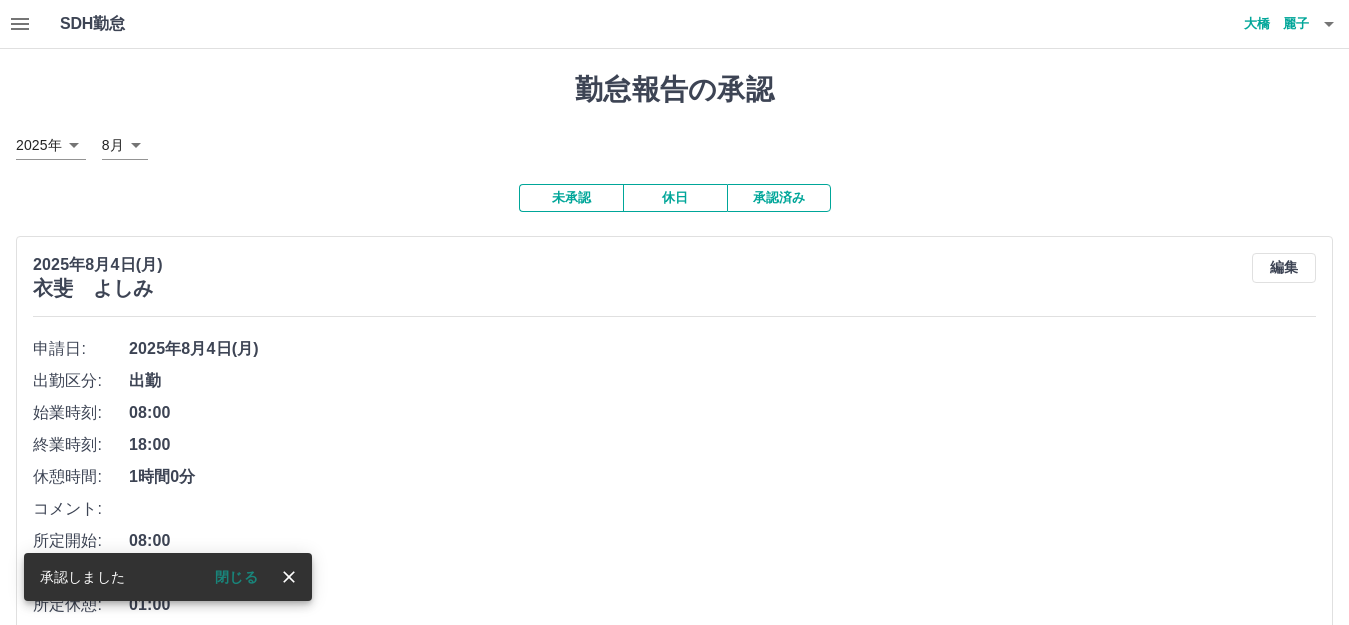 click 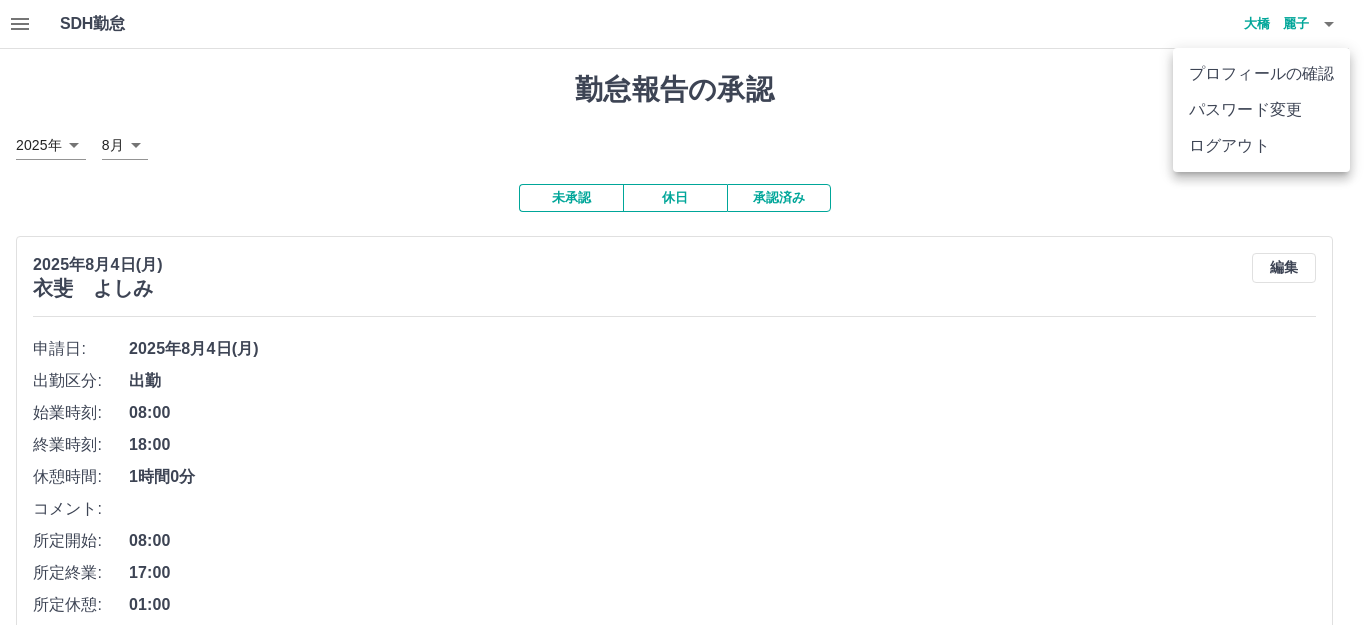 click on "ログアウト" at bounding box center [1261, 146] 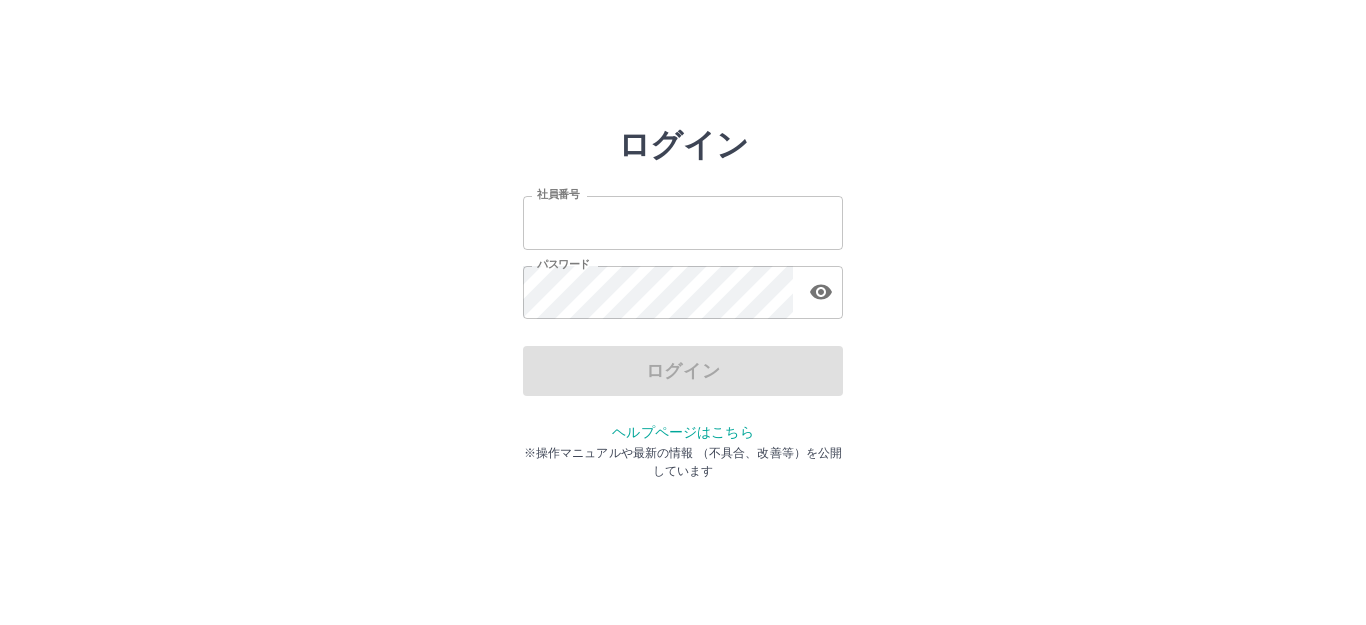 scroll, scrollTop: 0, scrollLeft: 0, axis: both 